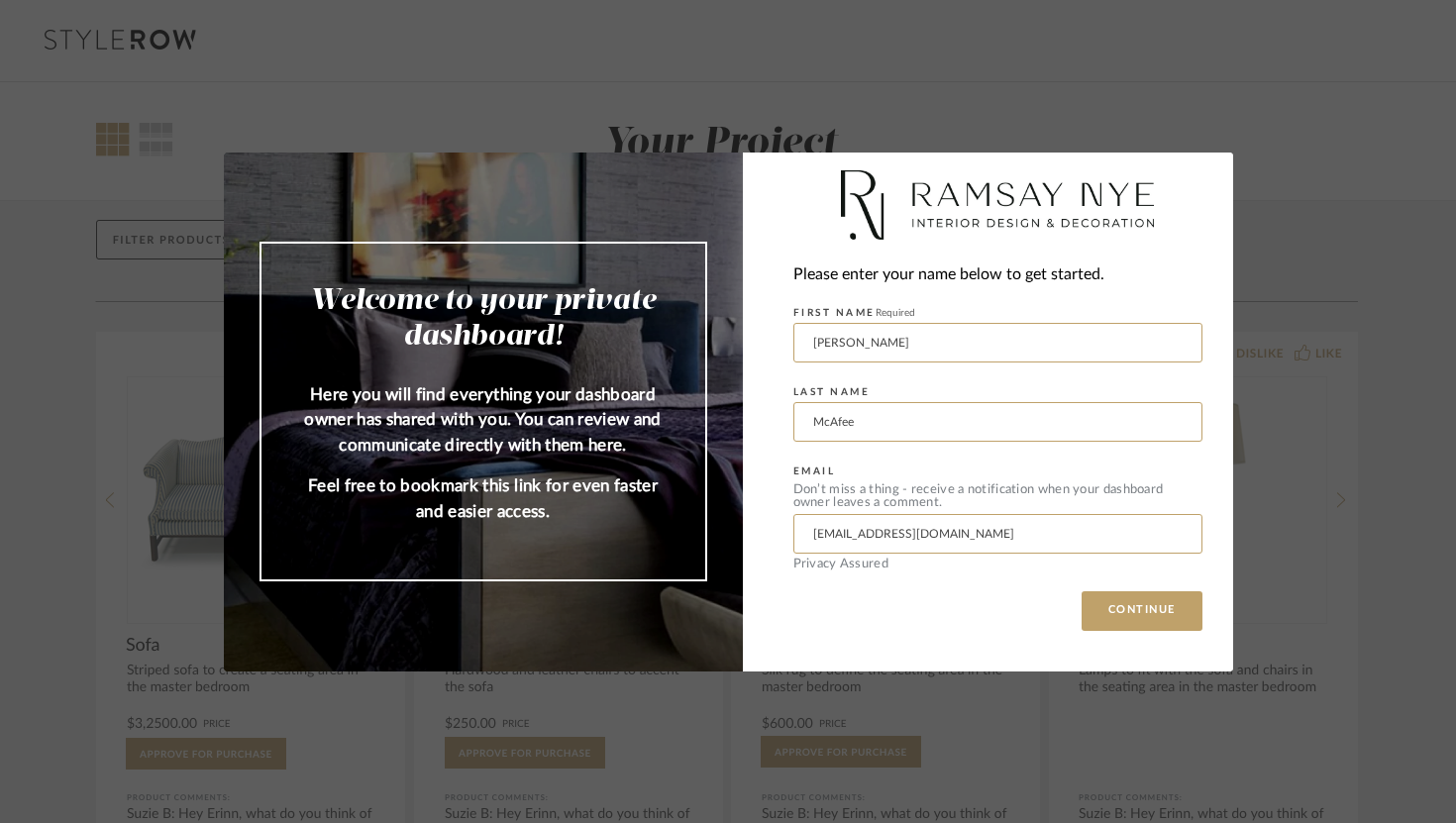 scroll, scrollTop: 0, scrollLeft: 0, axis: both 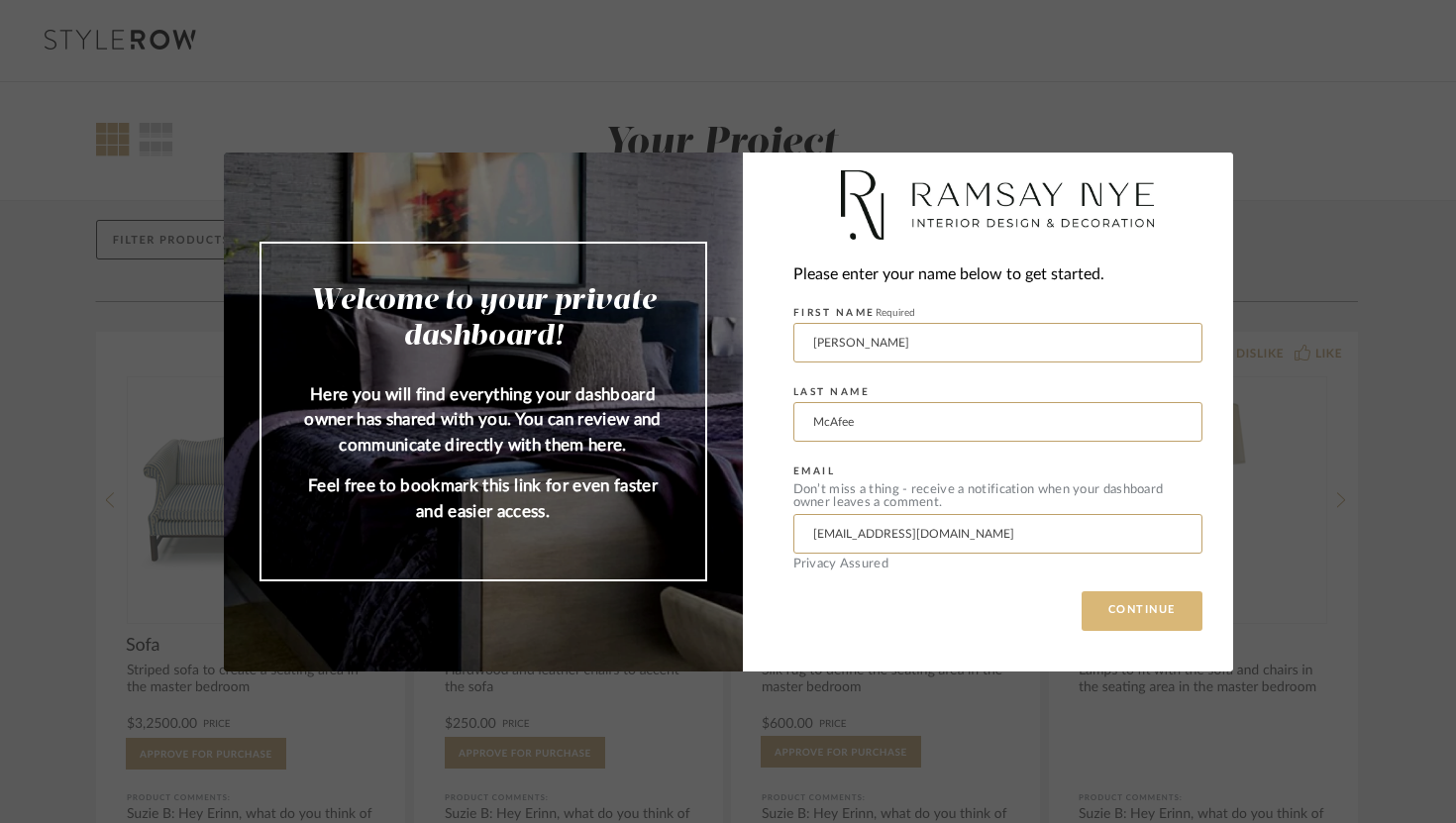 click on "CONTINUE" at bounding box center [1142, 611] 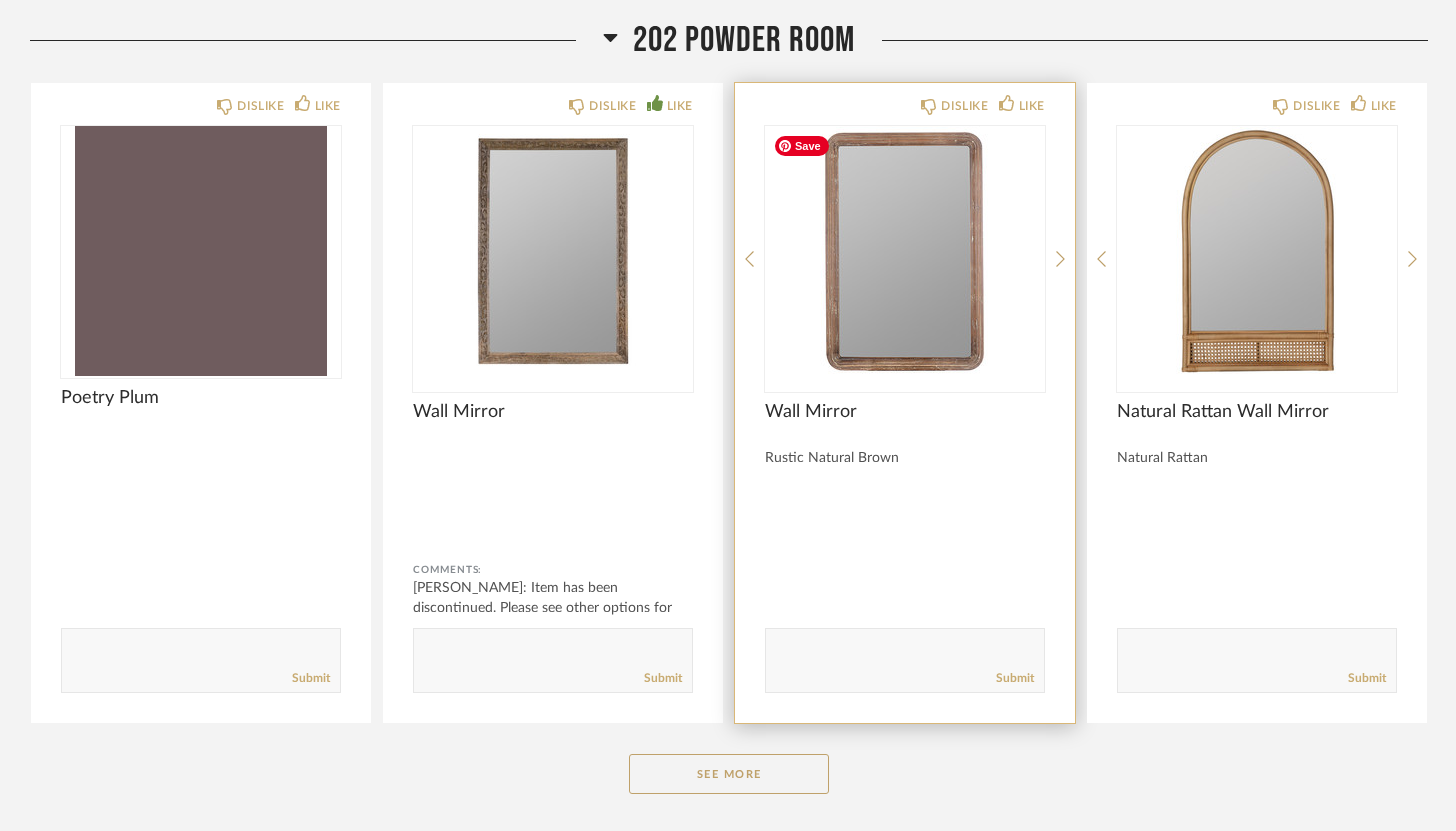 scroll, scrollTop: 4008, scrollLeft: 0, axis: vertical 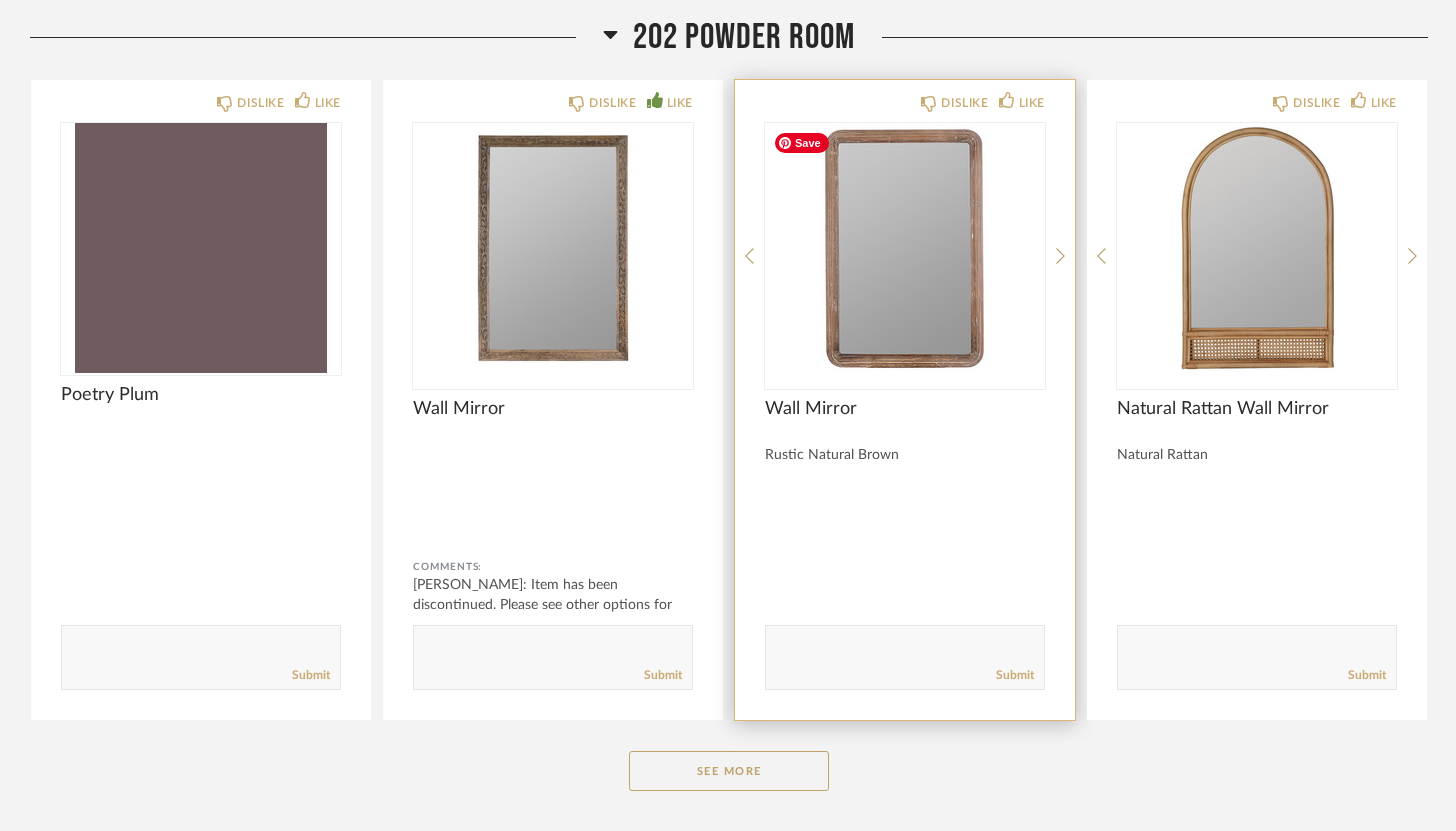 click at bounding box center [905, 248] 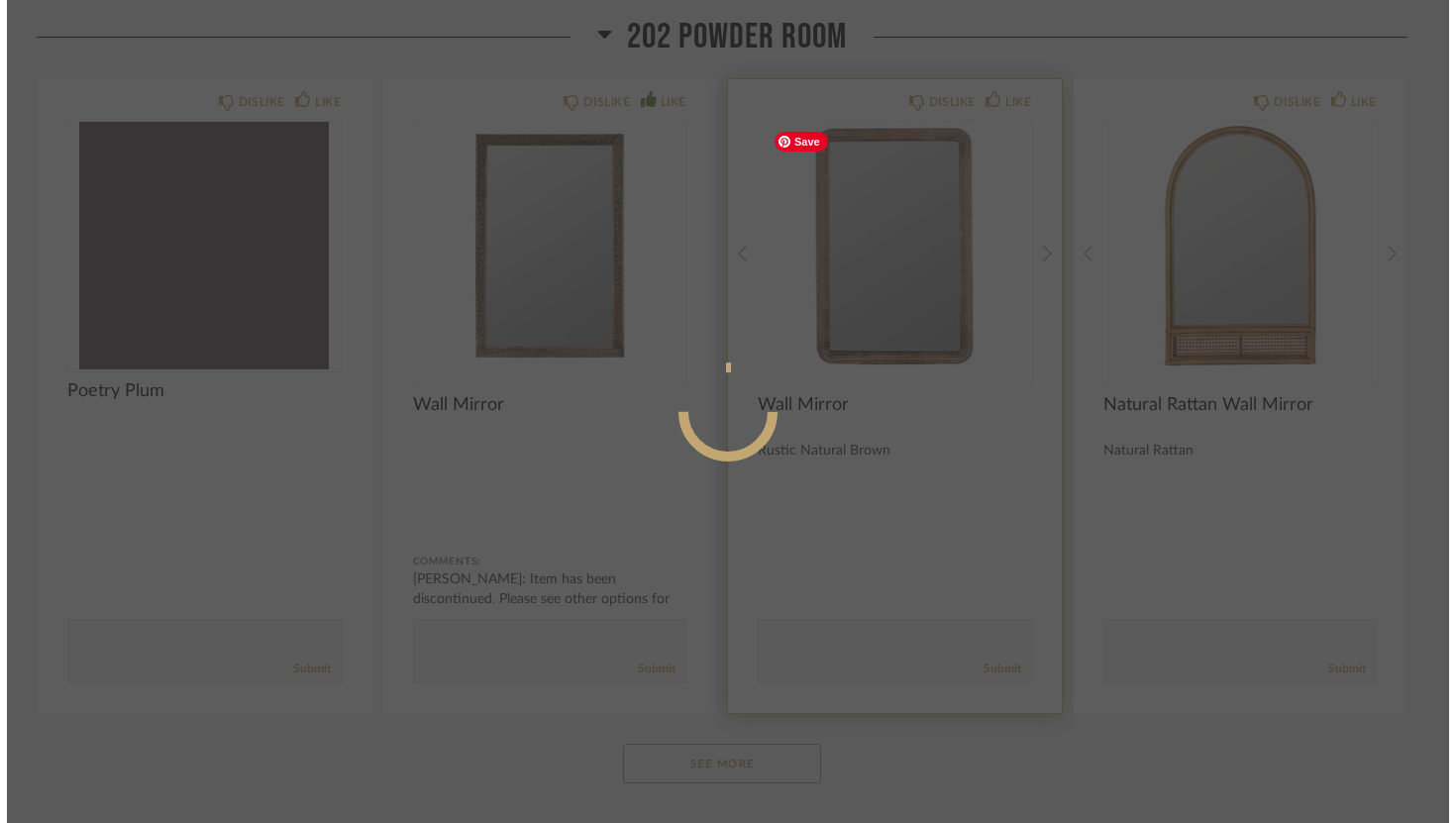 scroll, scrollTop: 0, scrollLeft: 0, axis: both 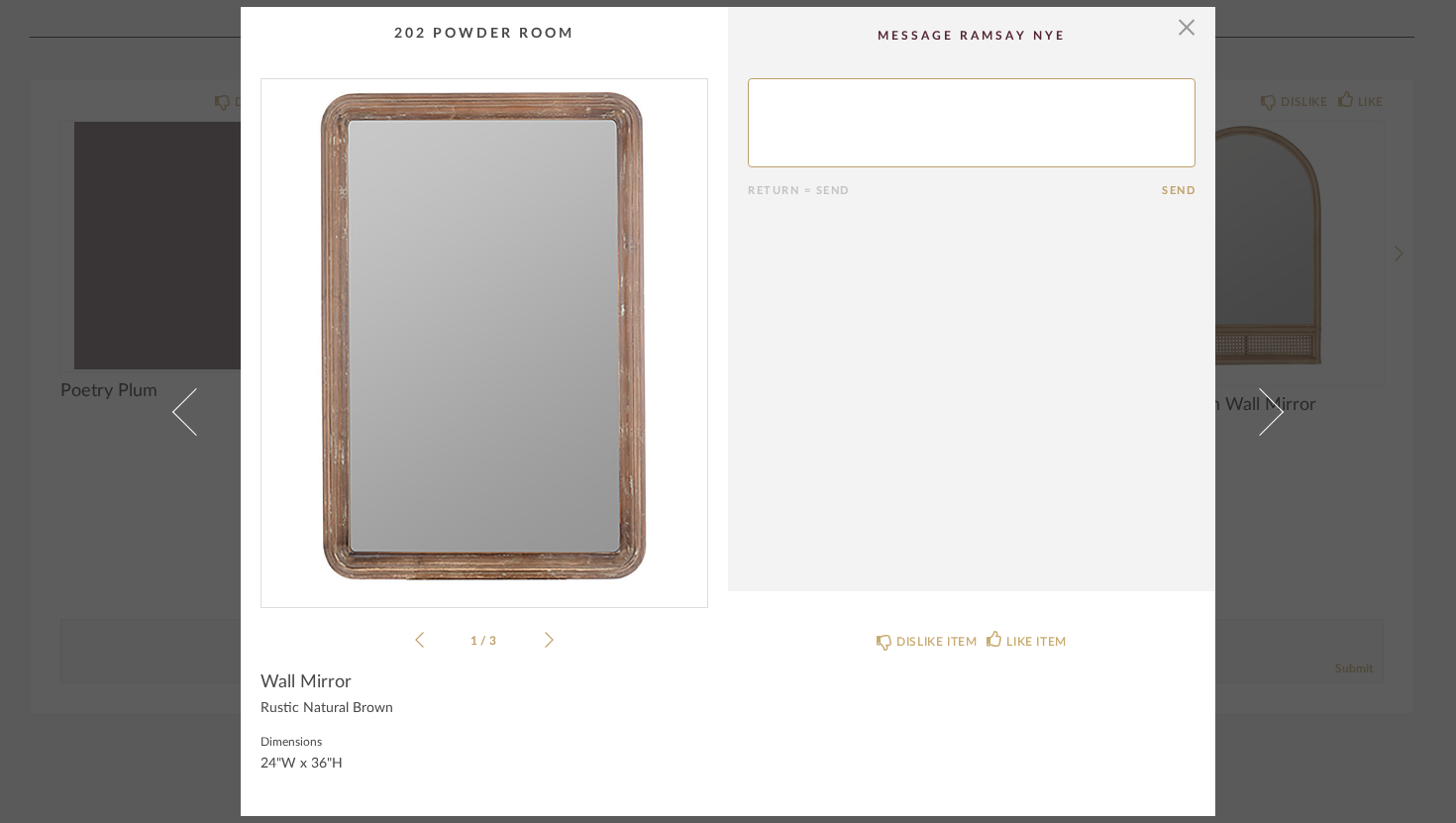 click 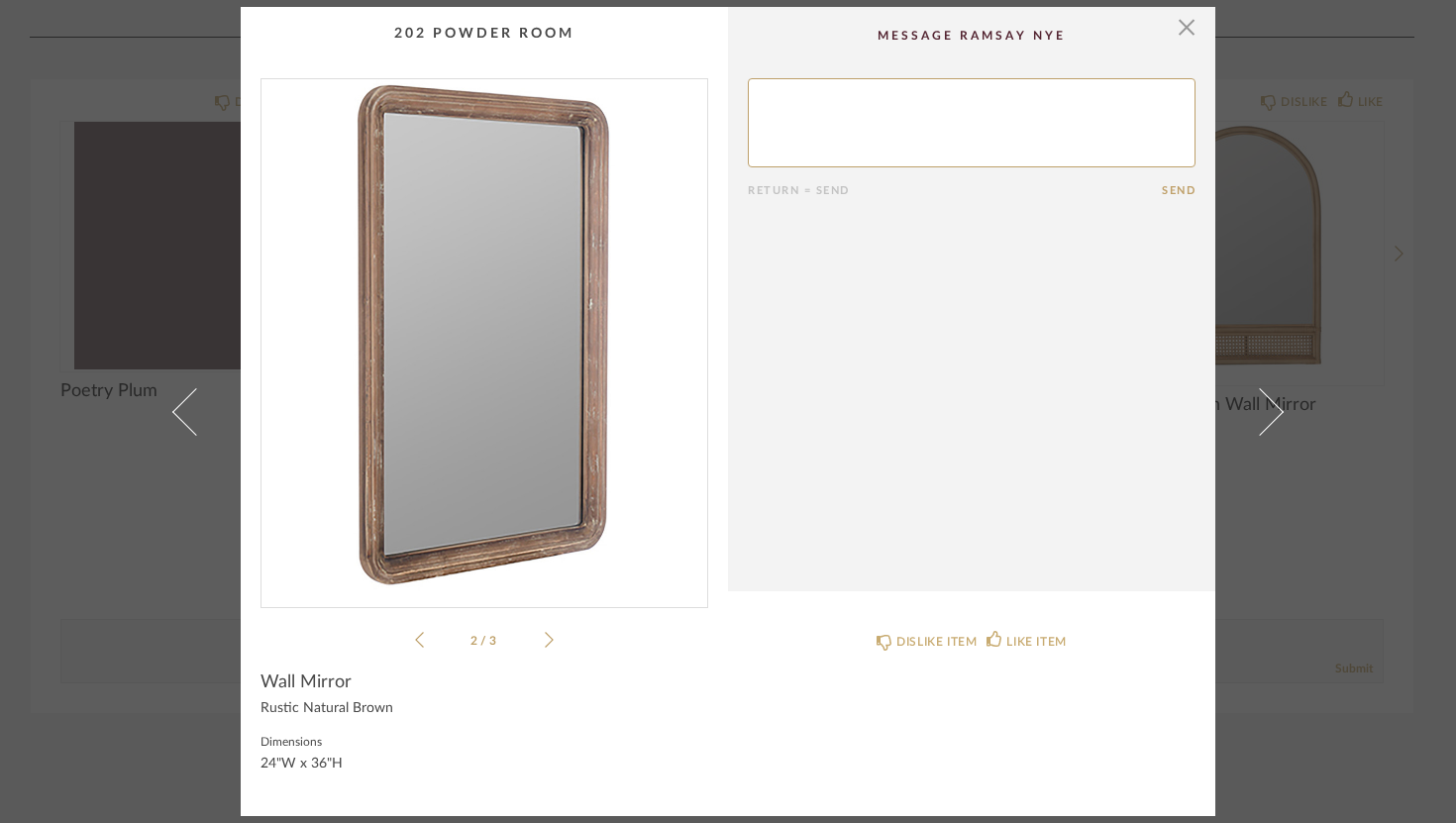 click 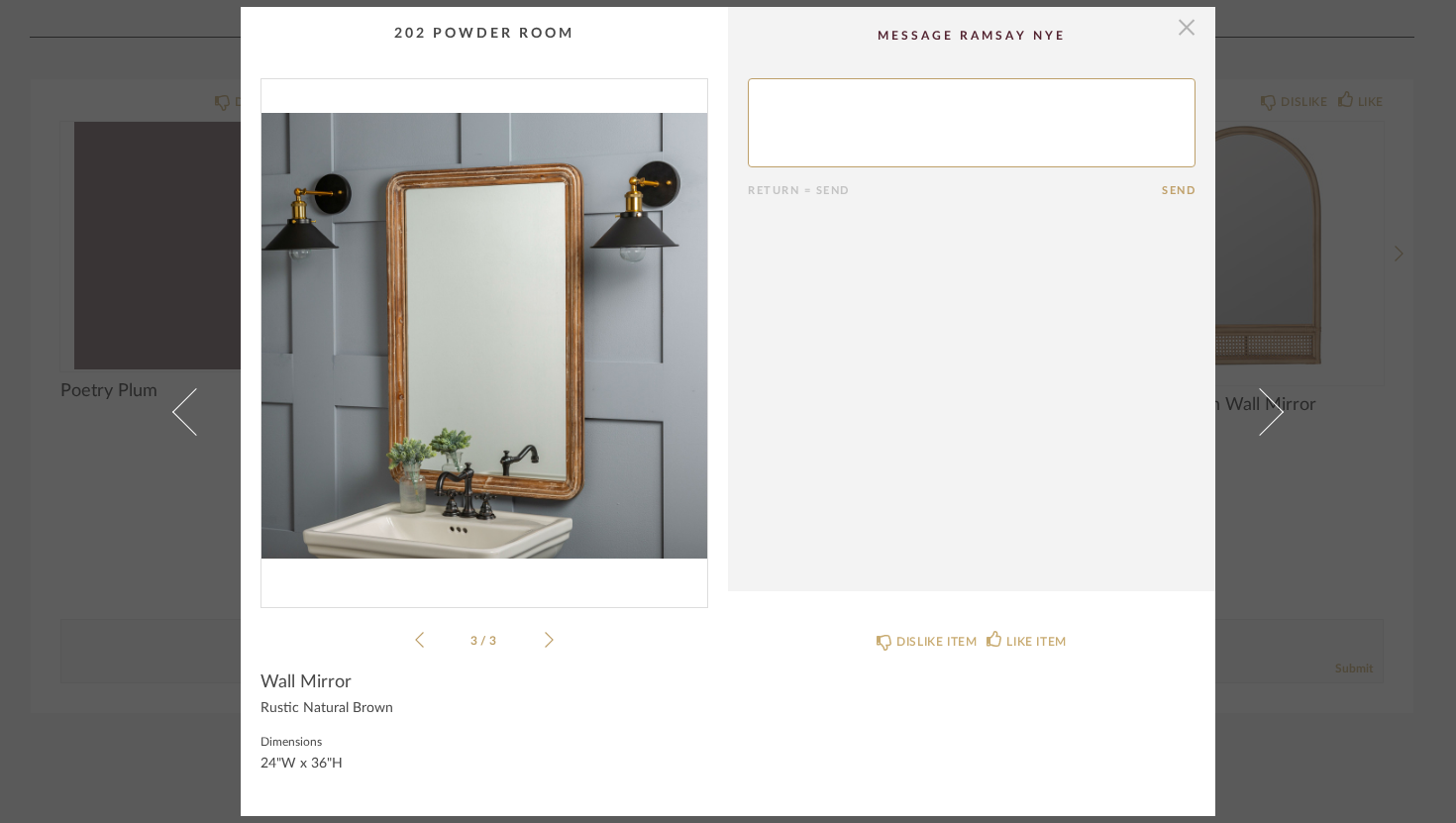 click at bounding box center (1187, 27) 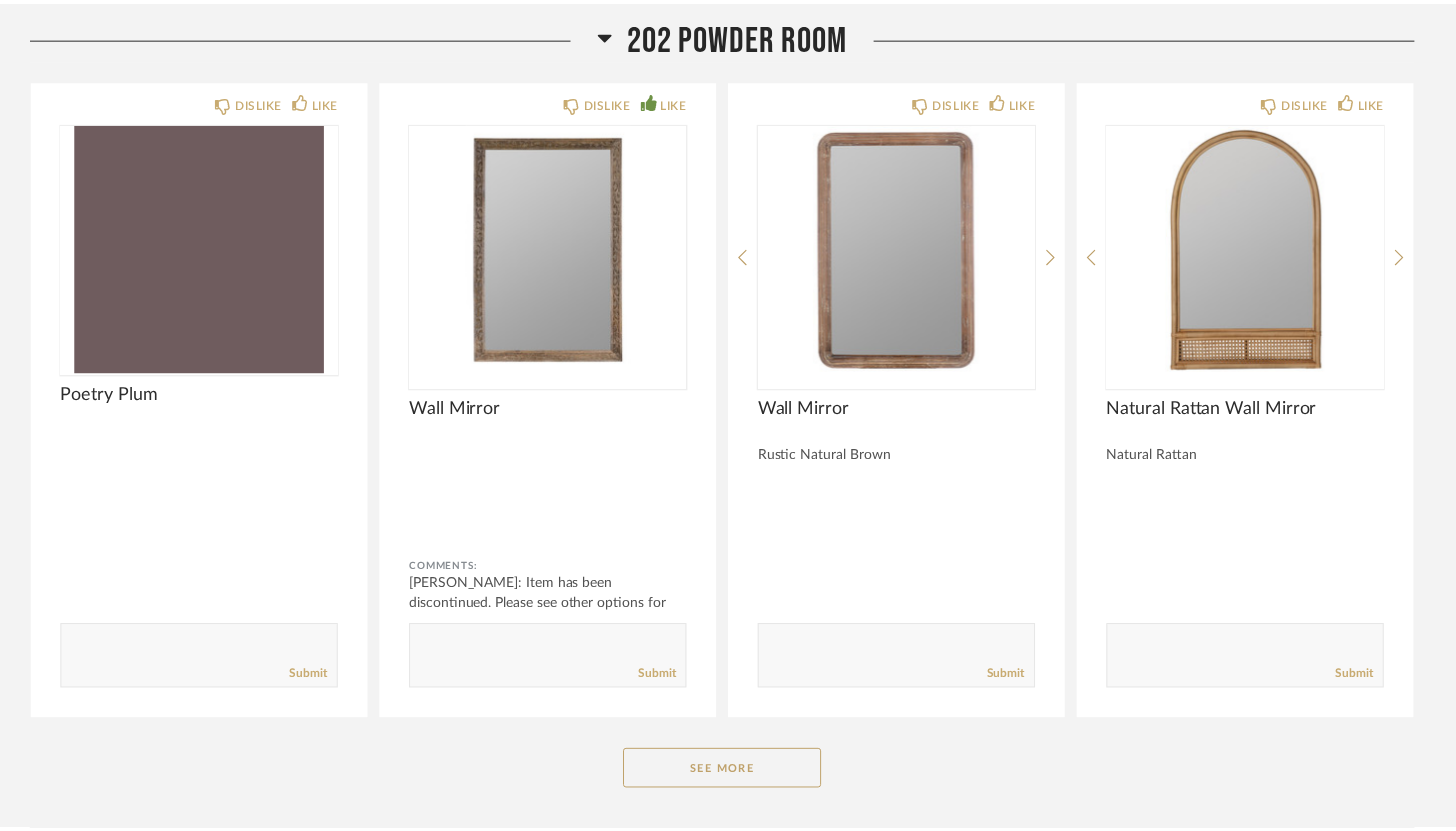 scroll, scrollTop: 4008, scrollLeft: 0, axis: vertical 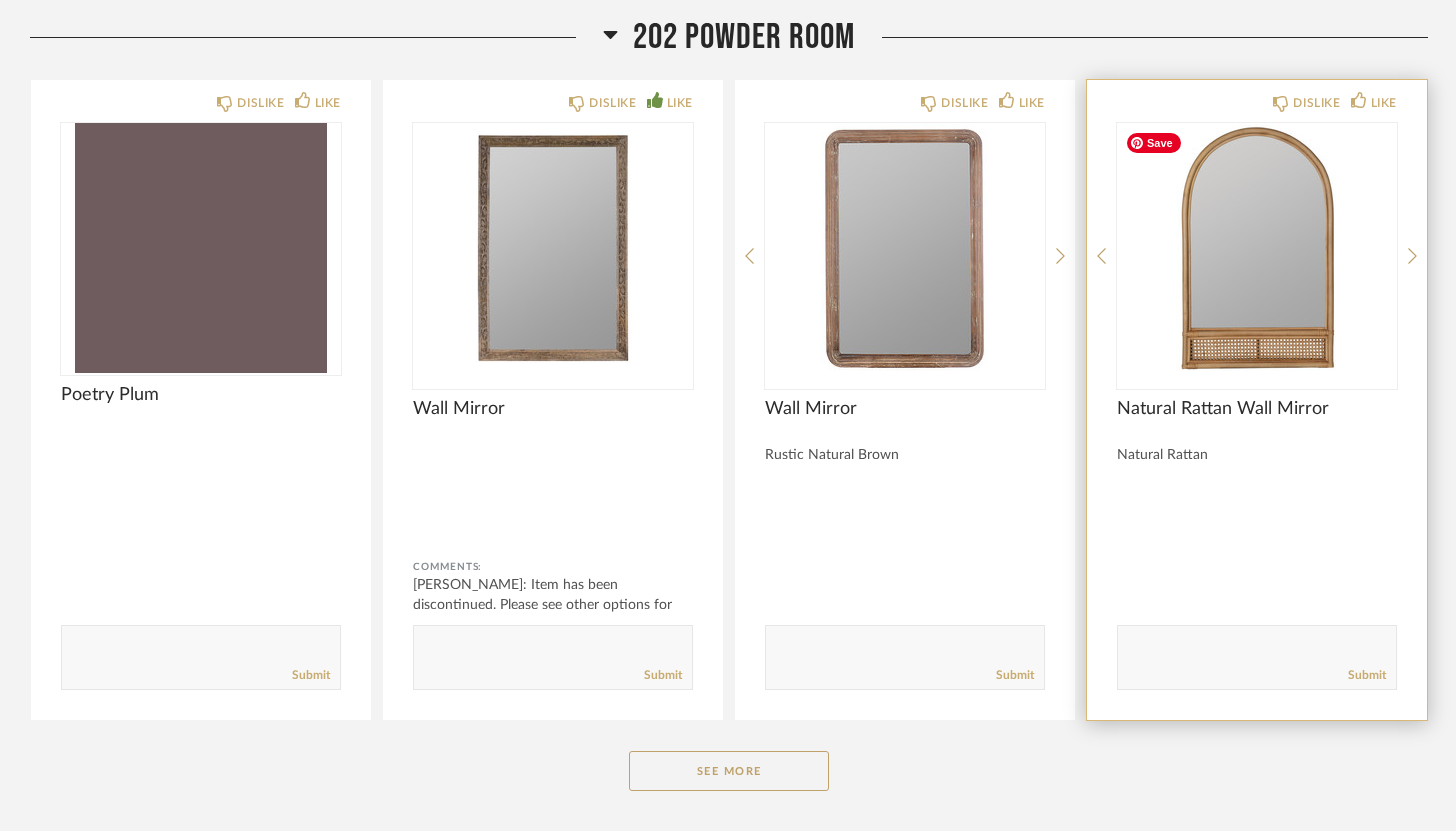 click at bounding box center [1257, 248] 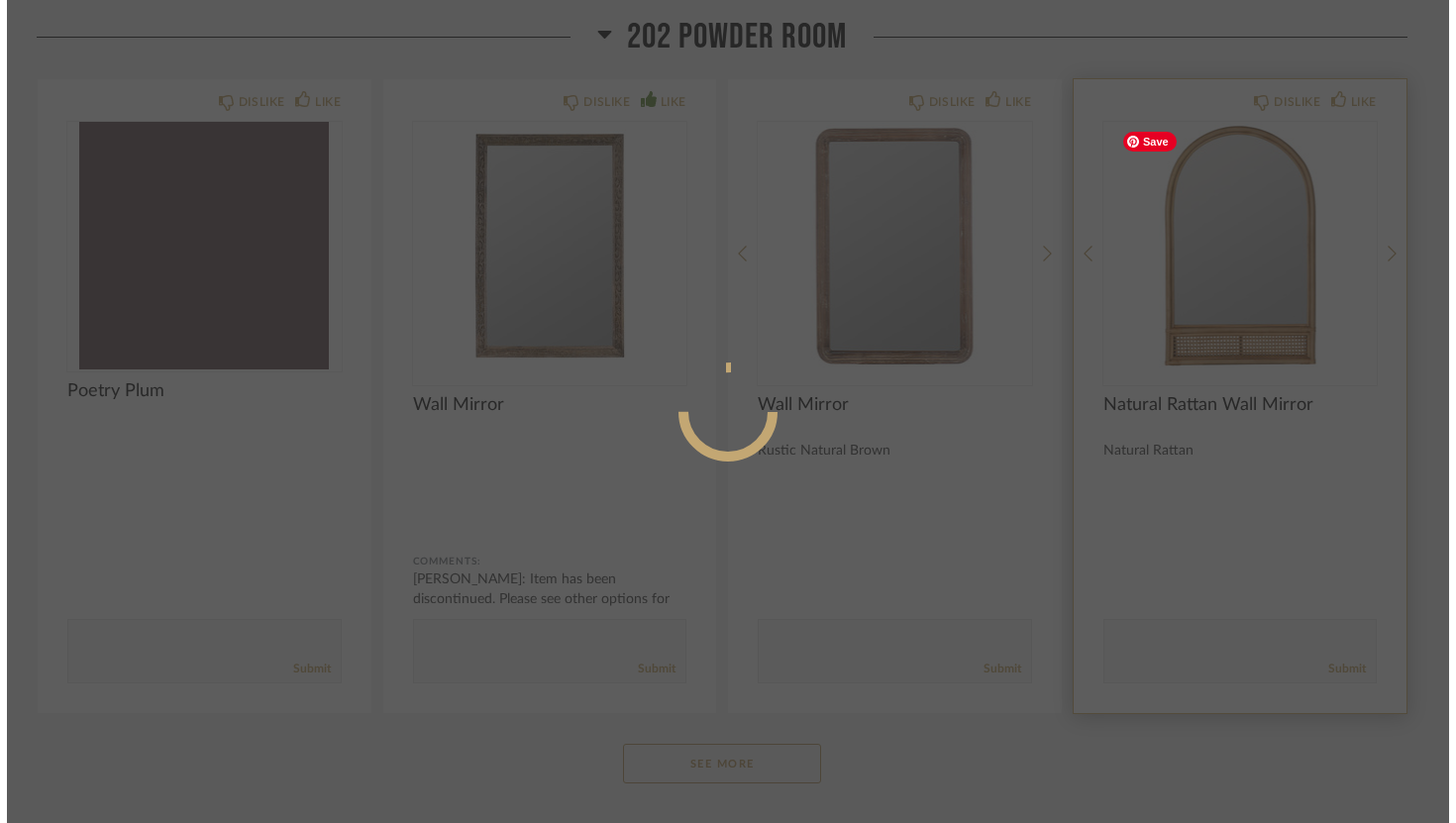 scroll, scrollTop: 0, scrollLeft: 0, axis: both 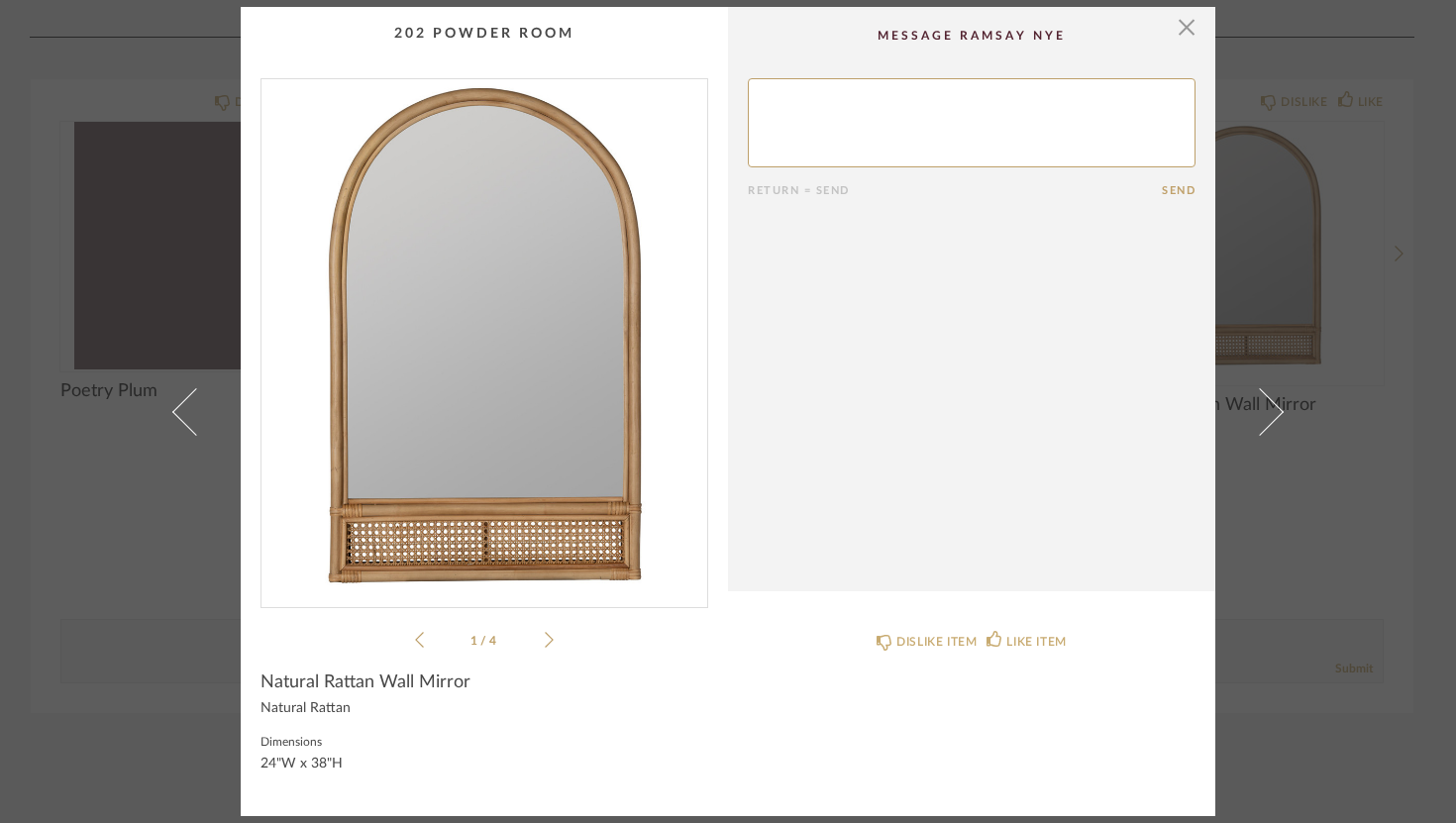 click 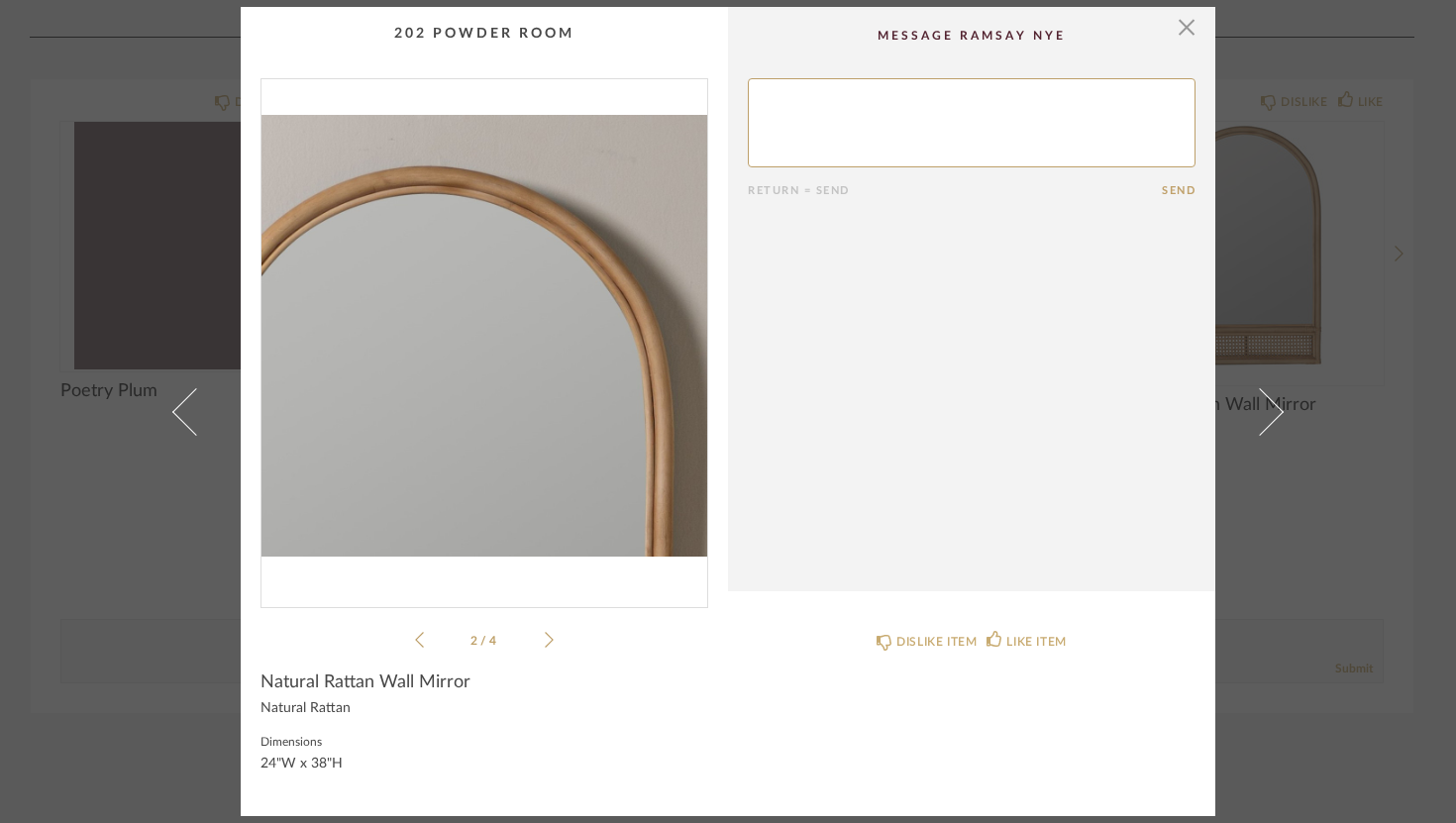 click 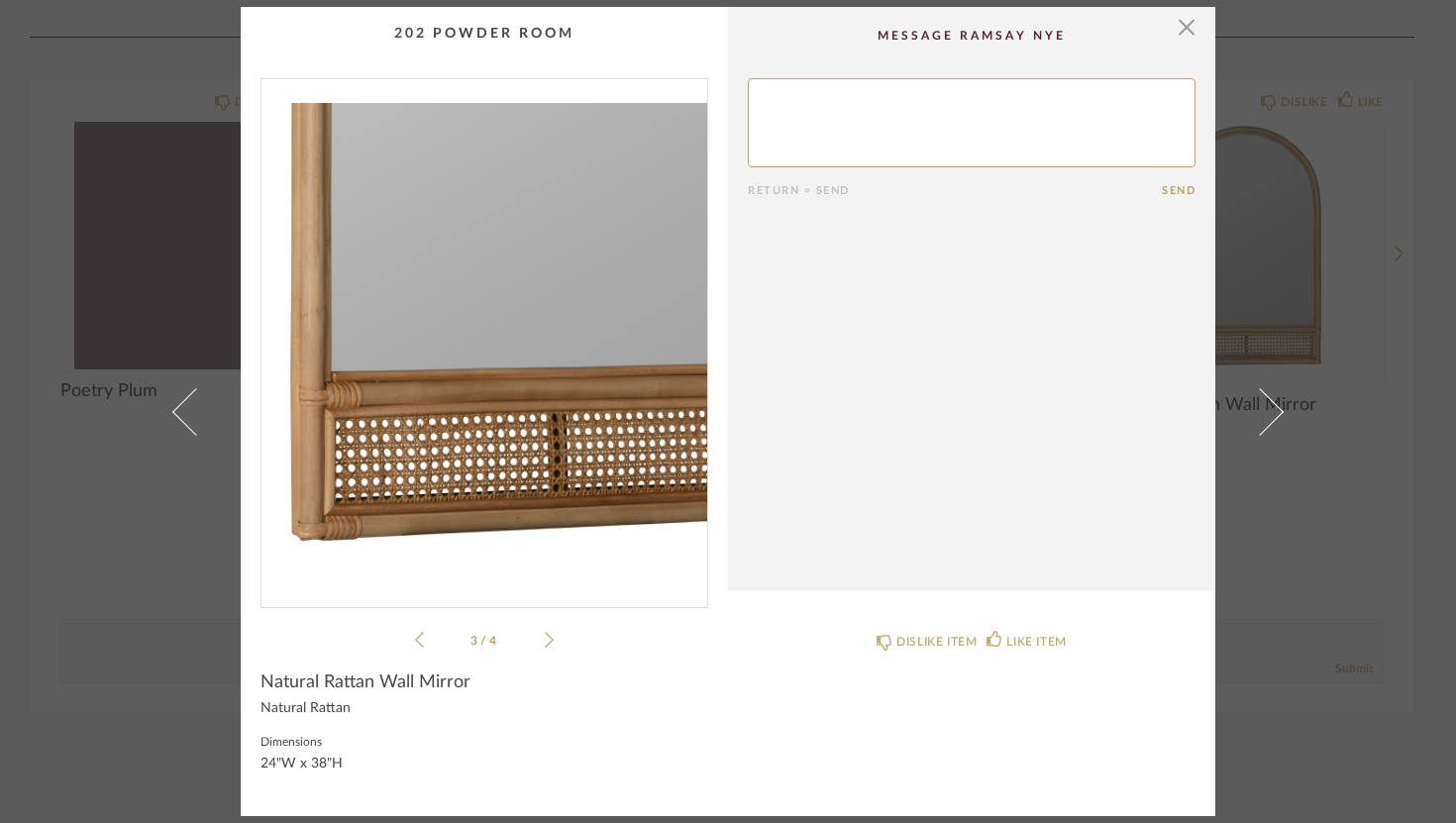 click 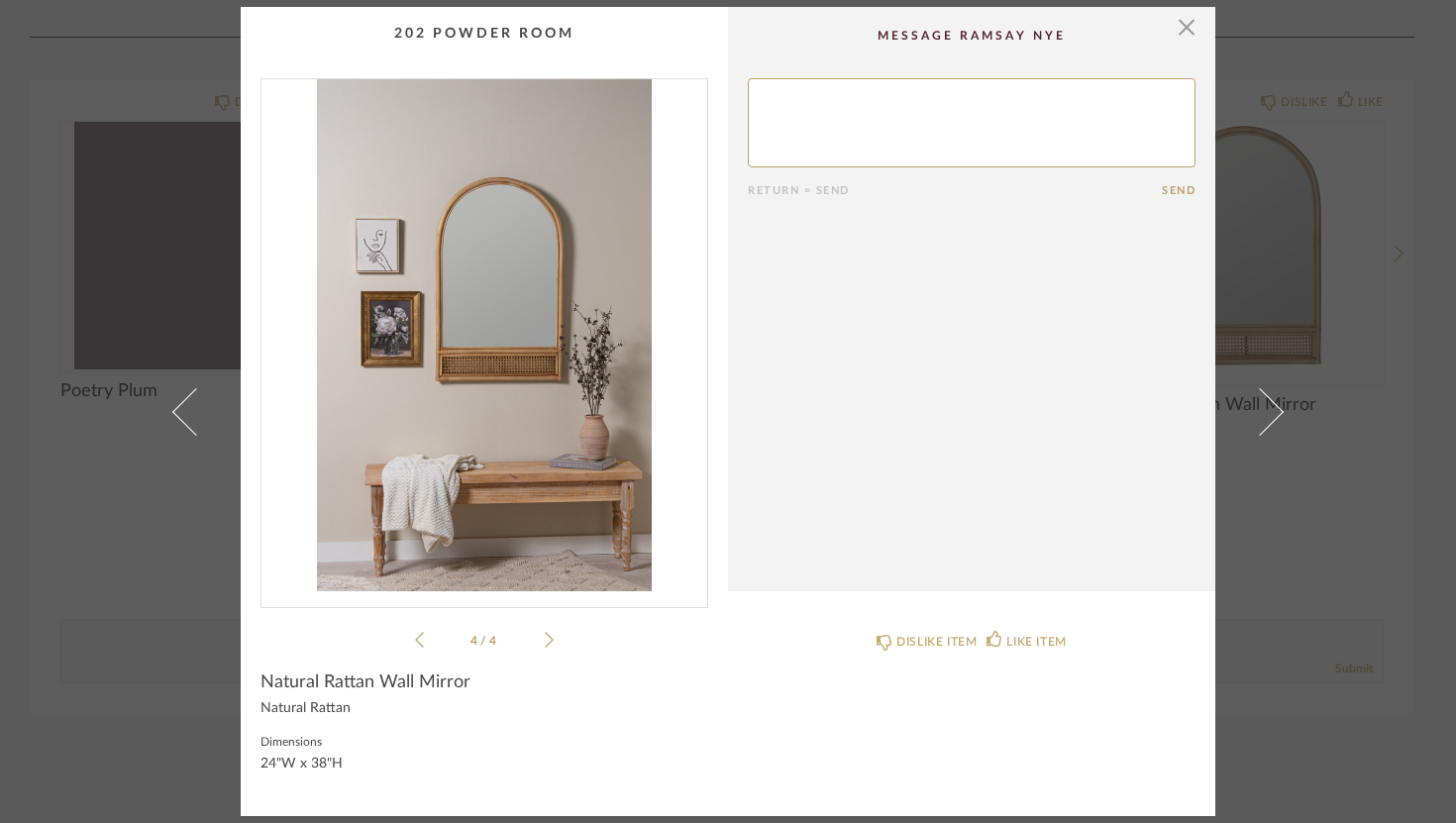 click 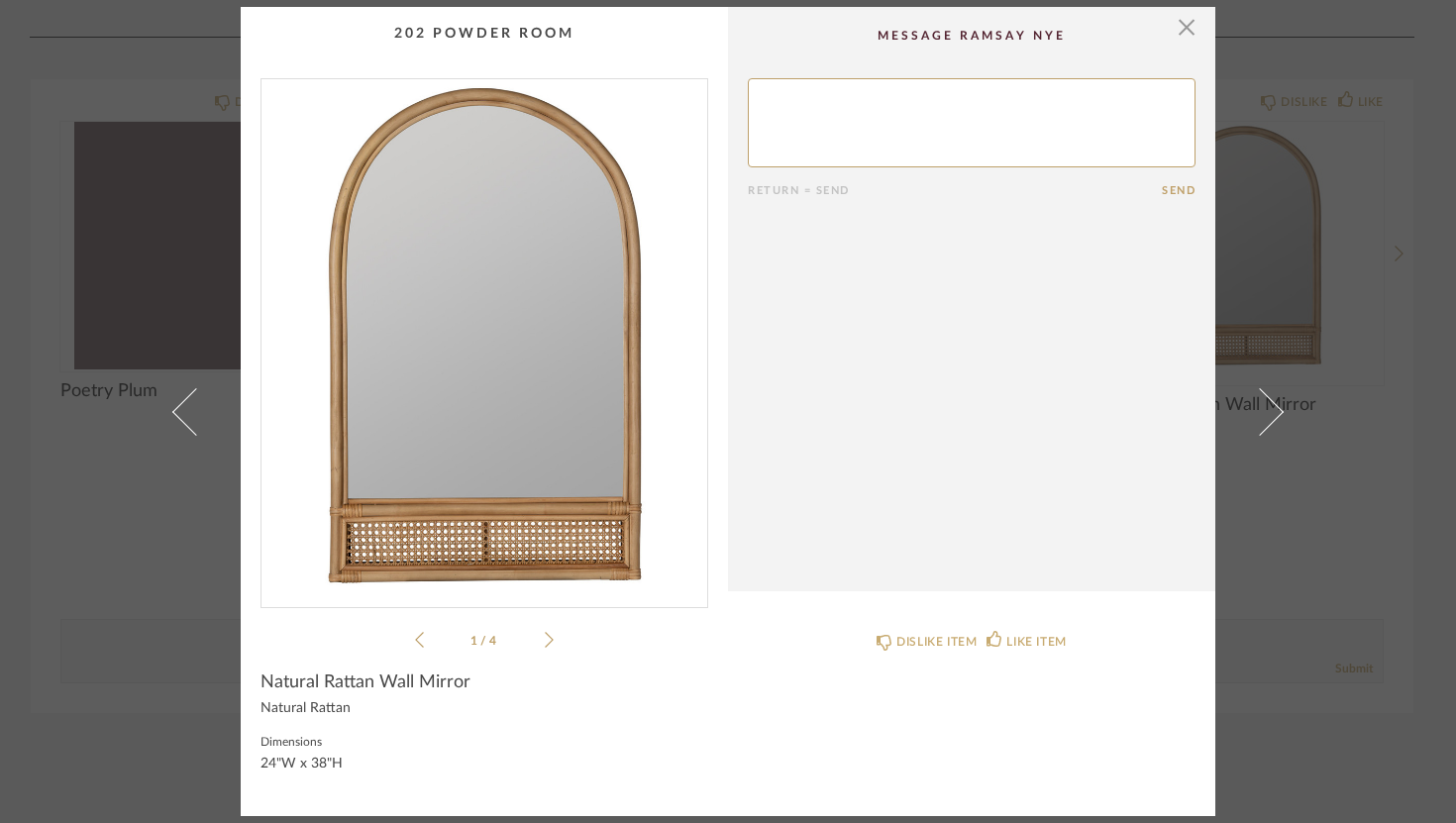click 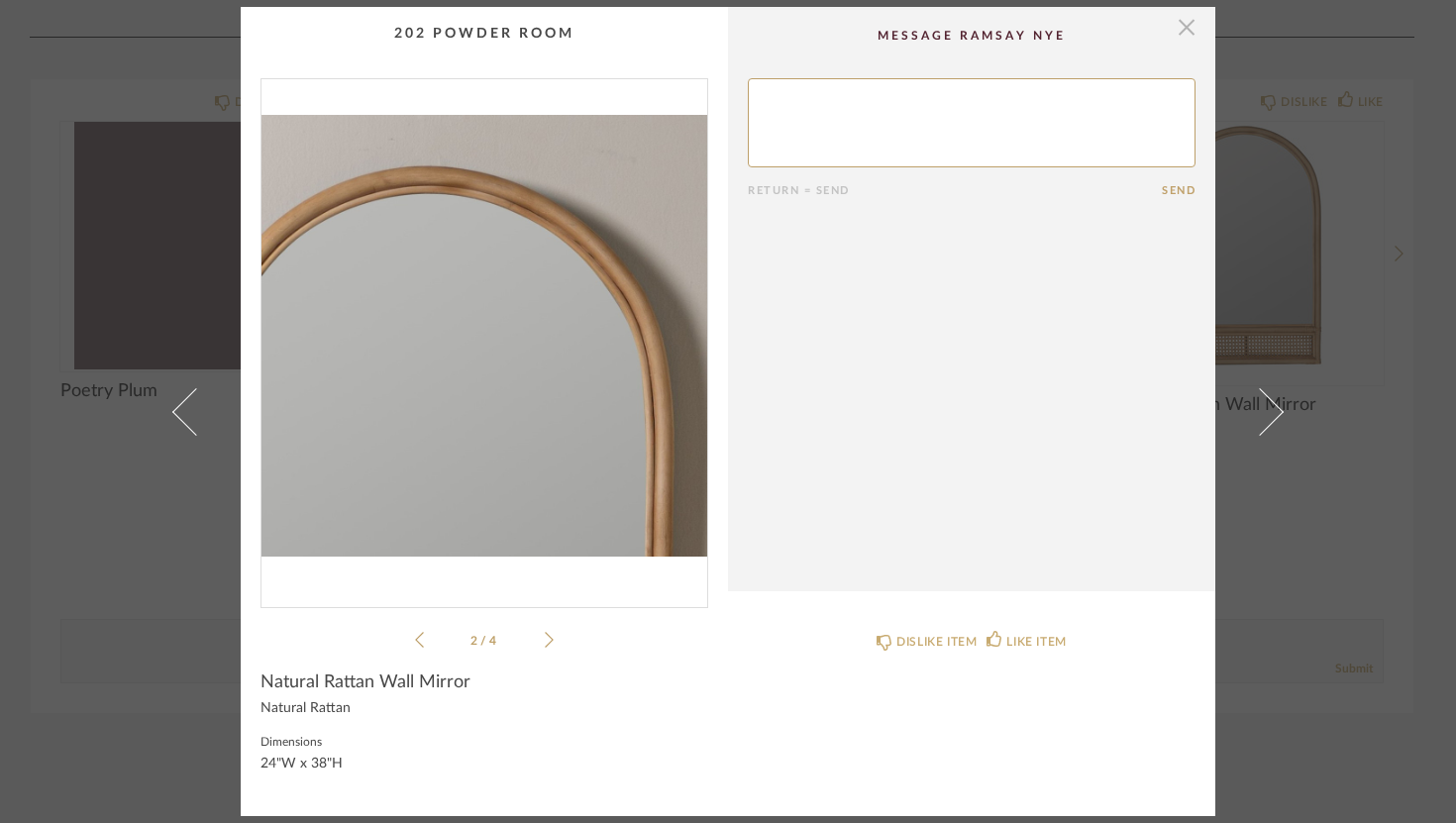 click at bounding box center [1187, 27] 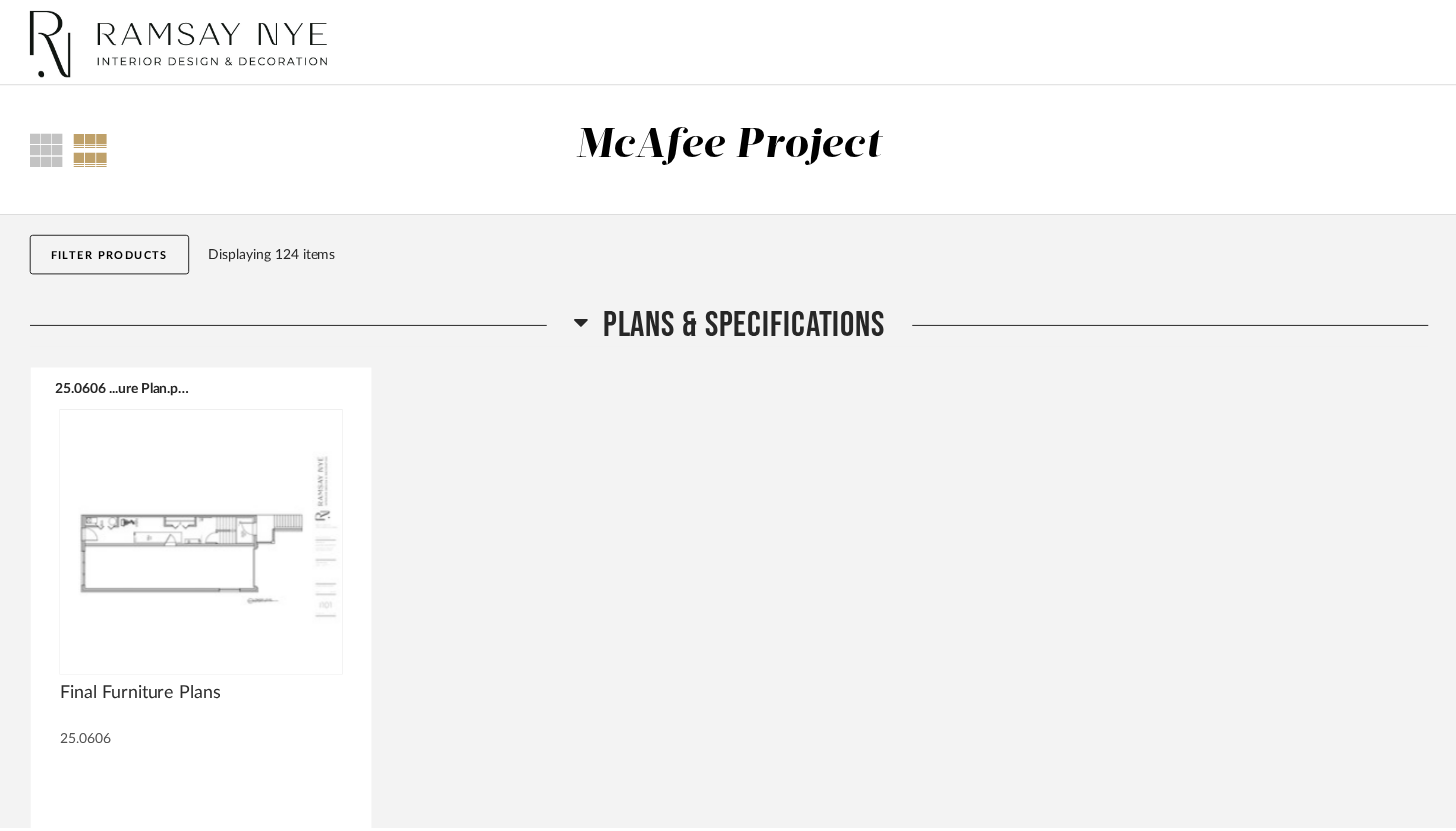 scroll, scrollTop: 4008, scrollLeft: 0, axis: vertical 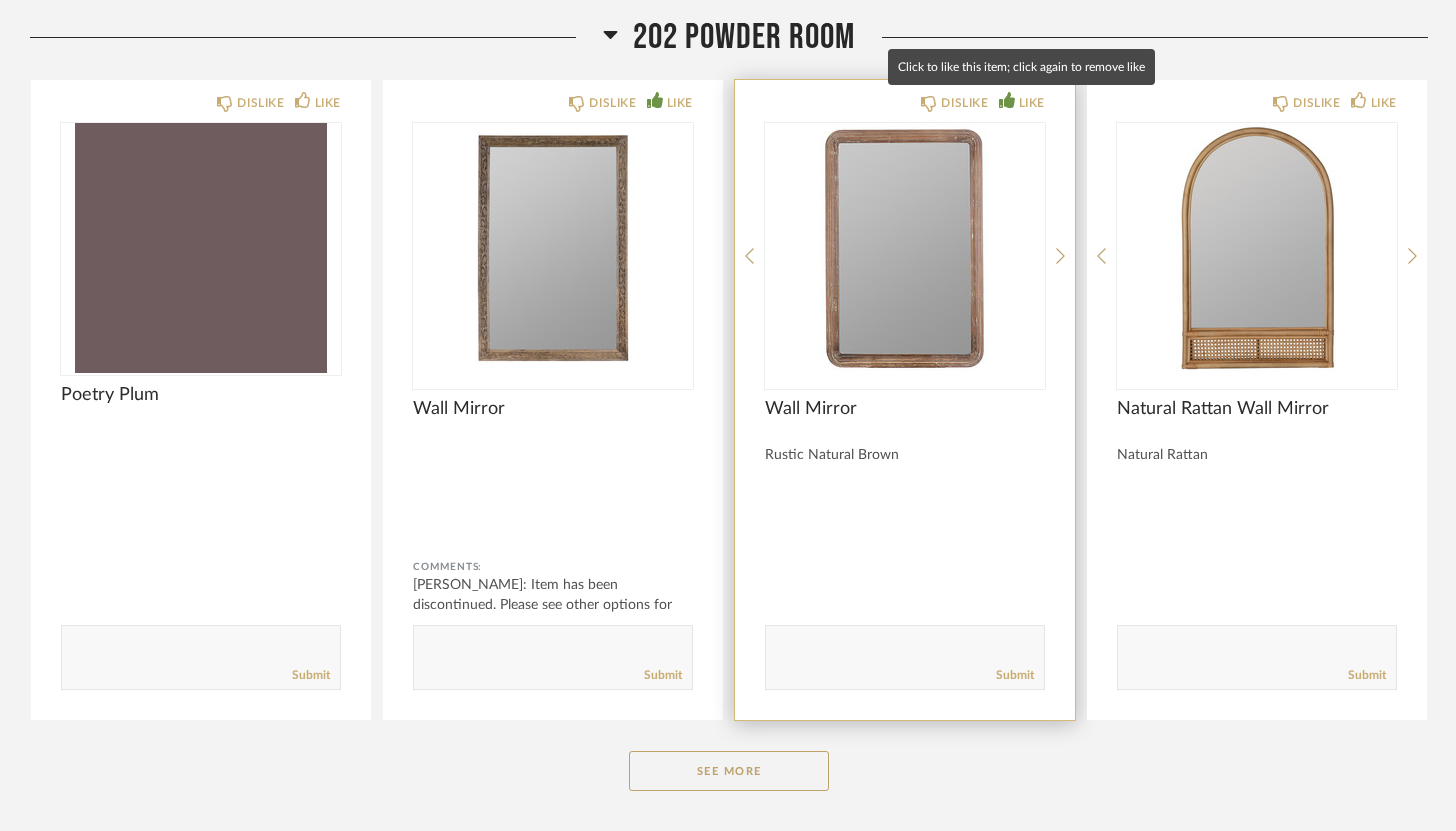 click 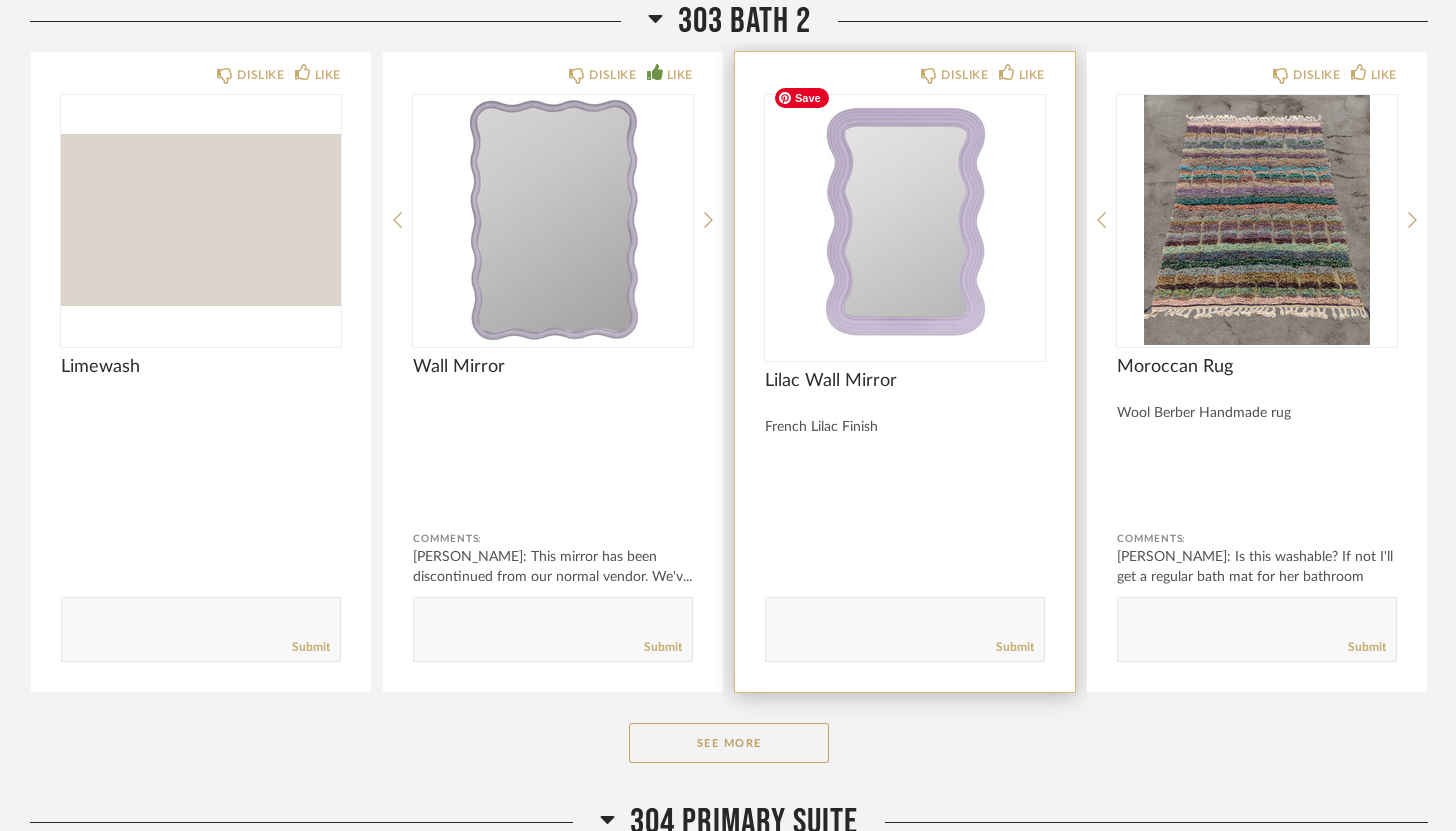 scroll, scrollTop: 7206, scrollLeft: 0, axis: vertical 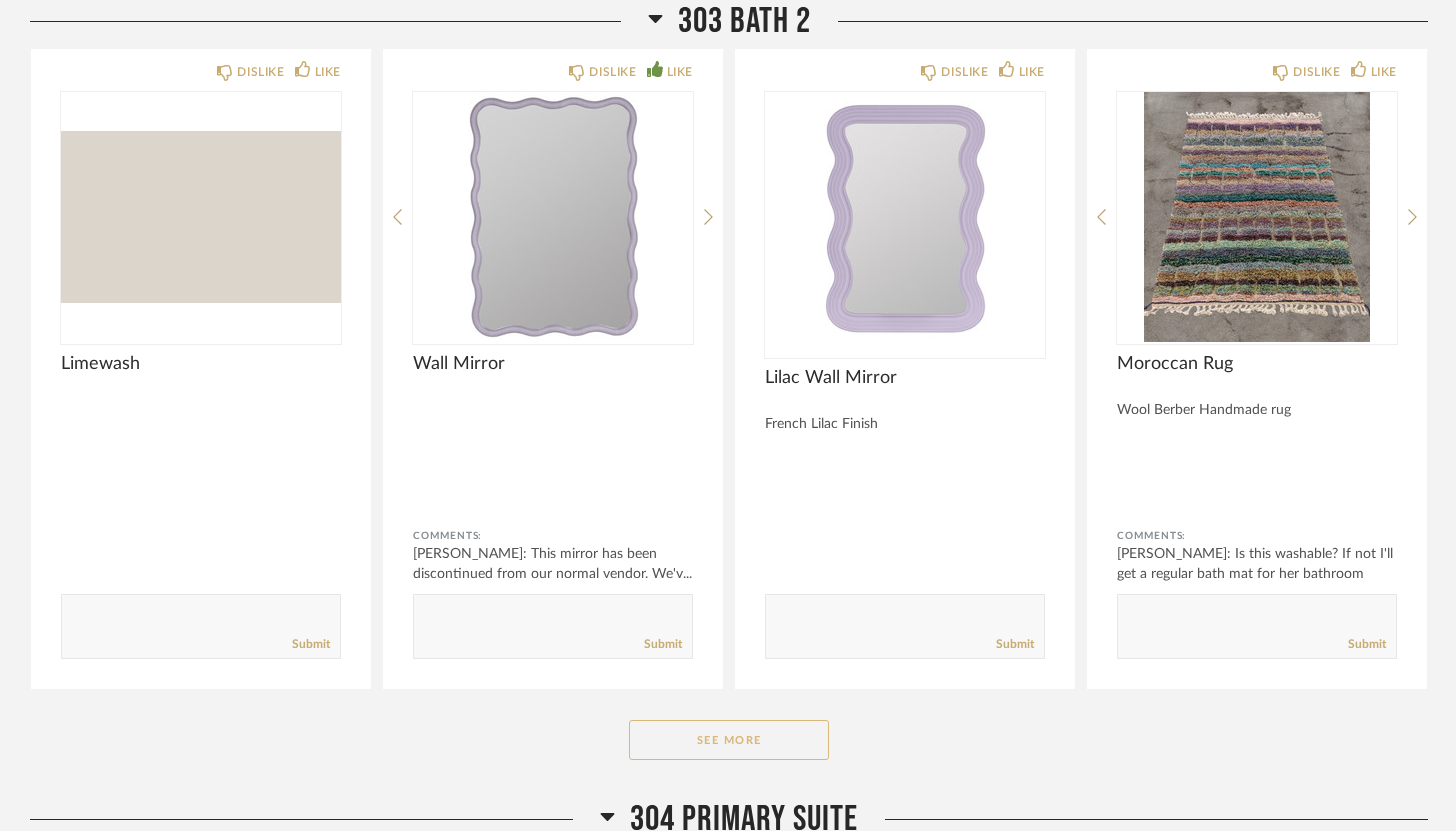 click on "See More" 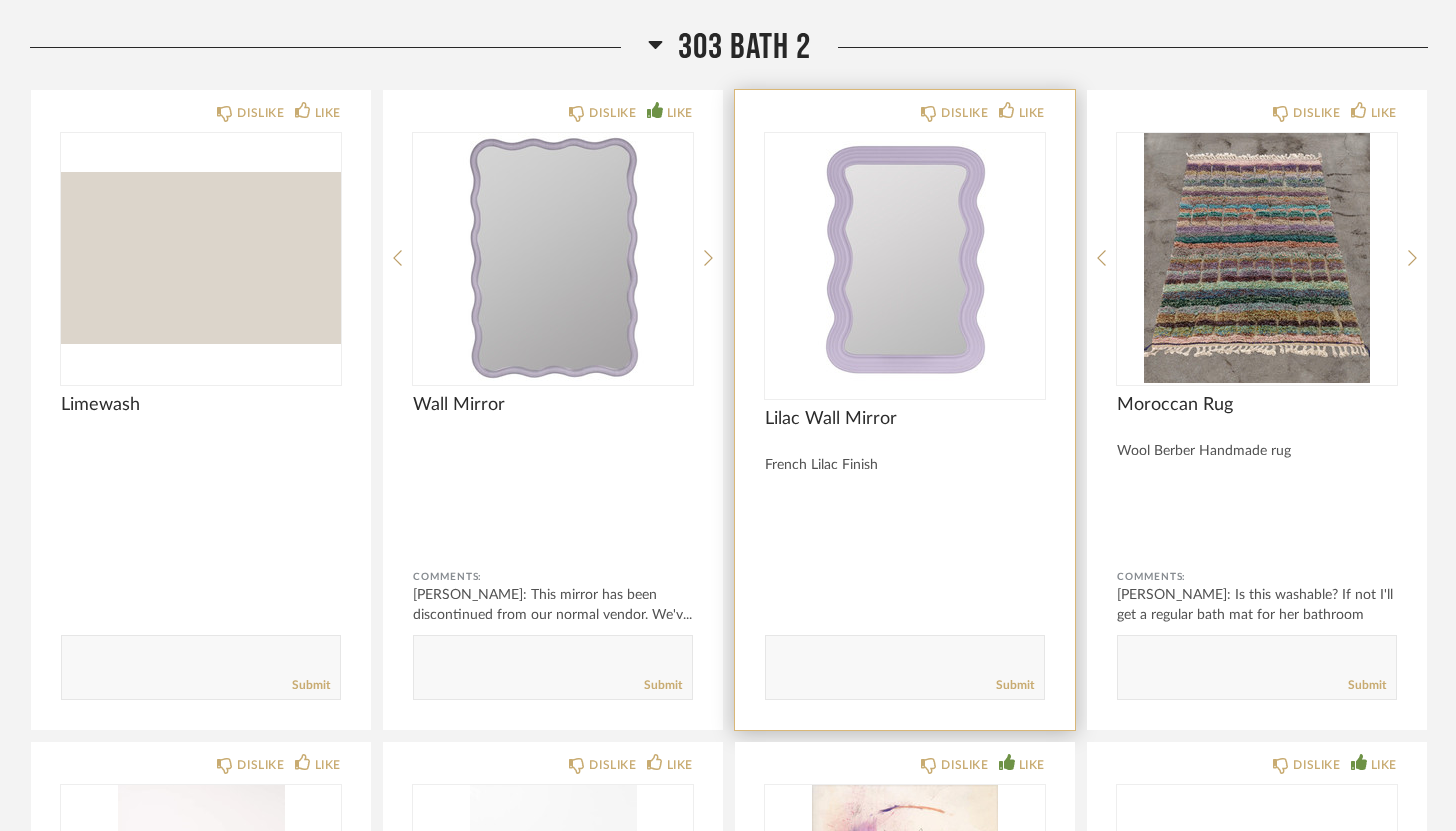 scroll, scrollTop: 7163, scrollLeft: 0, axis: vertical 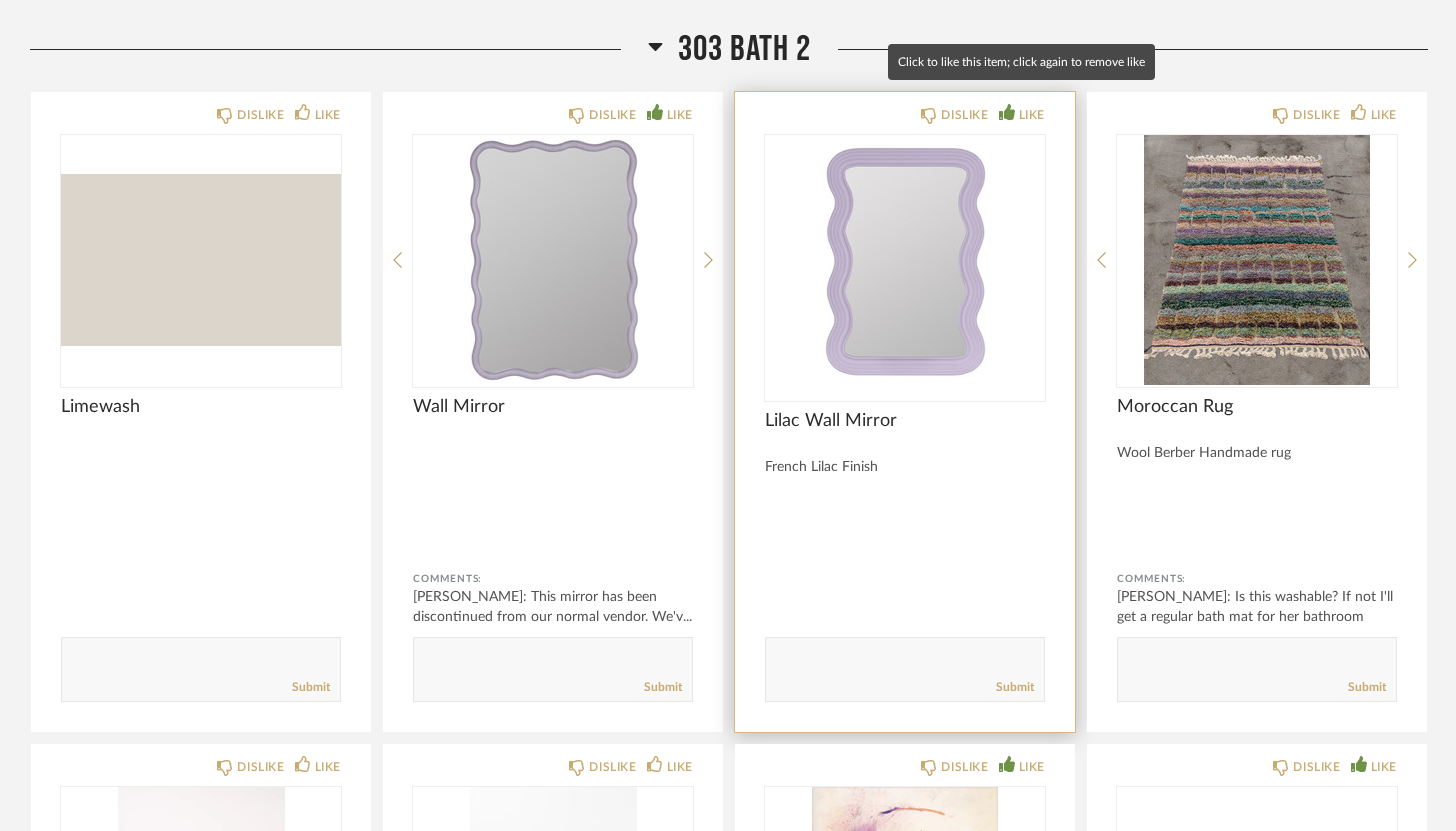 click 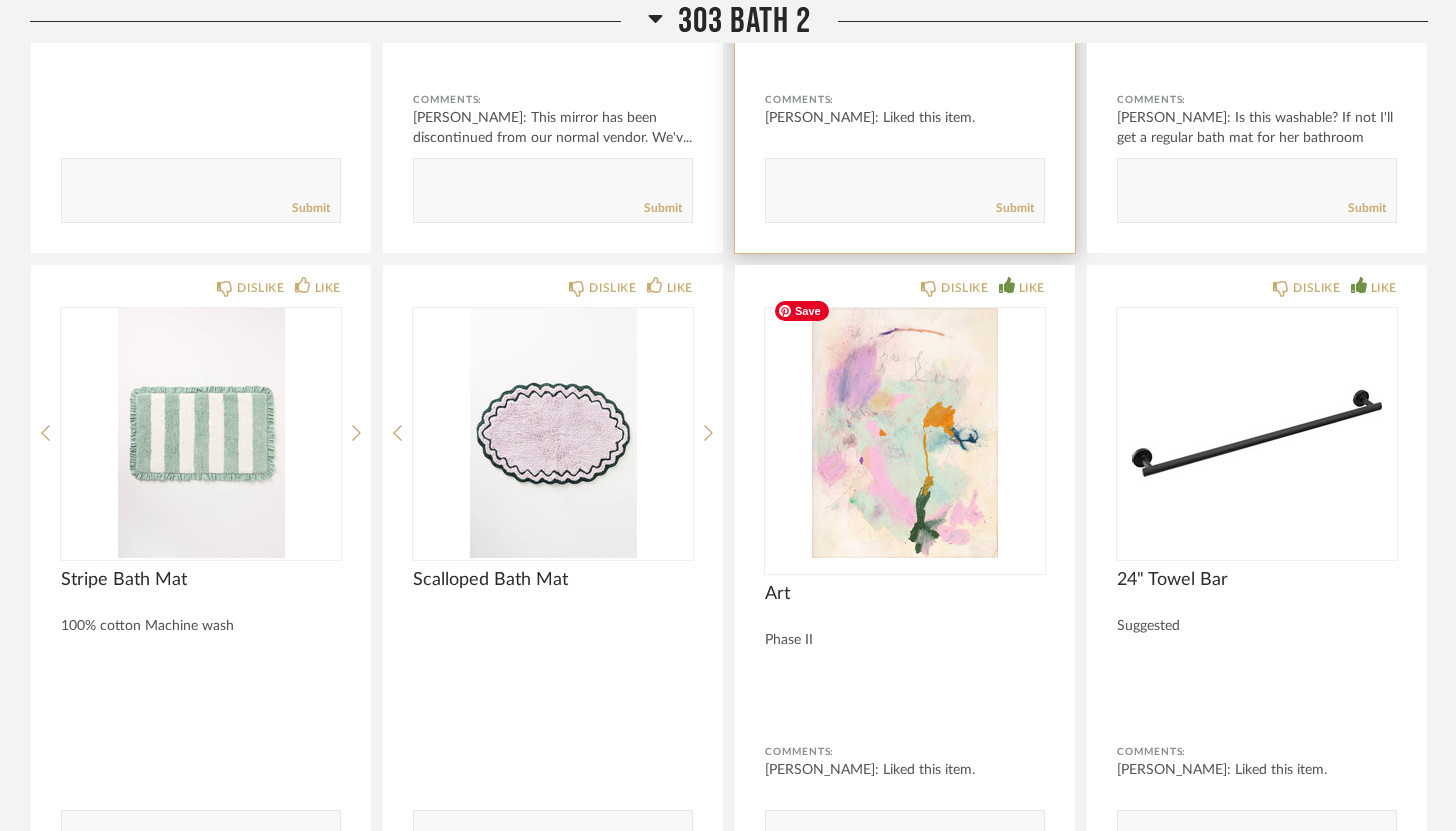 scroll, scrollTop: 7646, scrollLeft: 0, axis: vertical 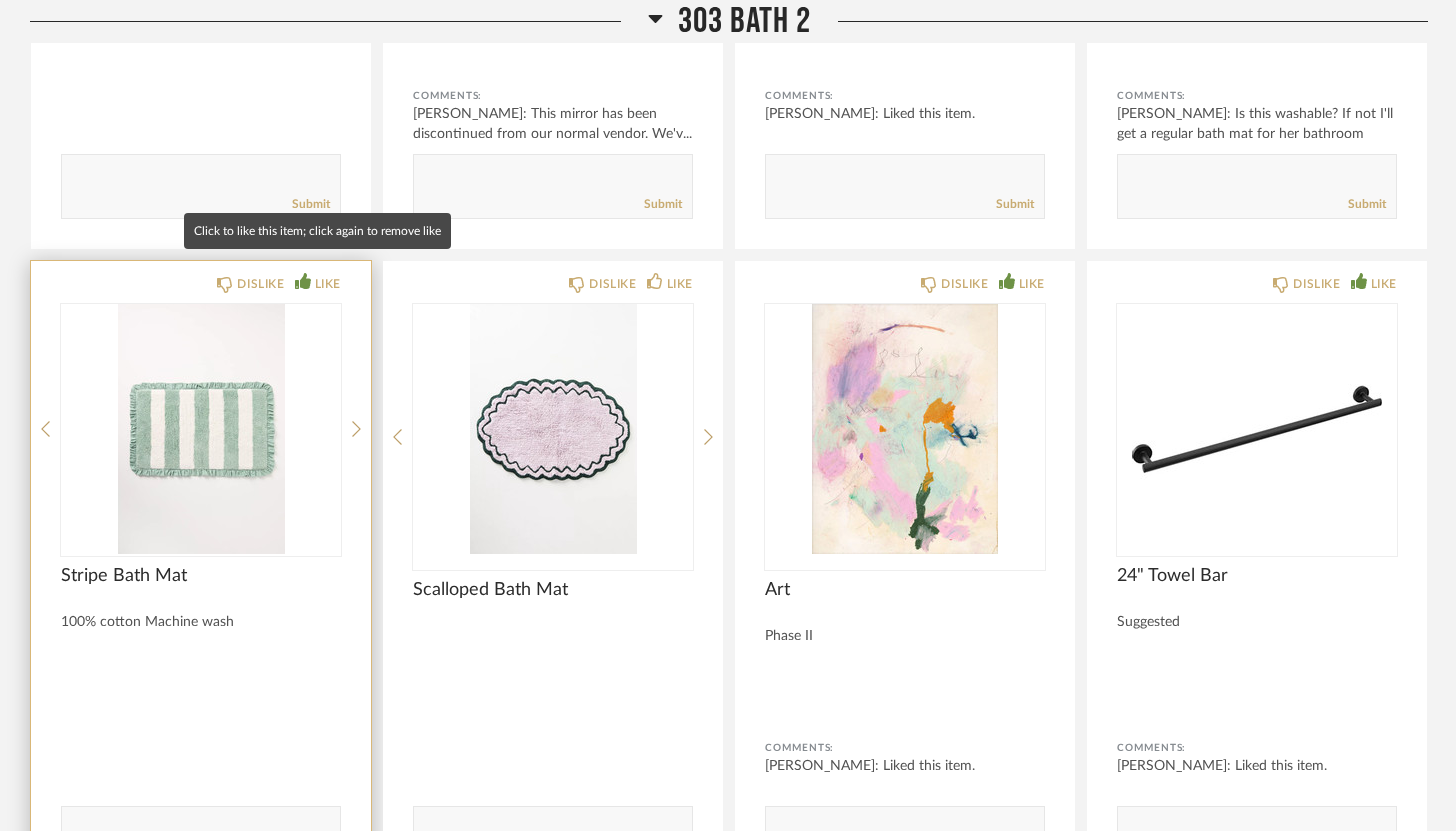 click 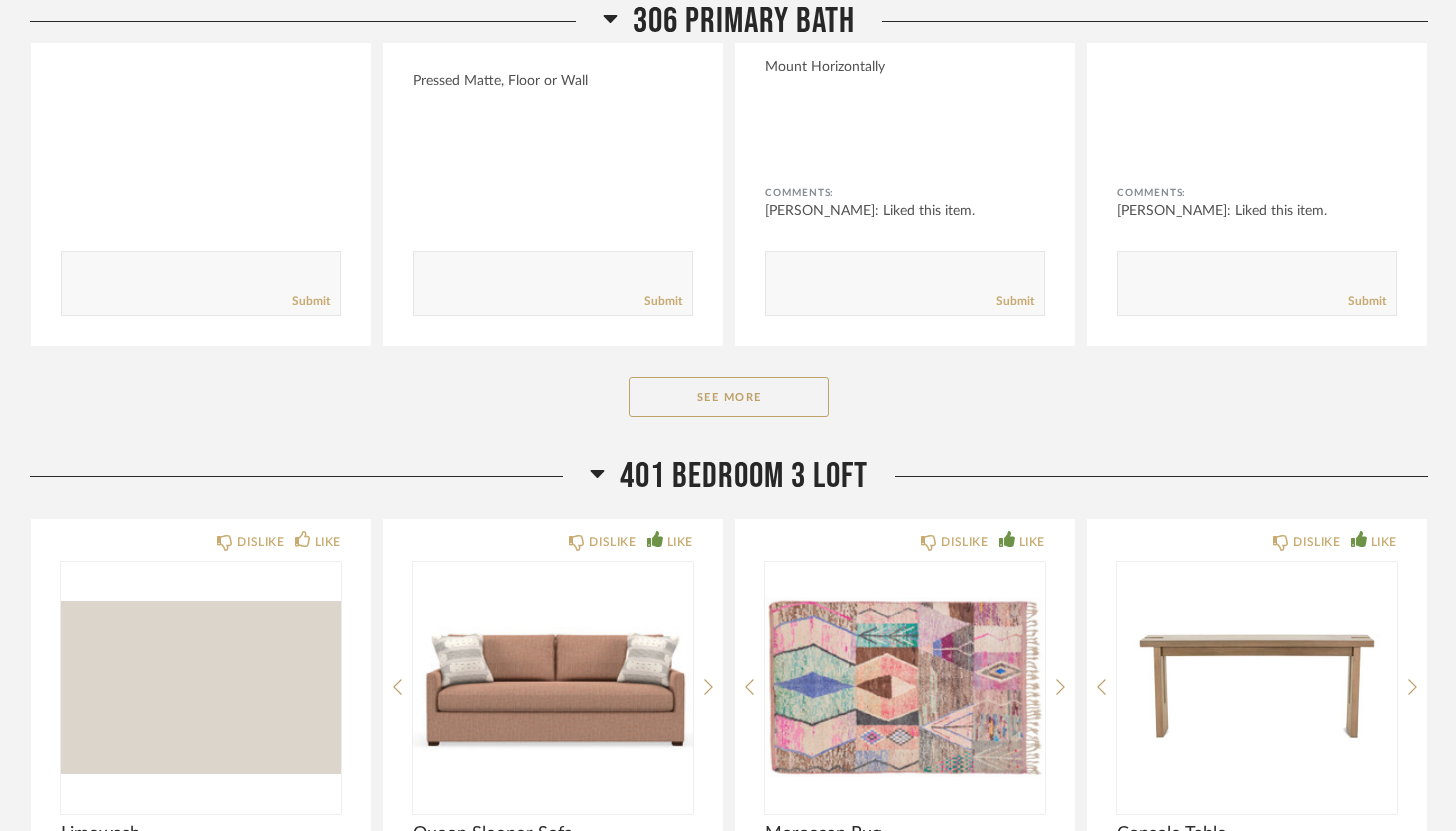 scroll, scrollTop: 10463, scrollLeft: 0, axis: vertical 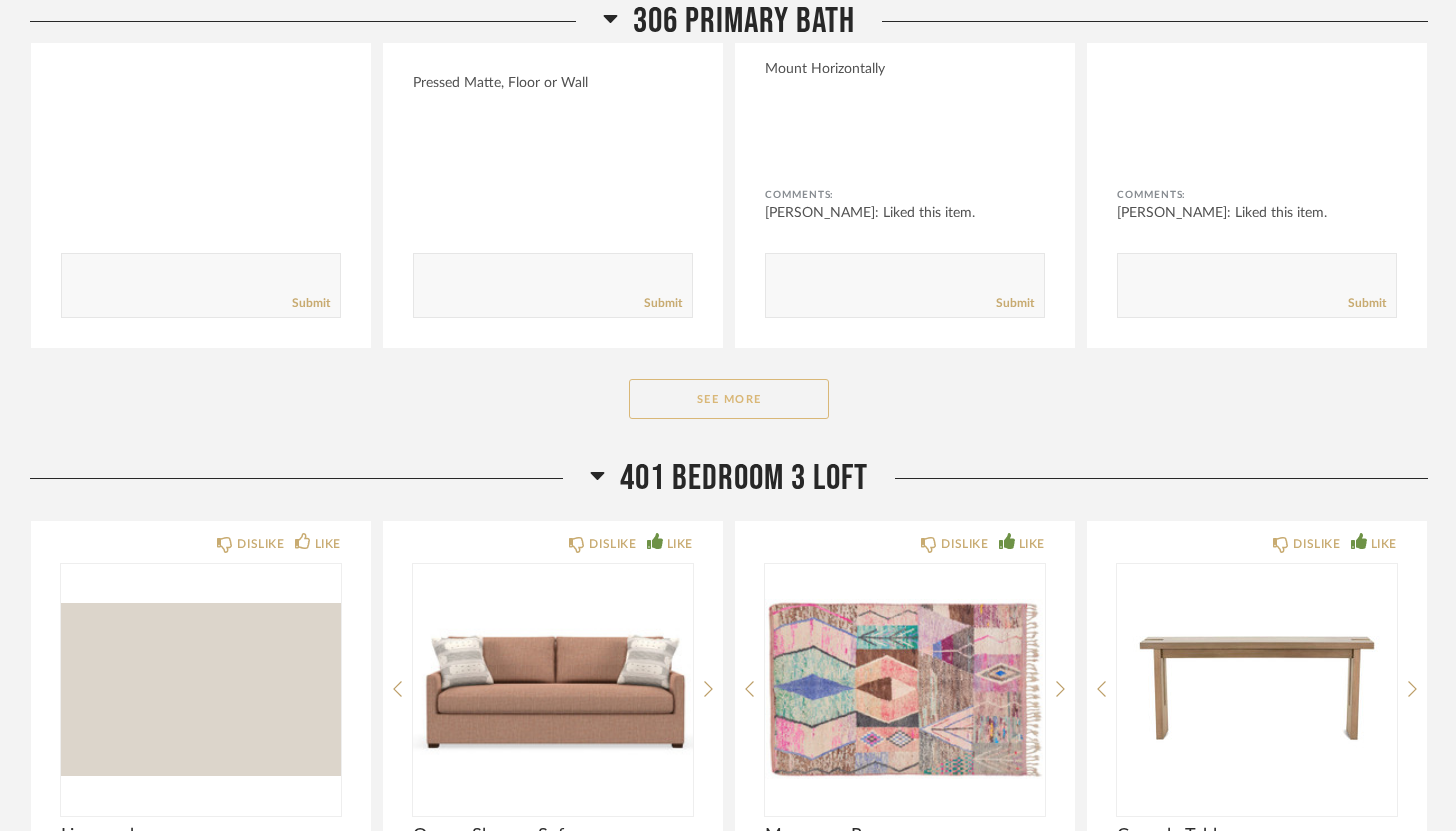 click on "See More" 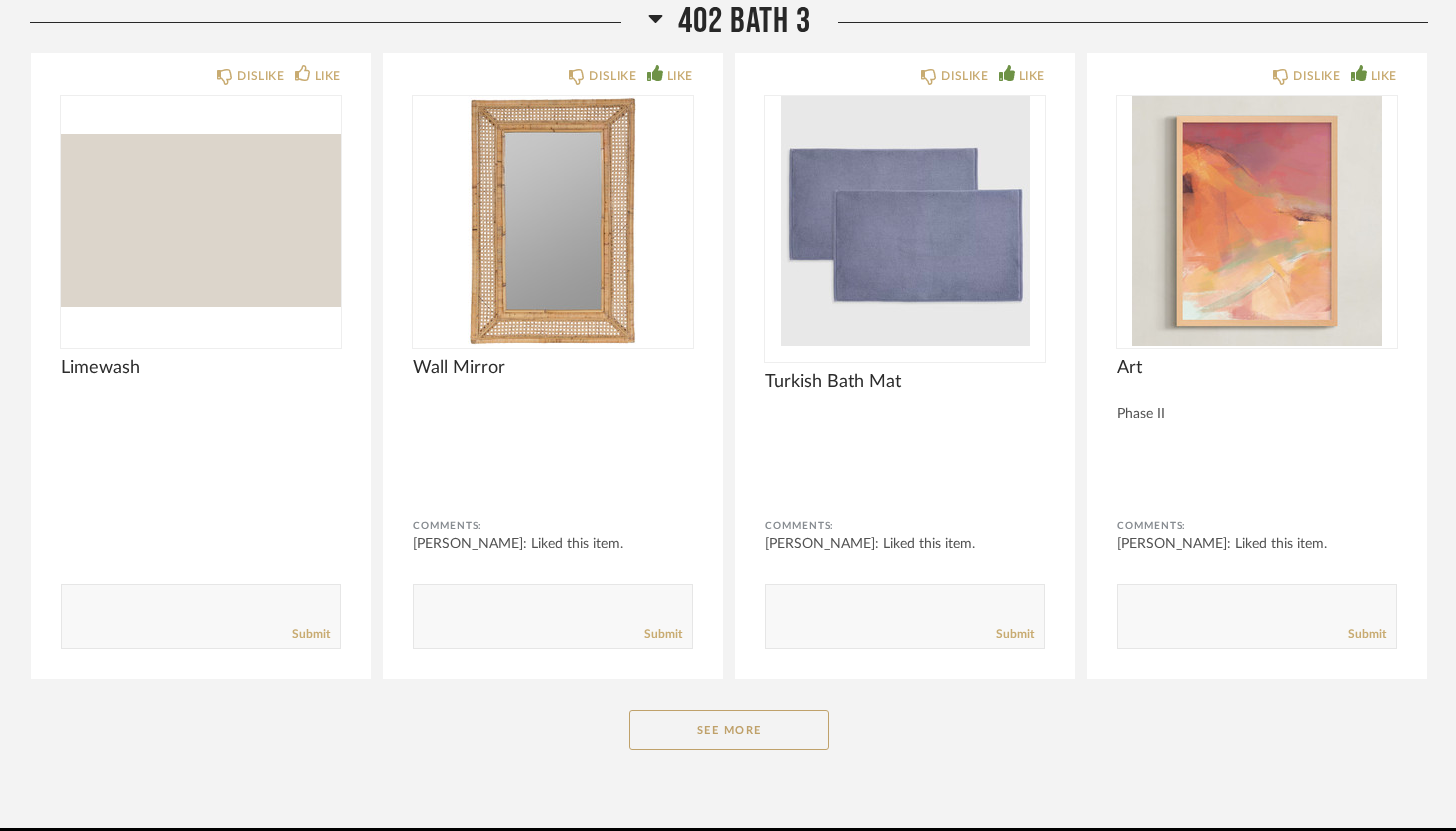 scroll, scrollTop: 12446, scrollLeft: 0, axis: vertical 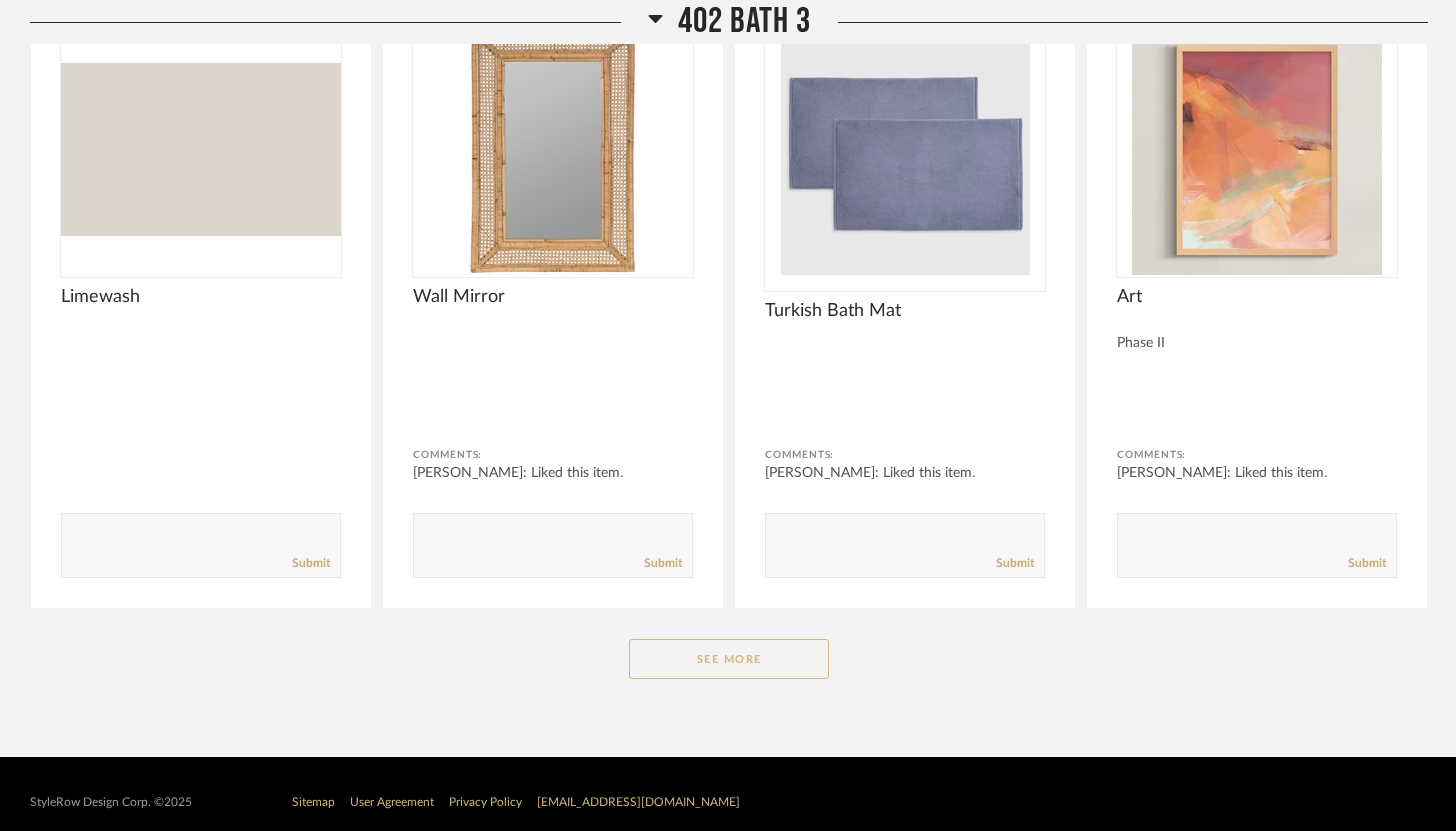 click on "See More" 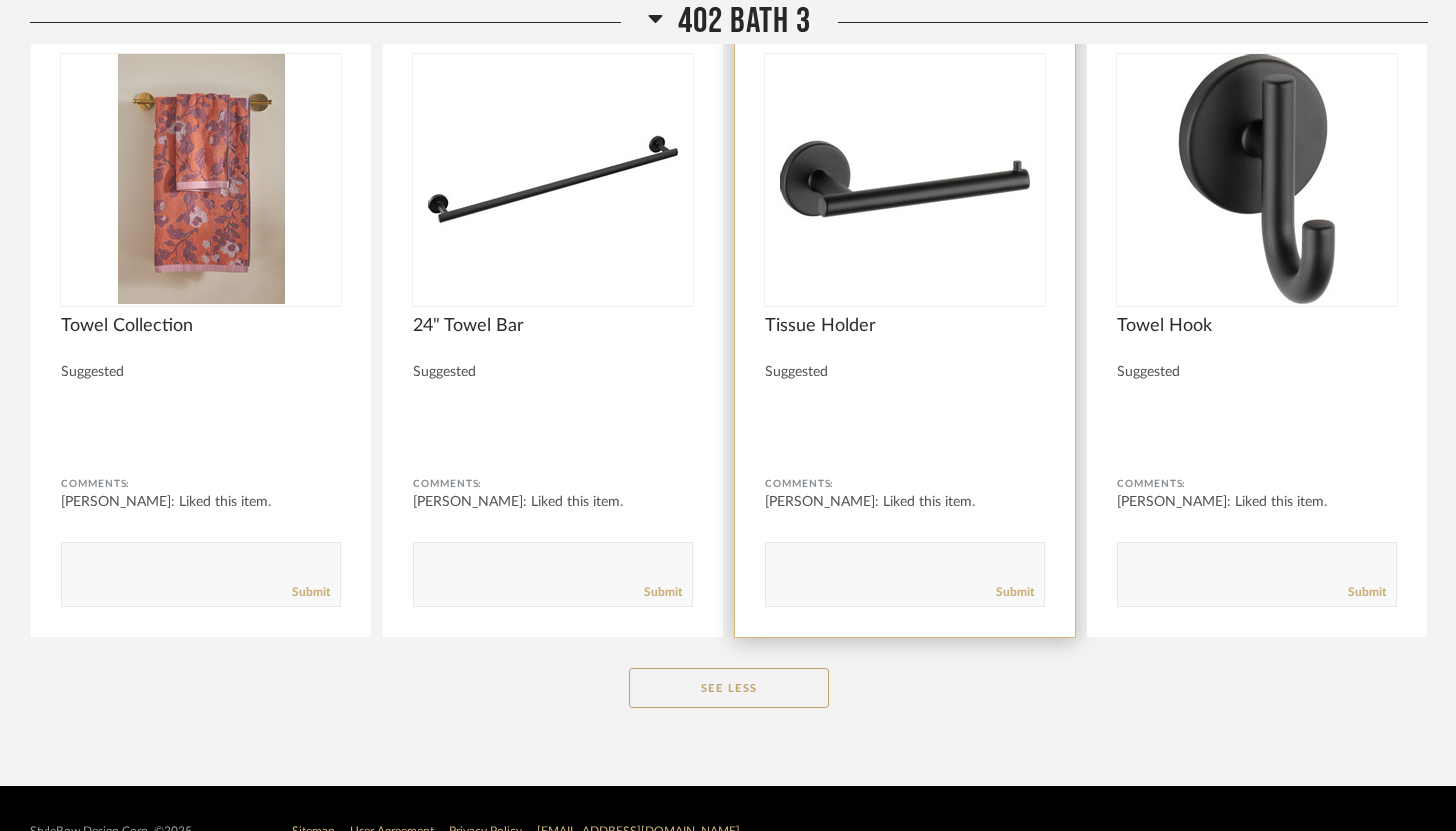 scroll, scrollTop: 13084, scrollLeft: 0, axis: vertical 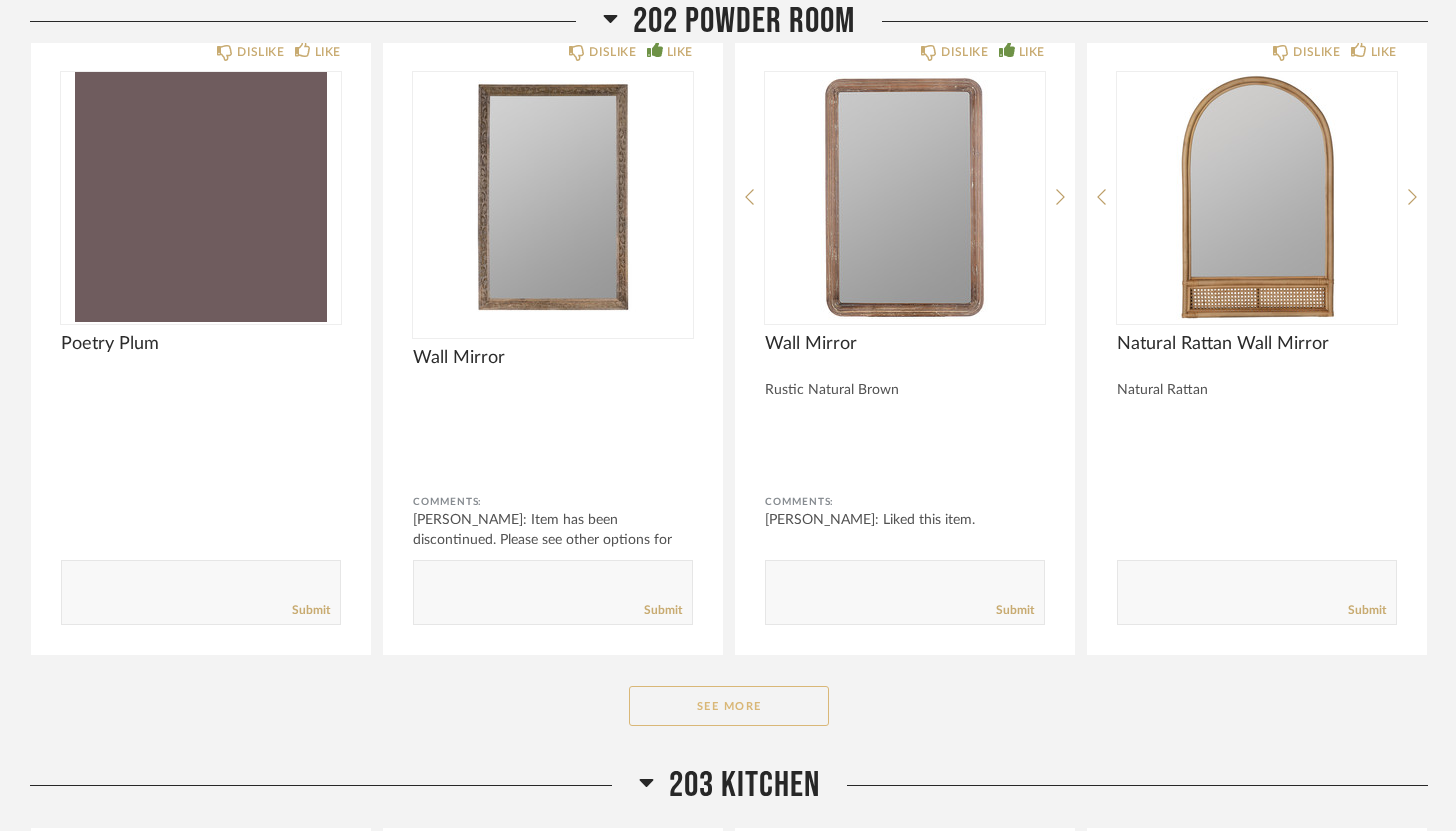click on "See More" 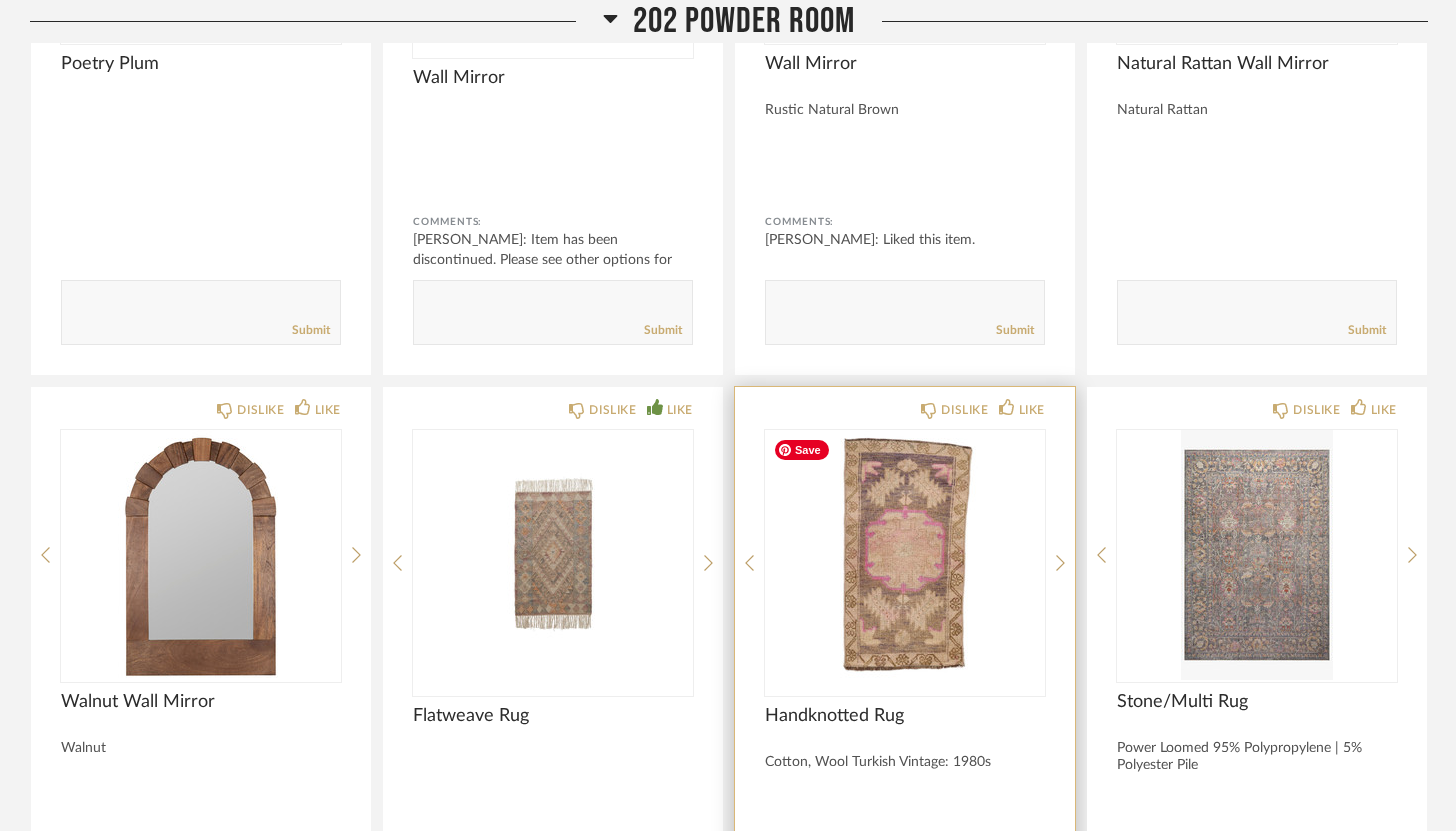 scroll, scrollTop: 4336, scrollLeft: 0, axis: vertical 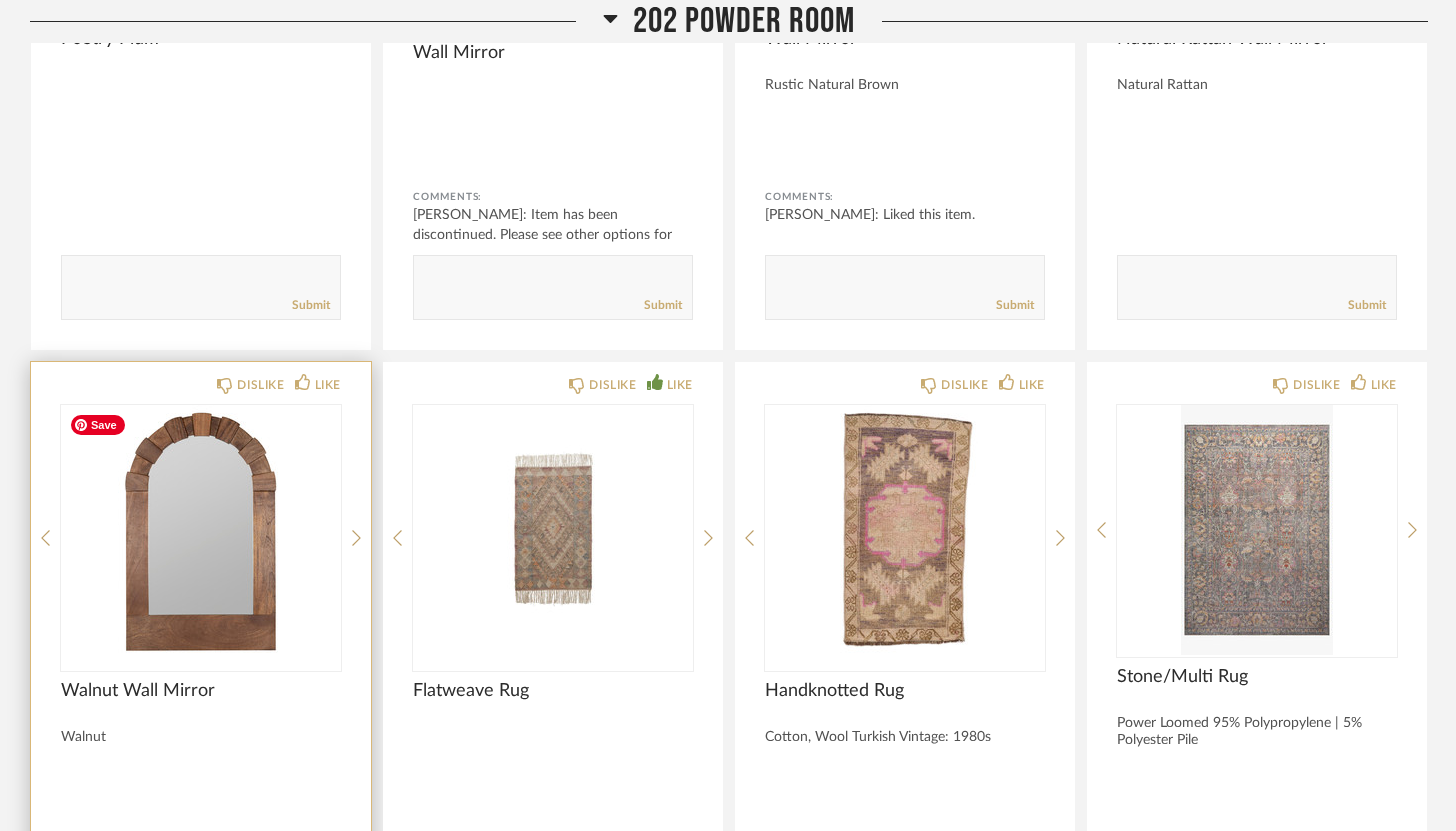 click at bounding box center (201, 530) 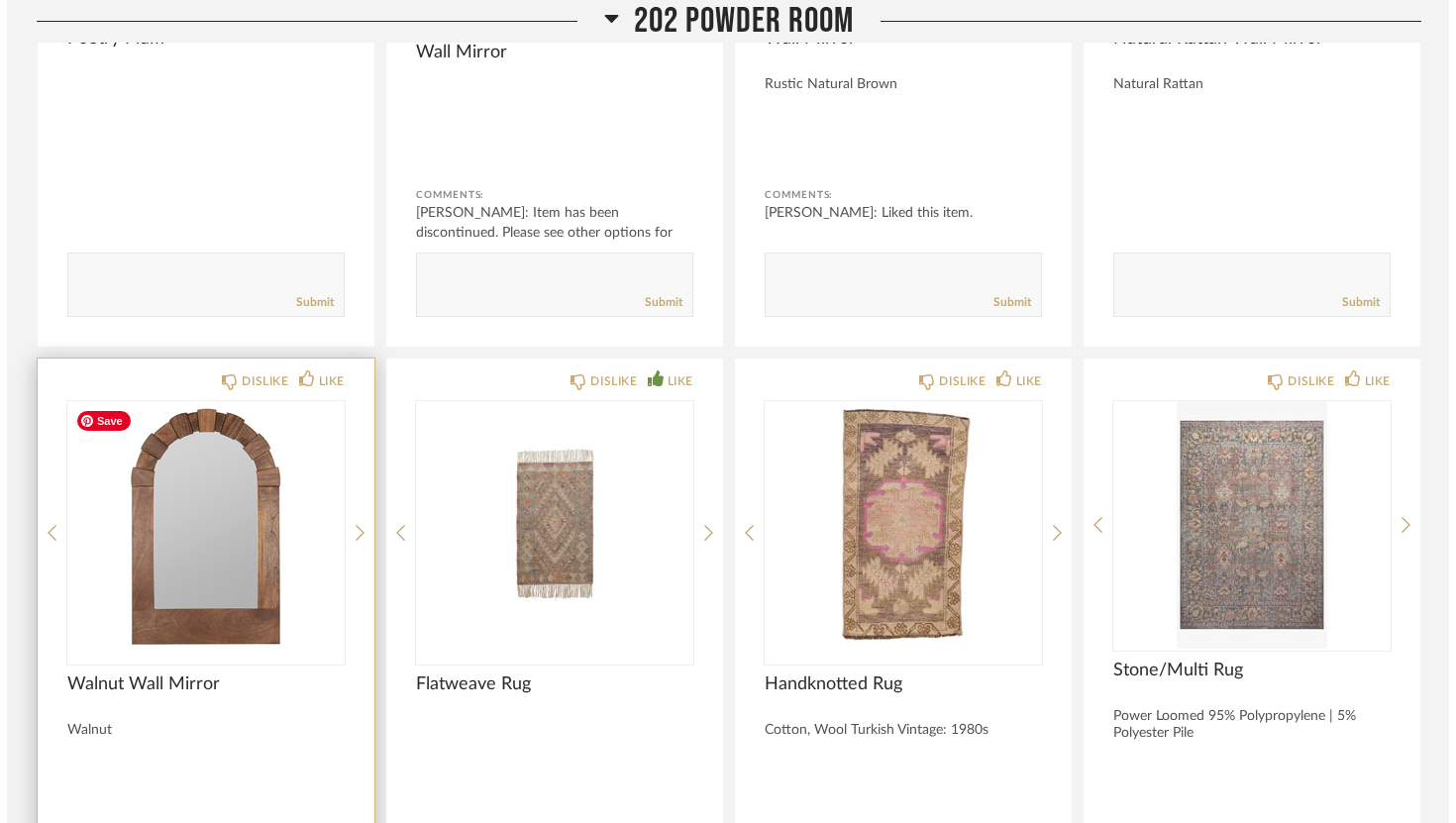 scroll, scrollTop: 0, scrollLeft: 0, axis: both 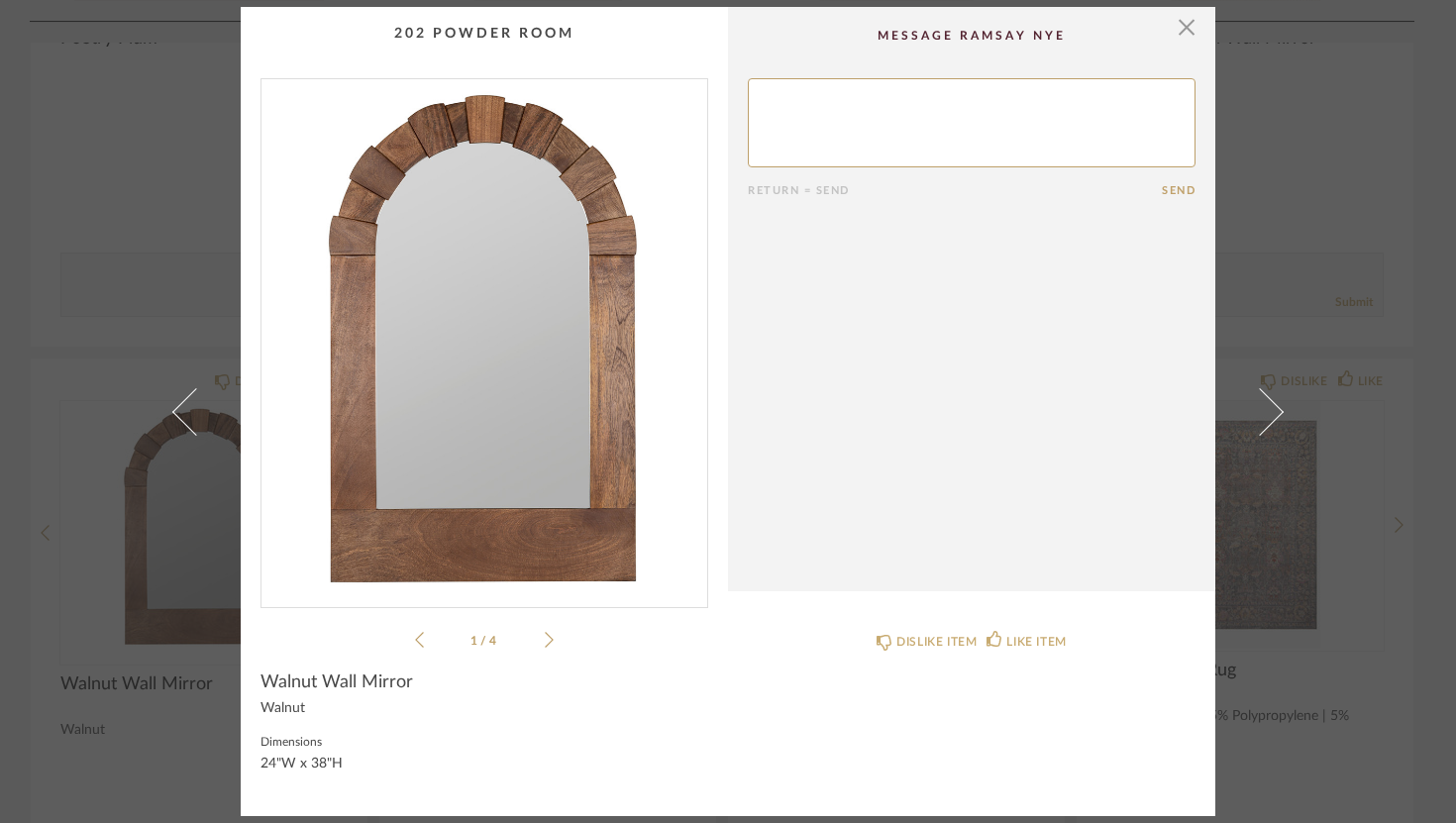 click 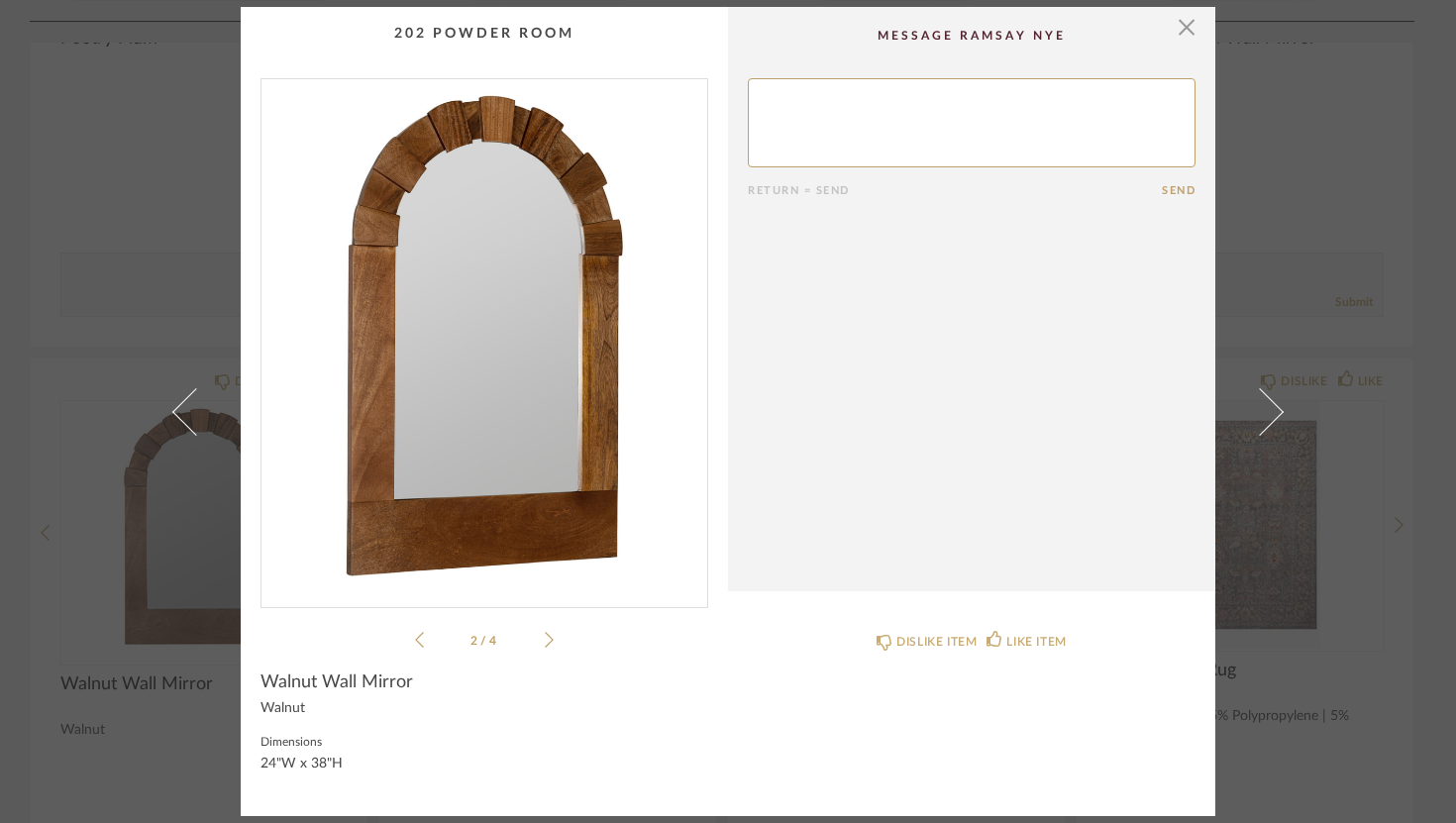 click 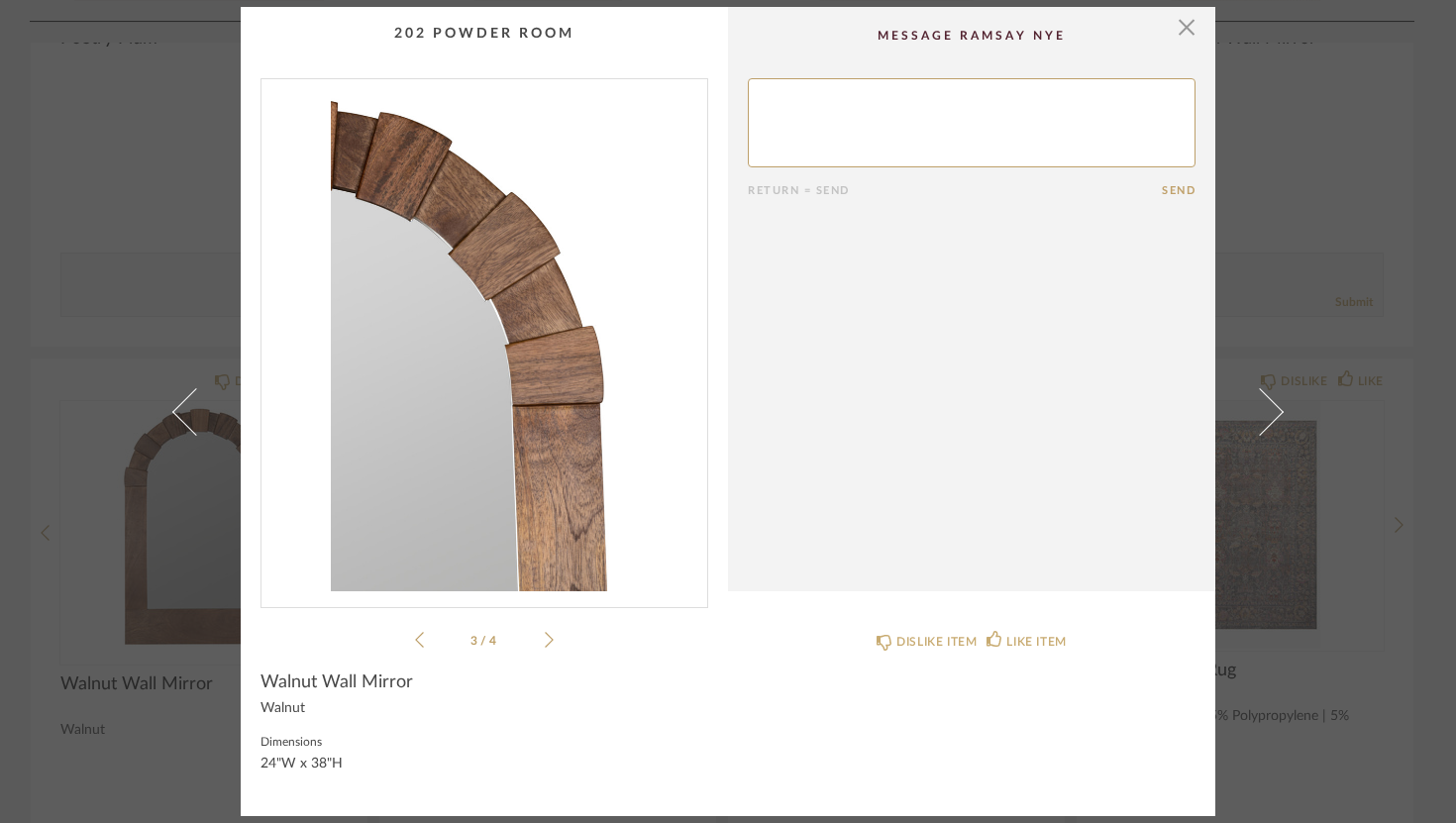 click 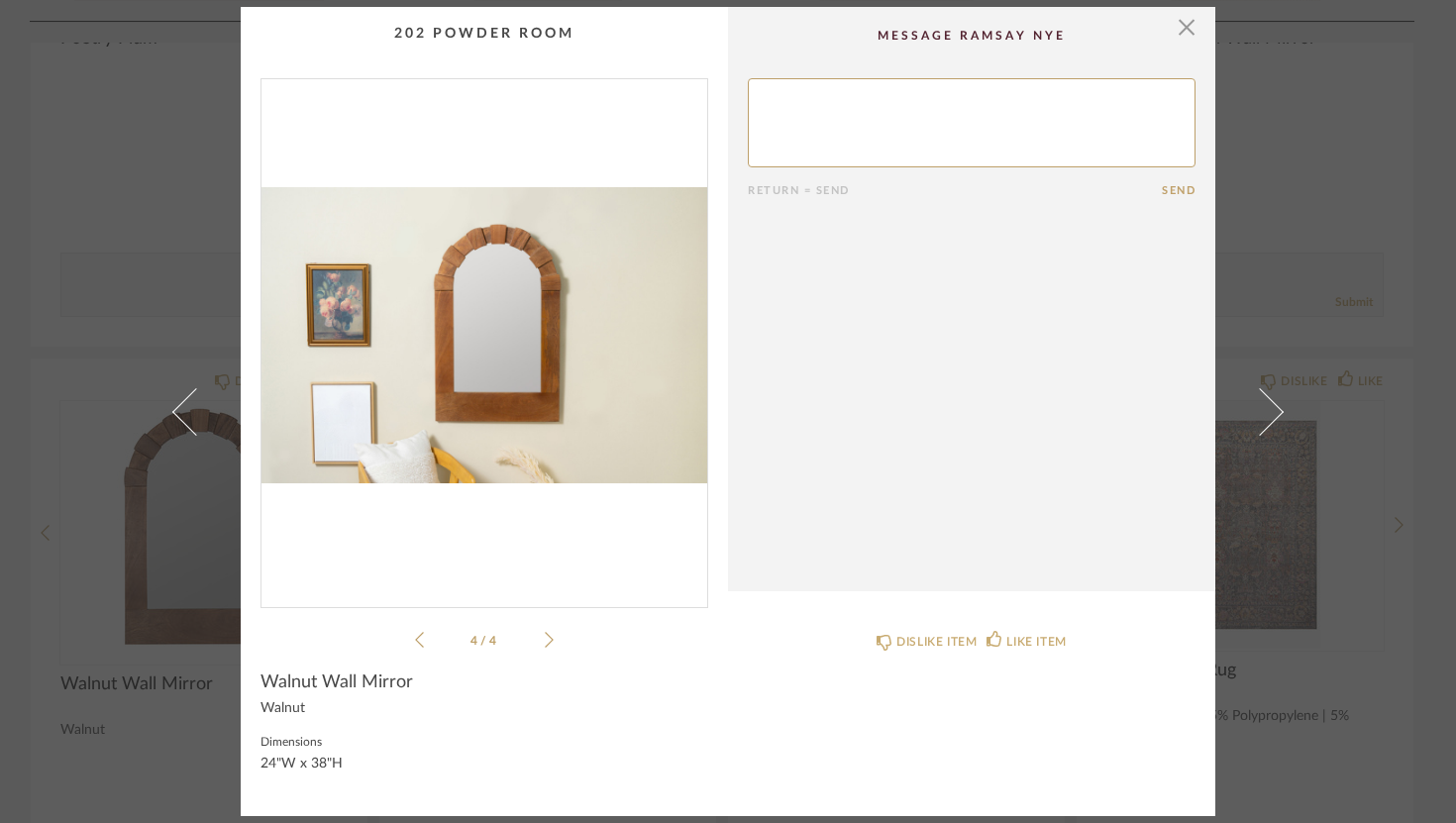 click on "Return = Send  Send" 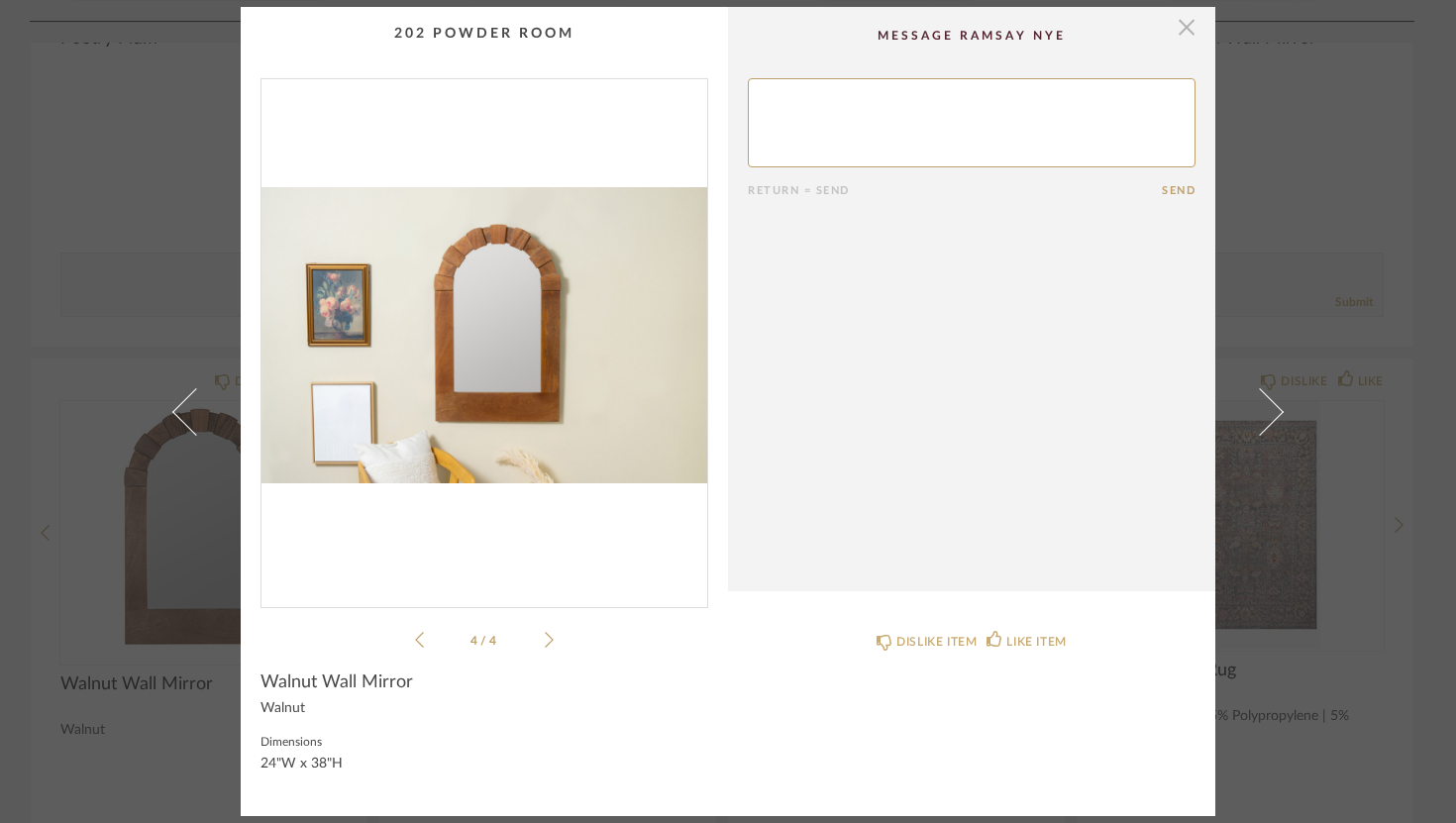 click at bounding box center [1187, 27] 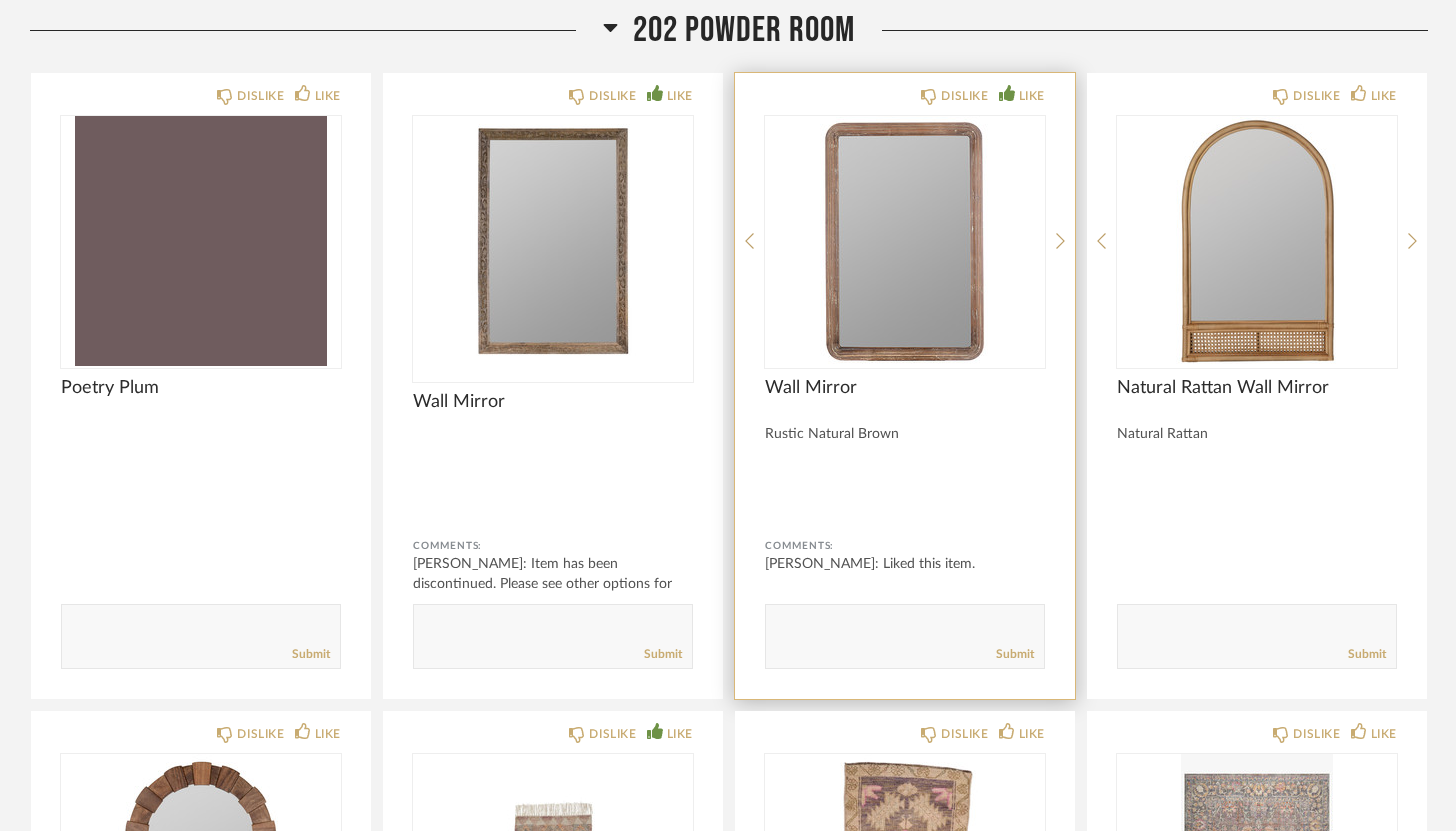 scroll, scrollTop: 3988, scrollLeft: 0, axis: vertical 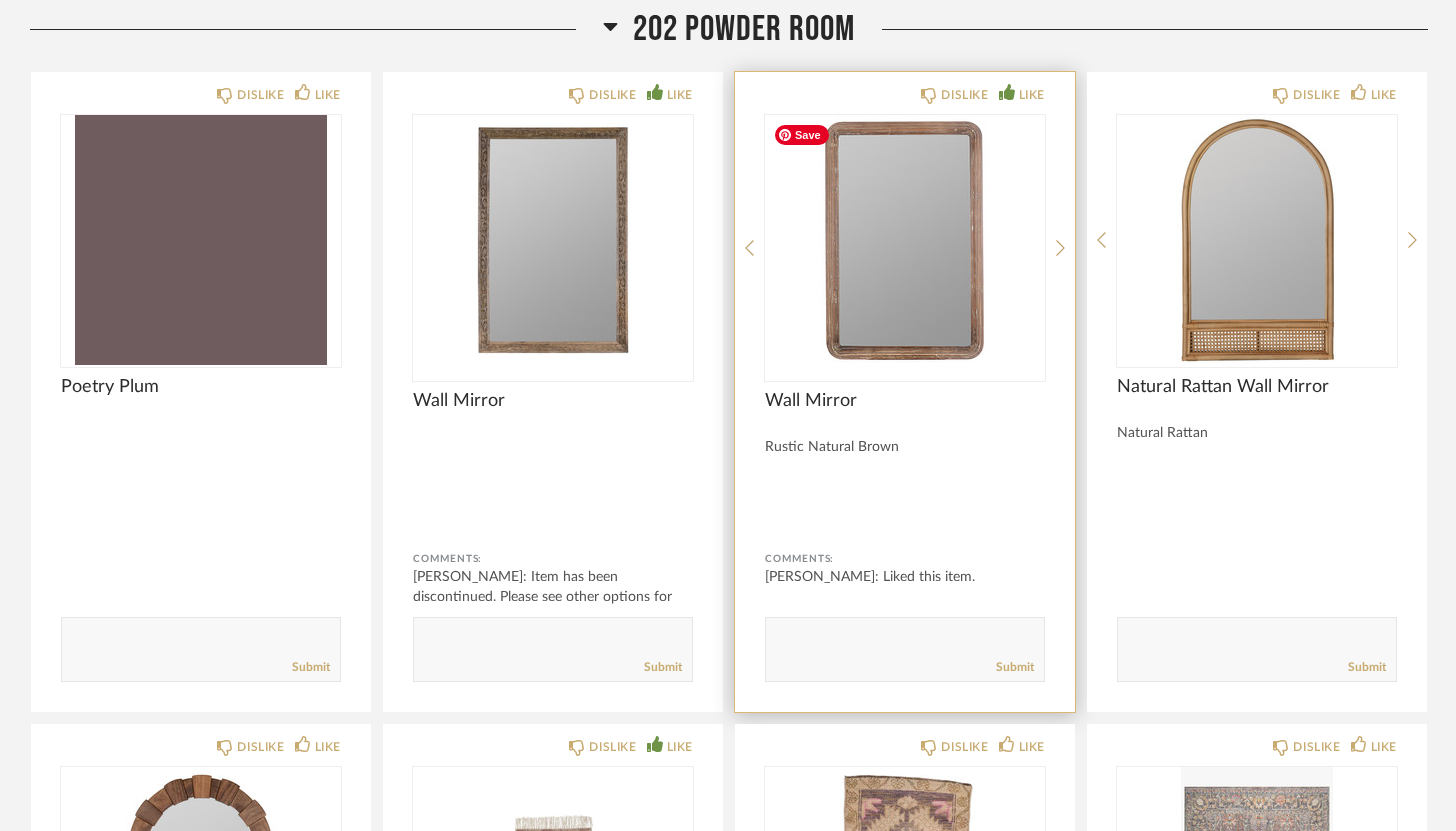 click at bounding box center (905, 240) 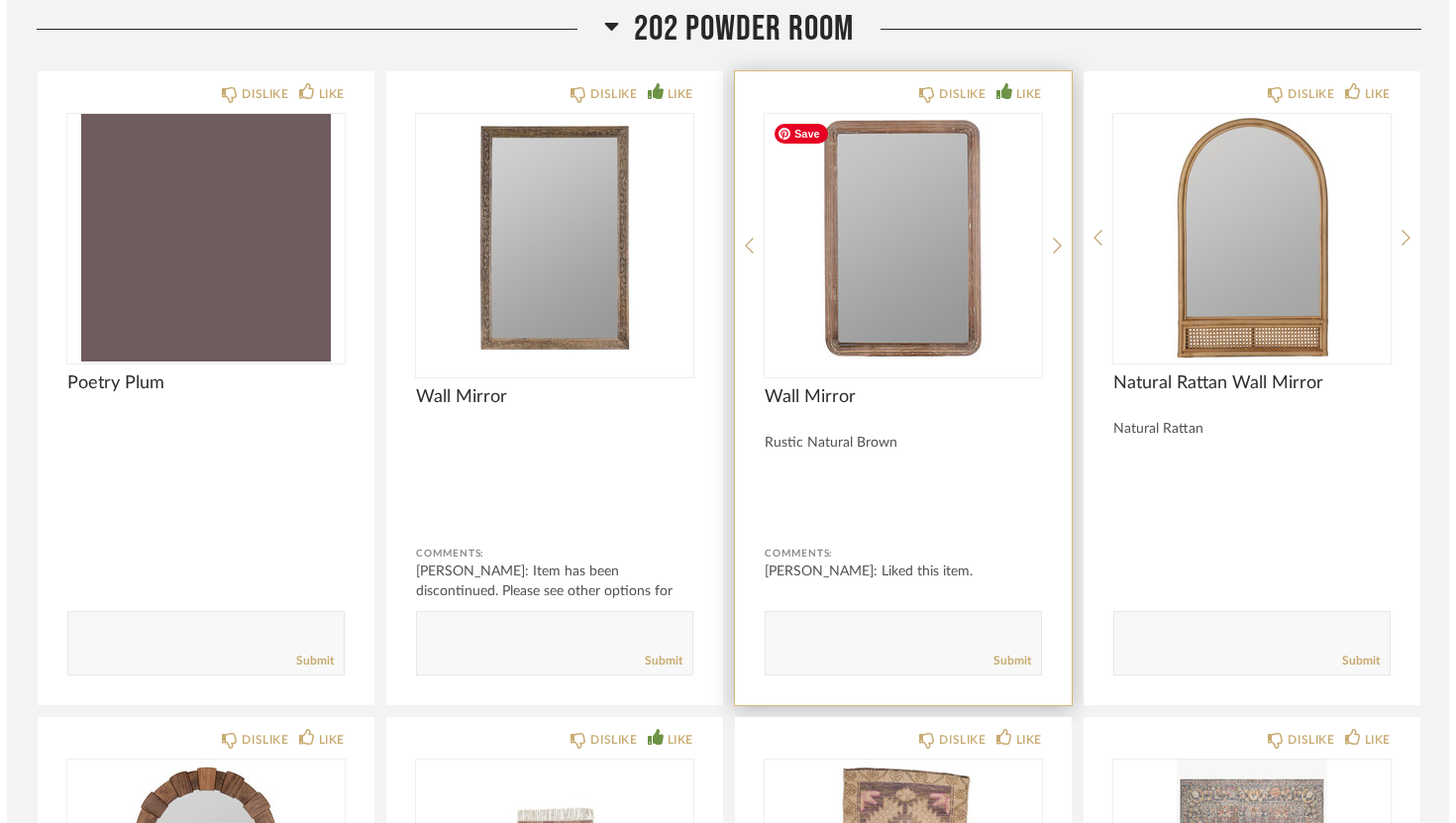 scroll, scrollTop: 0, scrollLeft: 0, axis: both 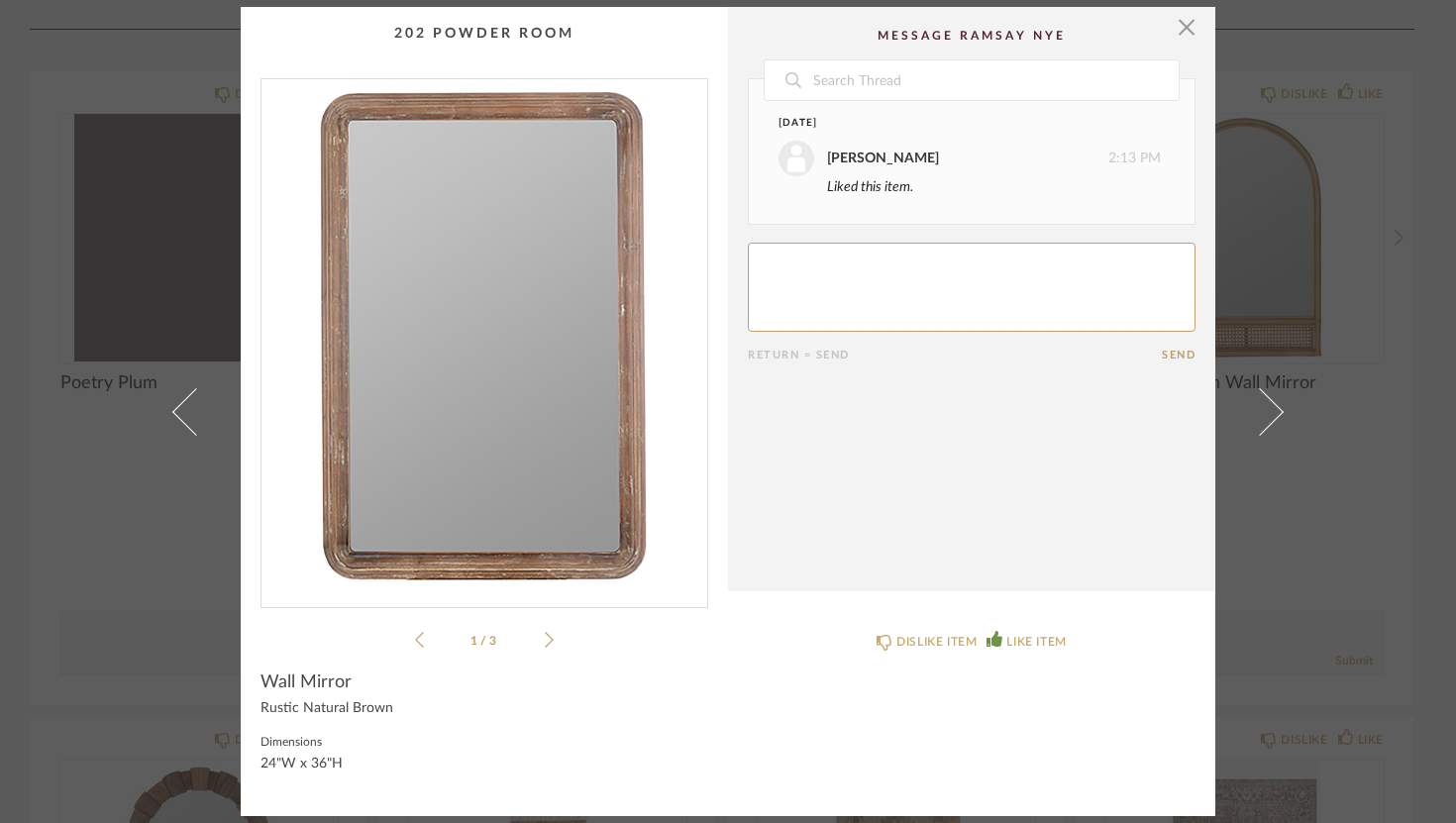 click 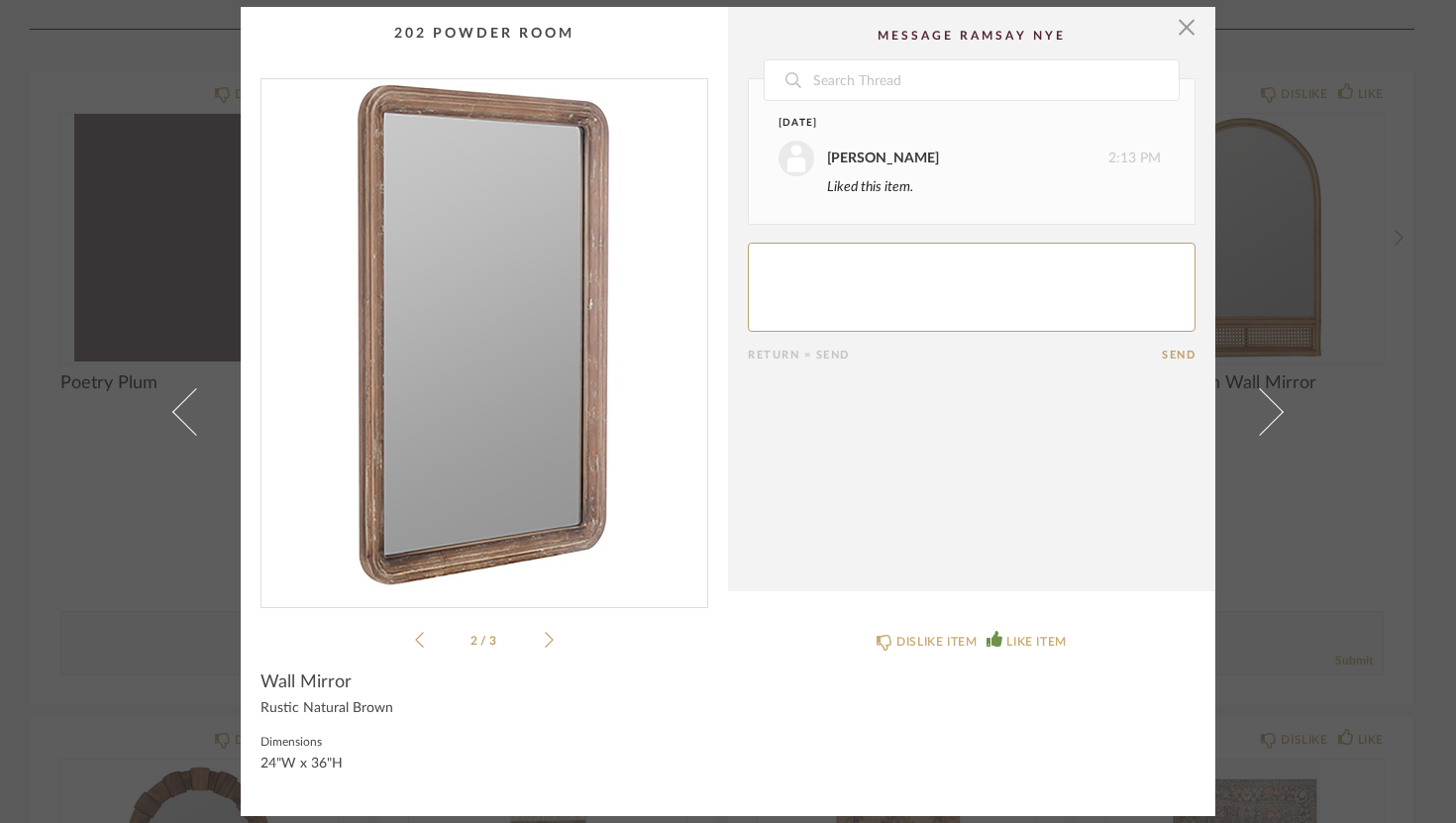 click 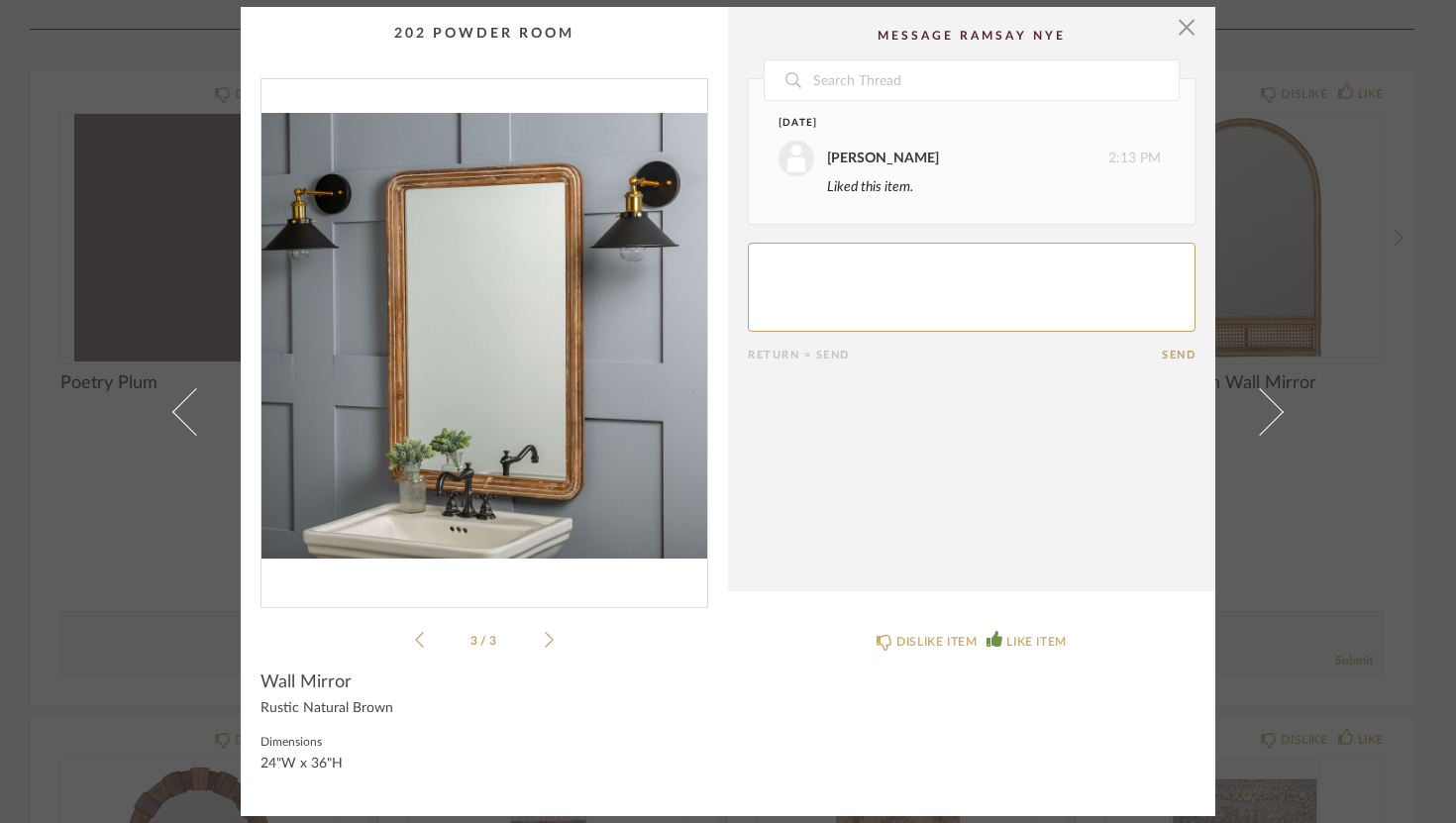 click 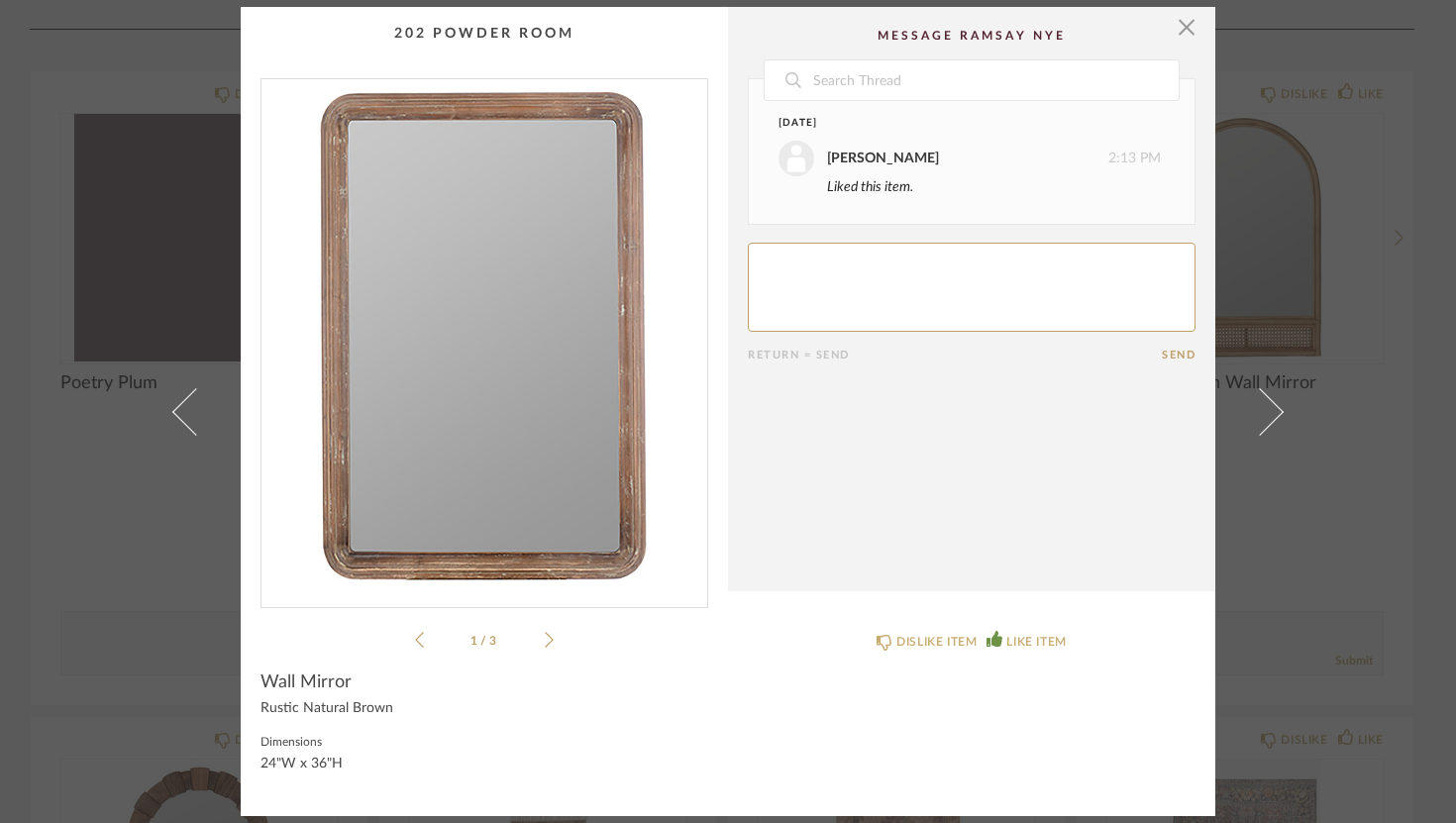 click 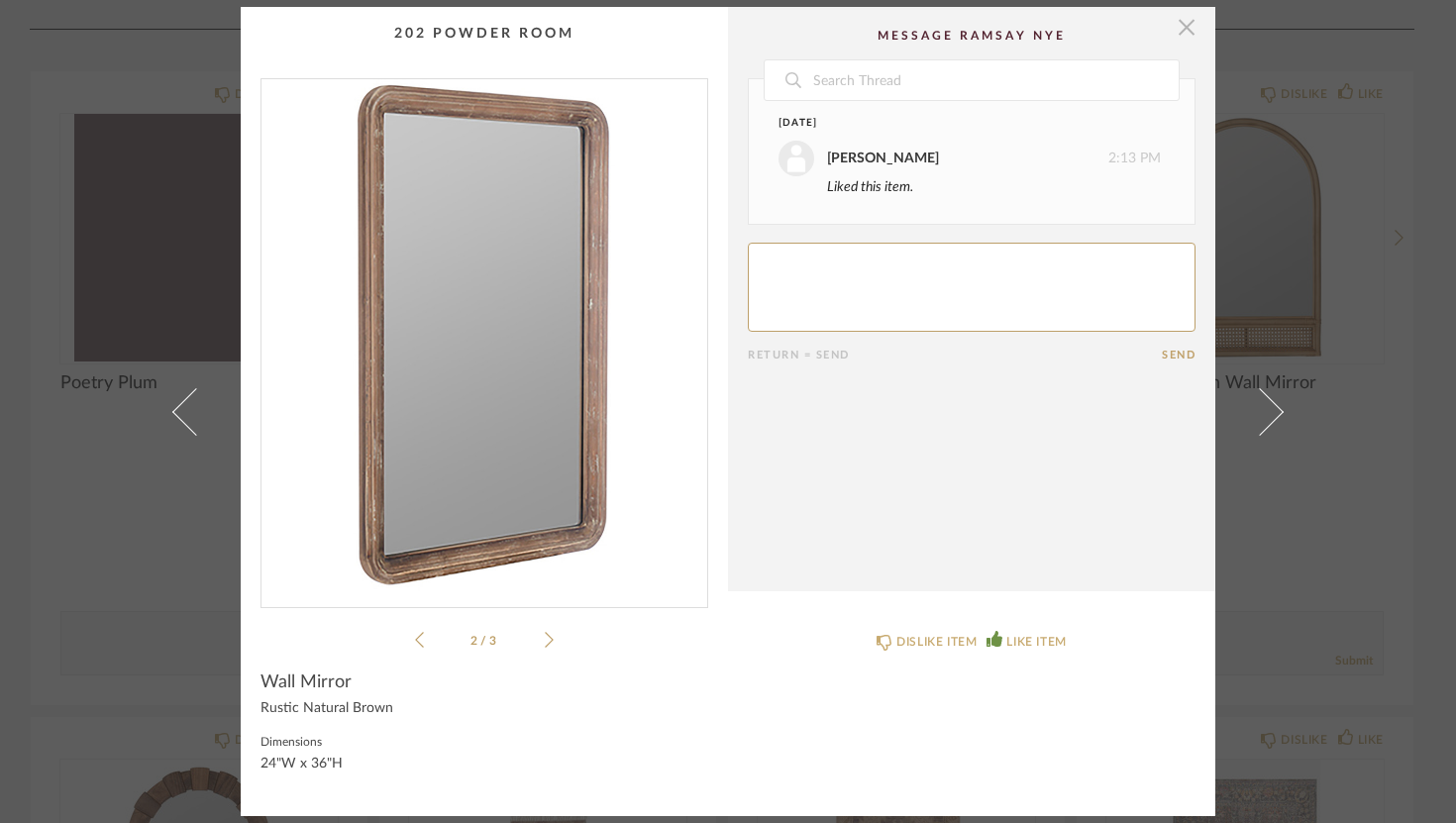 click at bounding box center (1187, 27) 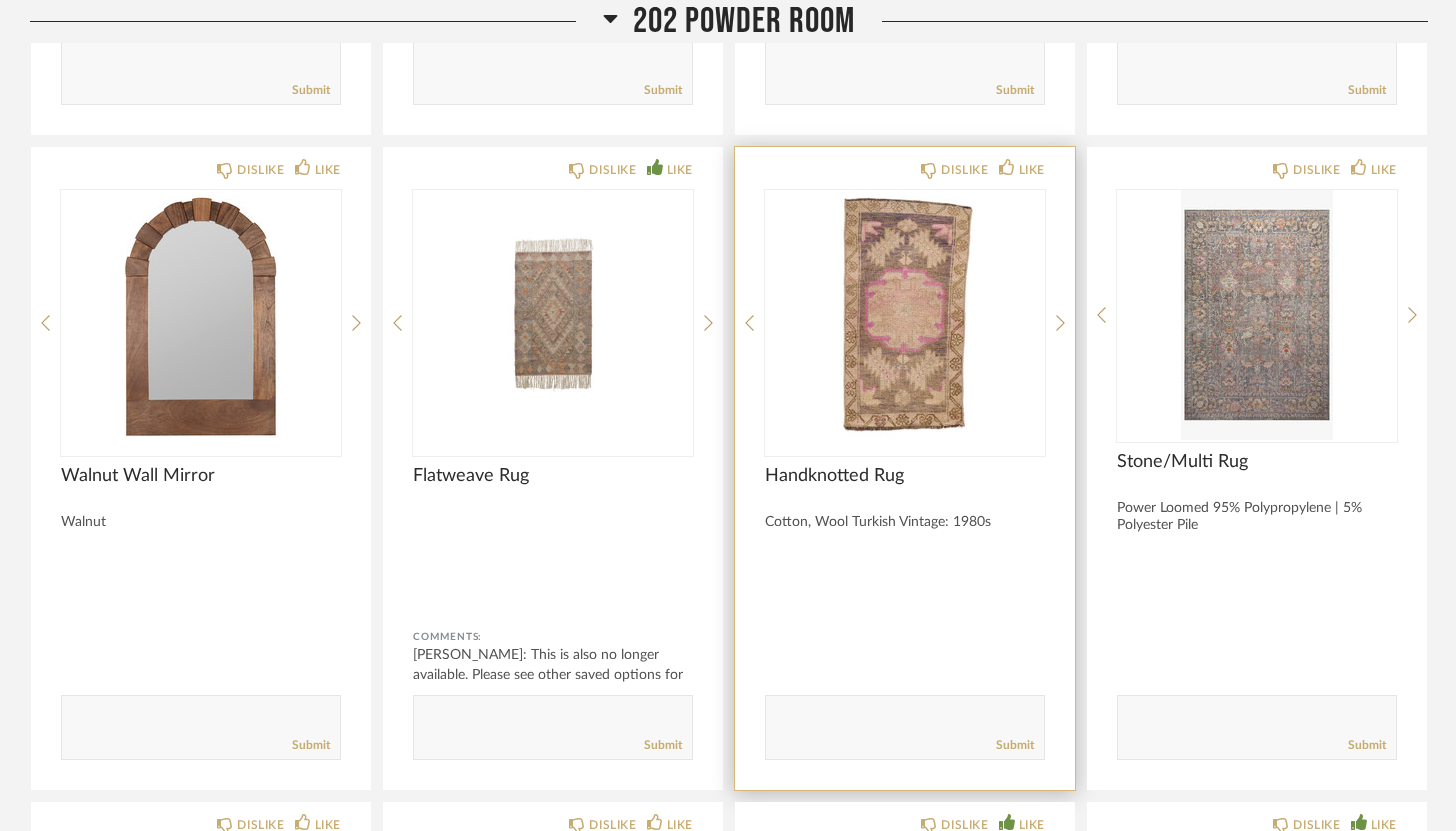 scroll, scrollTop: 4570, scrollLeft: 0, axis: vertical 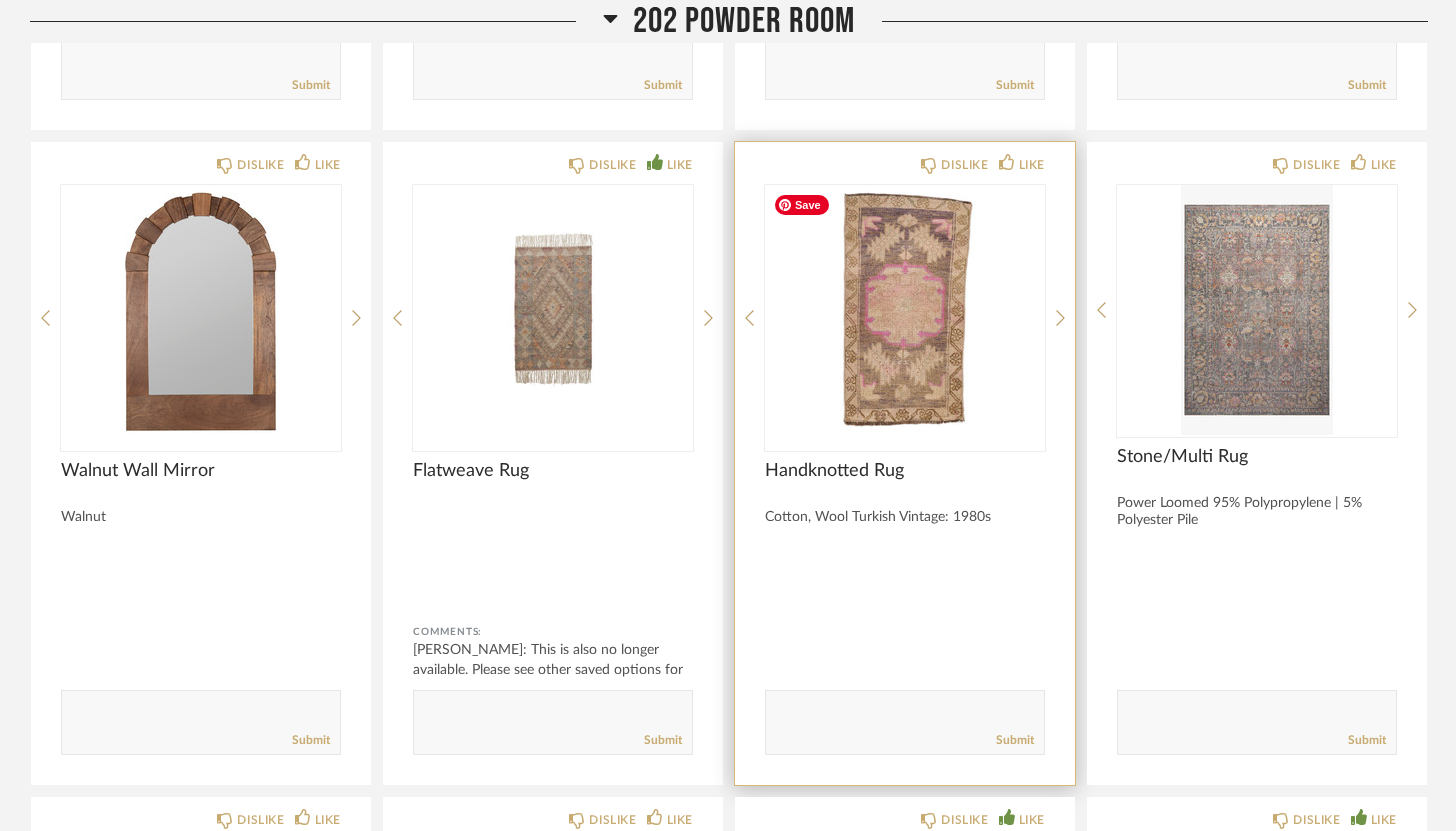 click at bounding box center (905, 310) 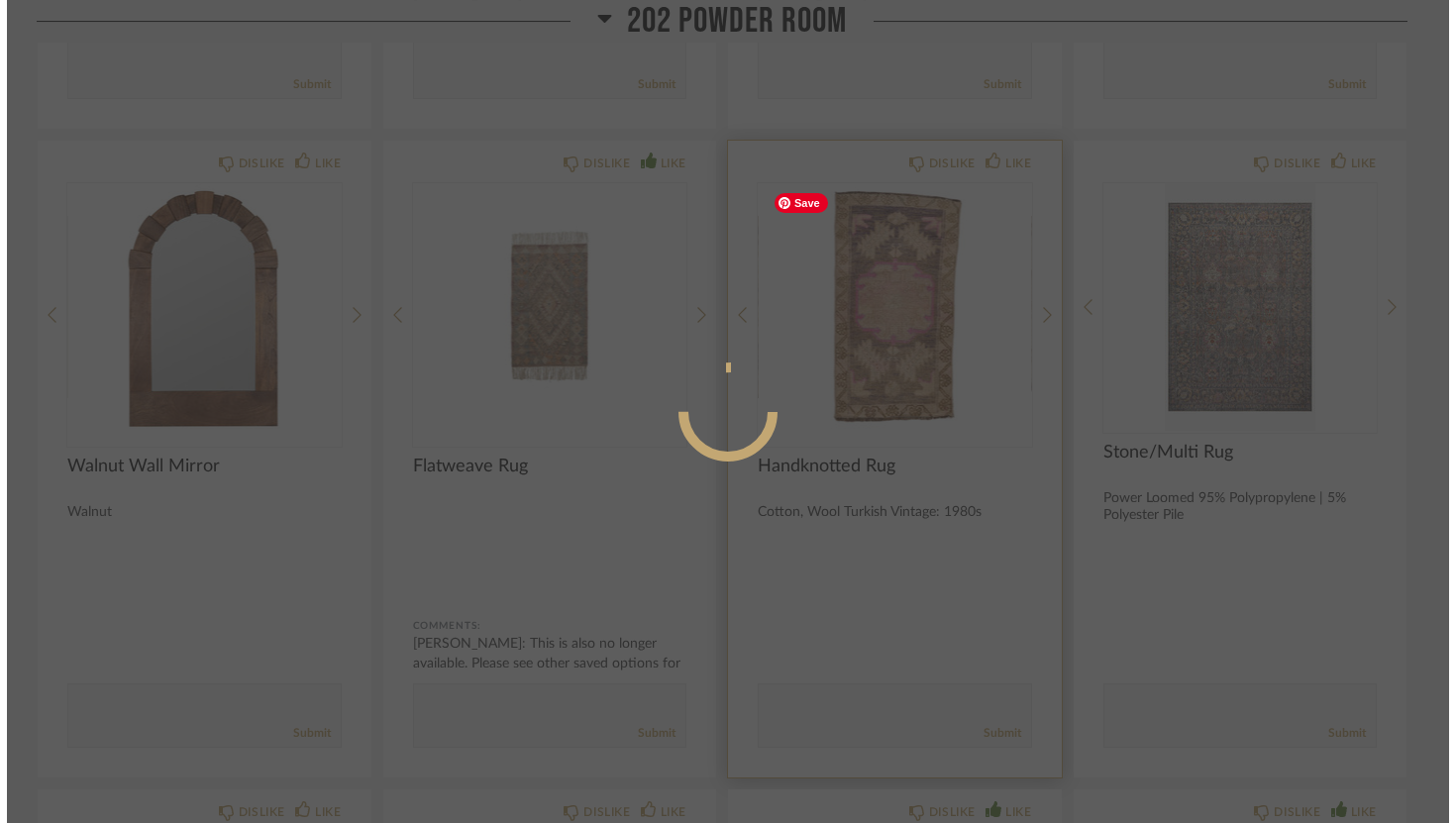 scroll, scrollTop: 0, scrollLeft: 0, axis: both 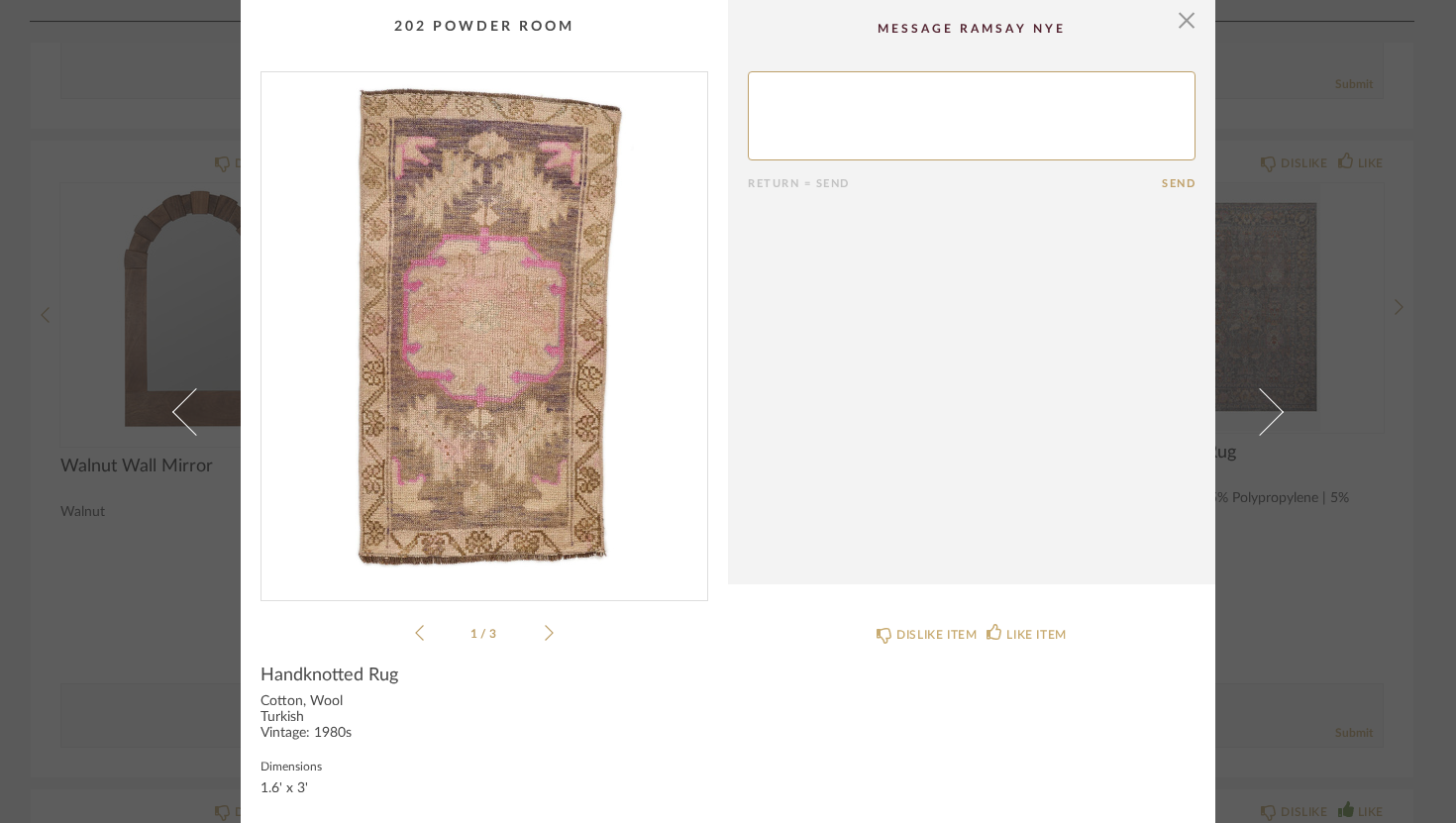 click 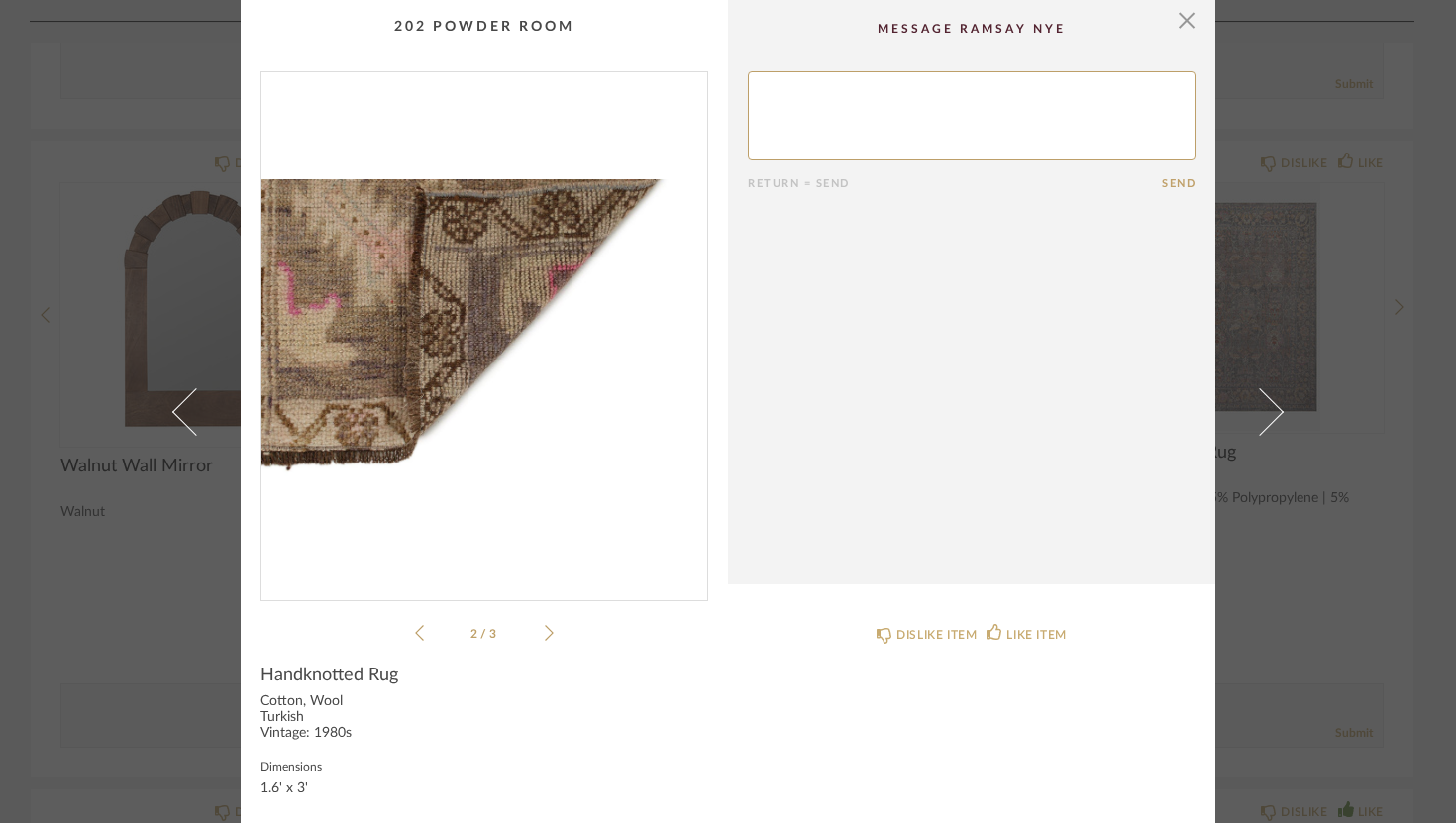 click 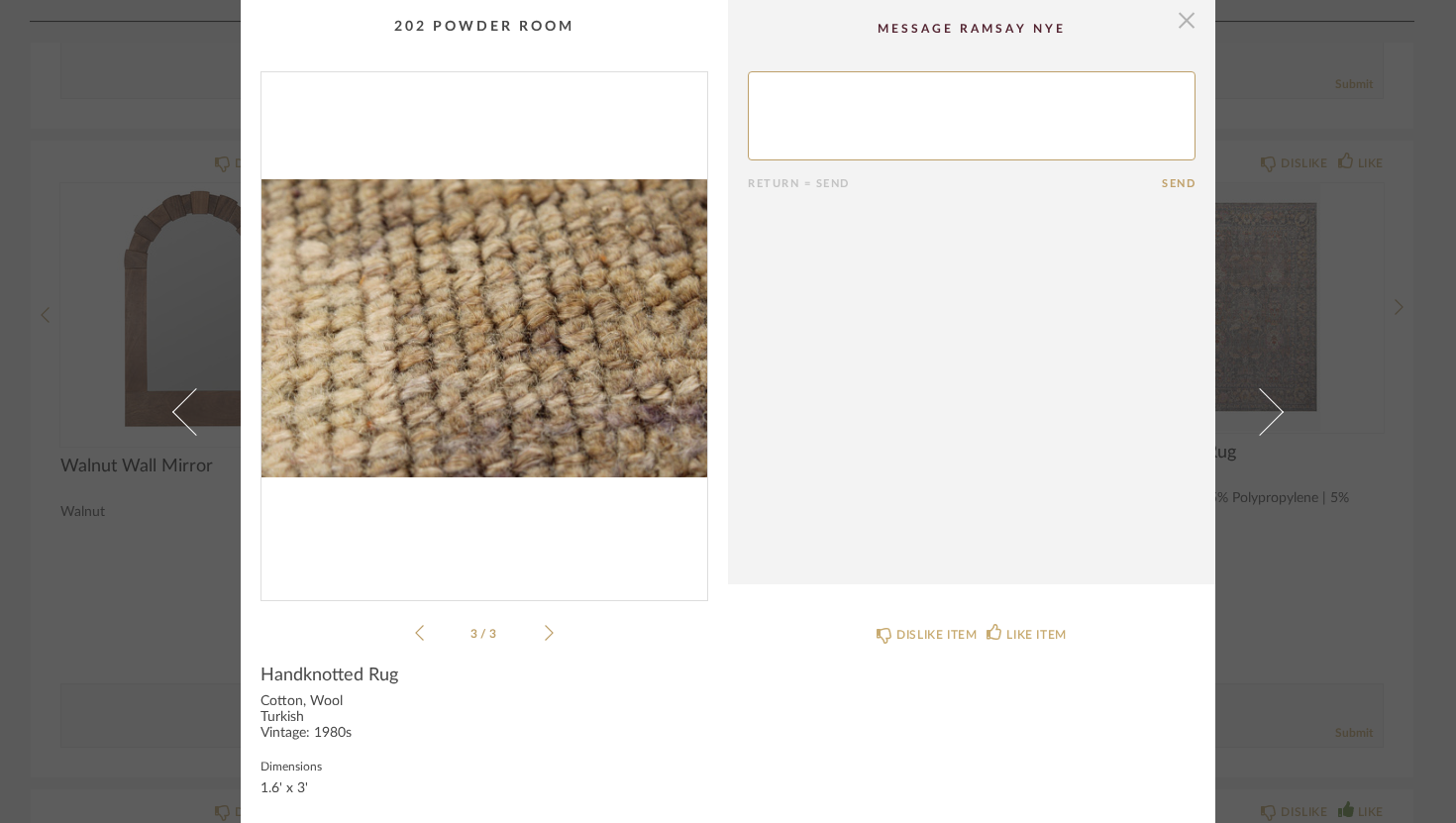 click at bounding box center (1187, 20) 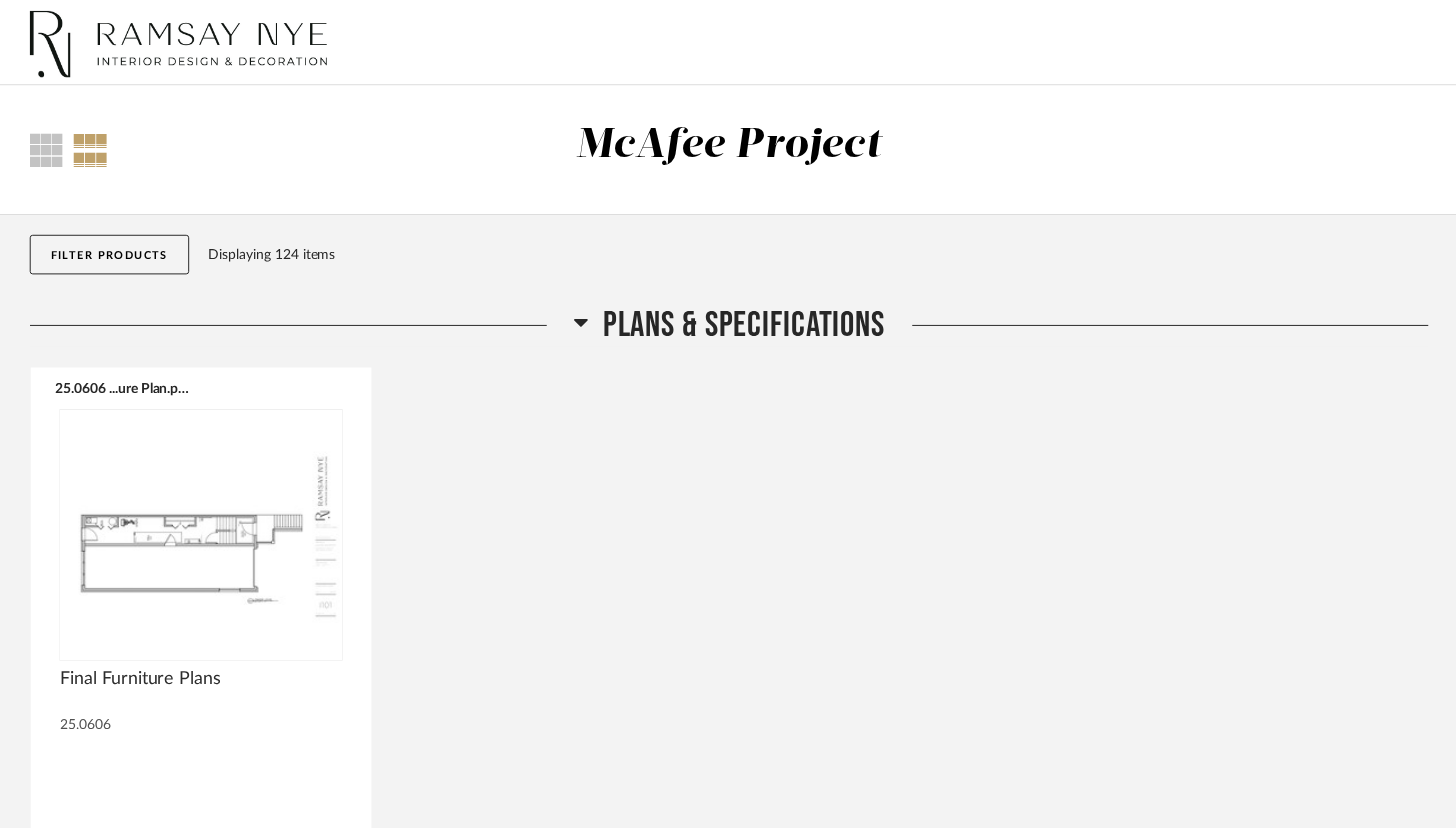 scroll, scrollTop: 4570, scrollLeft: 0, axis: vertical 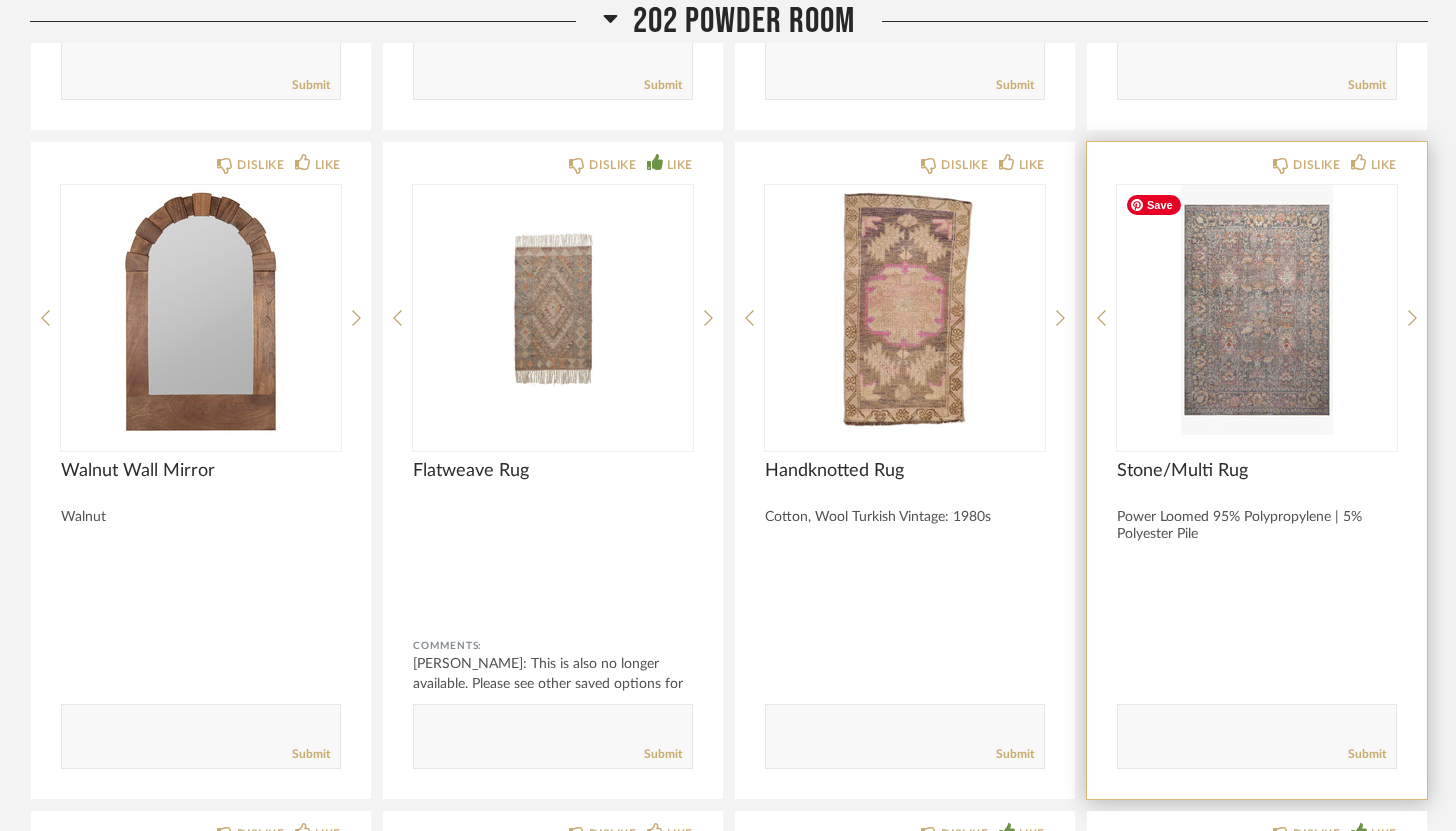 click 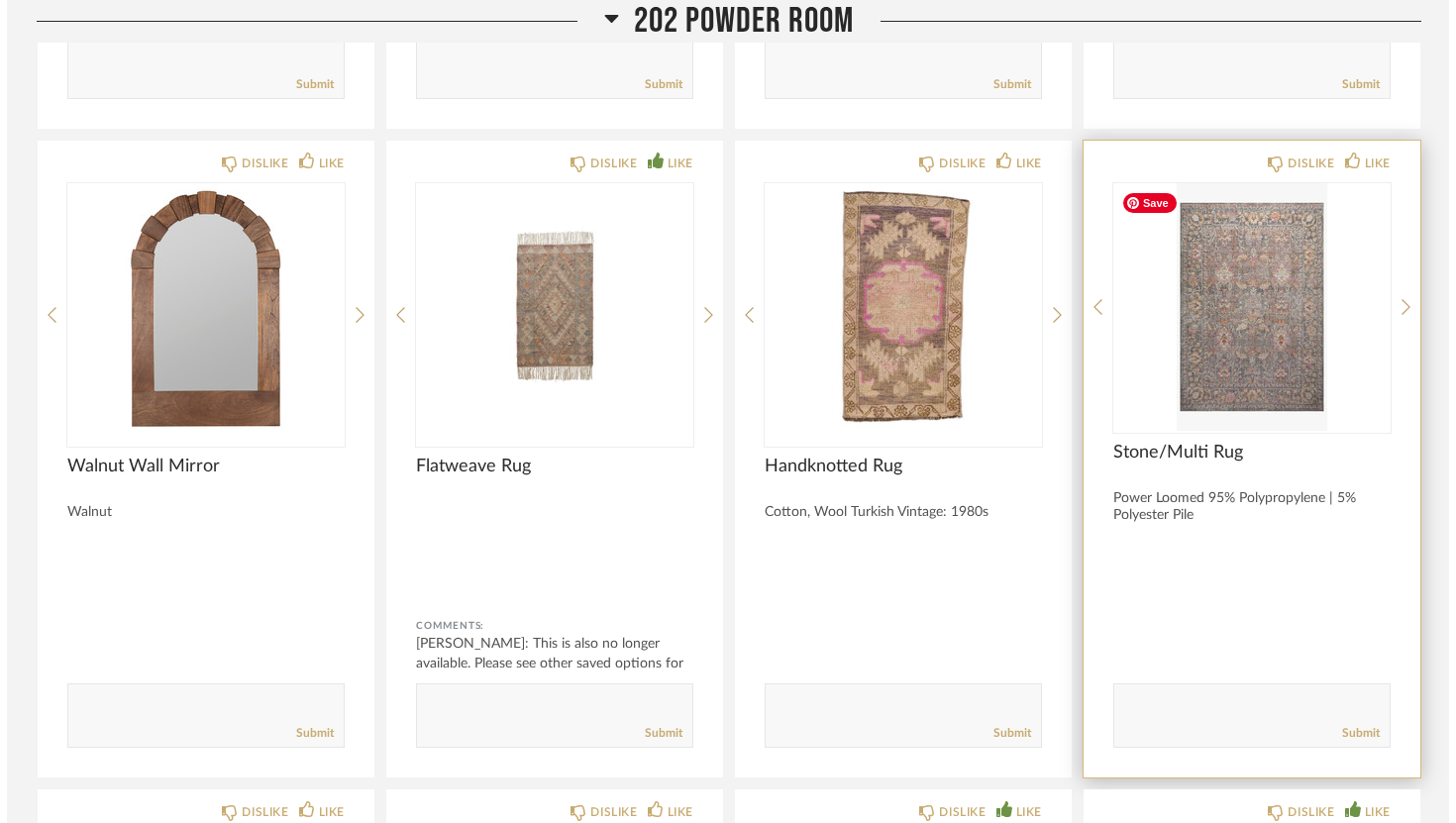 scroll, scrollTop: 0, scrollLeft: 0, axis: both 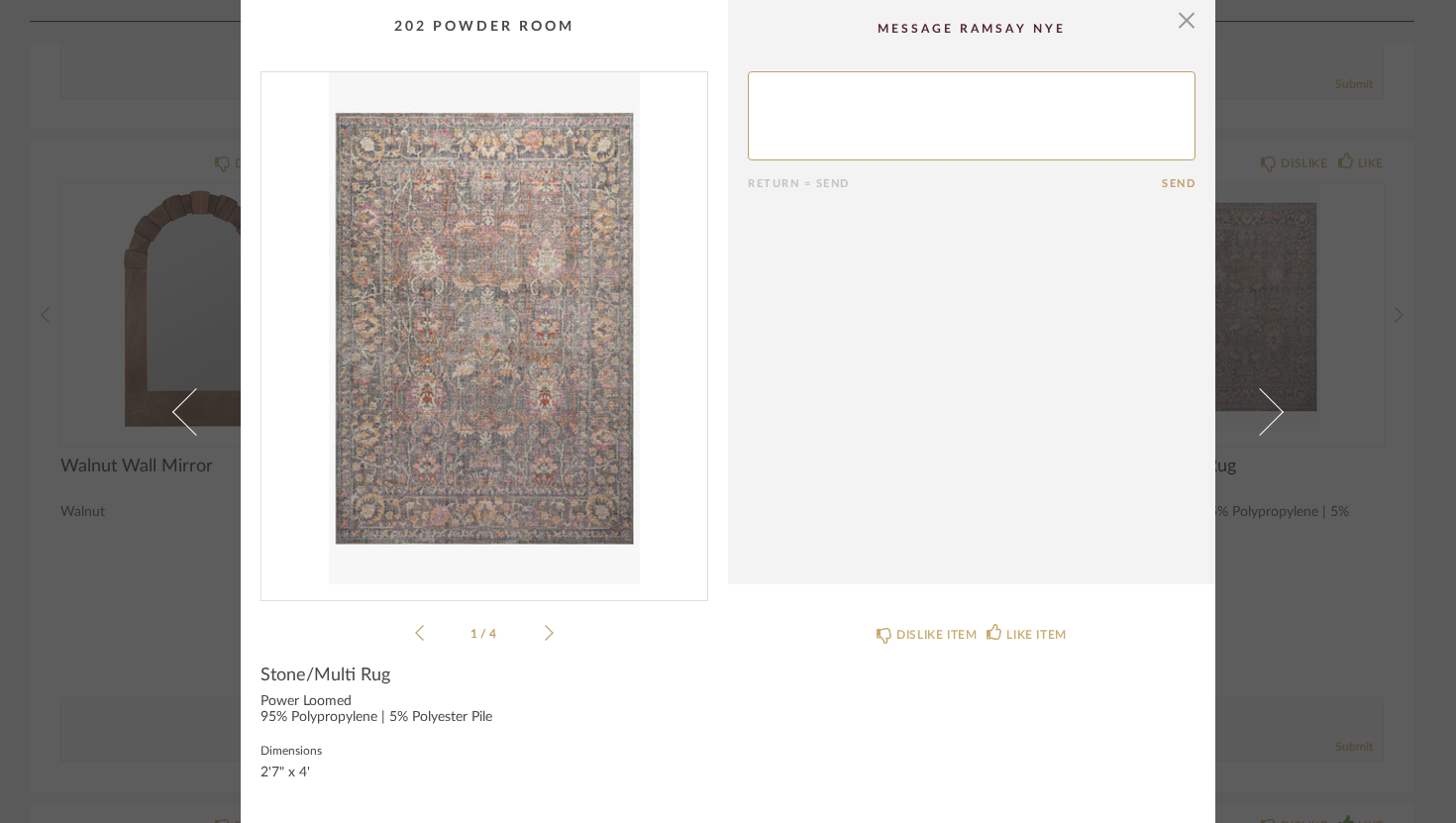 click 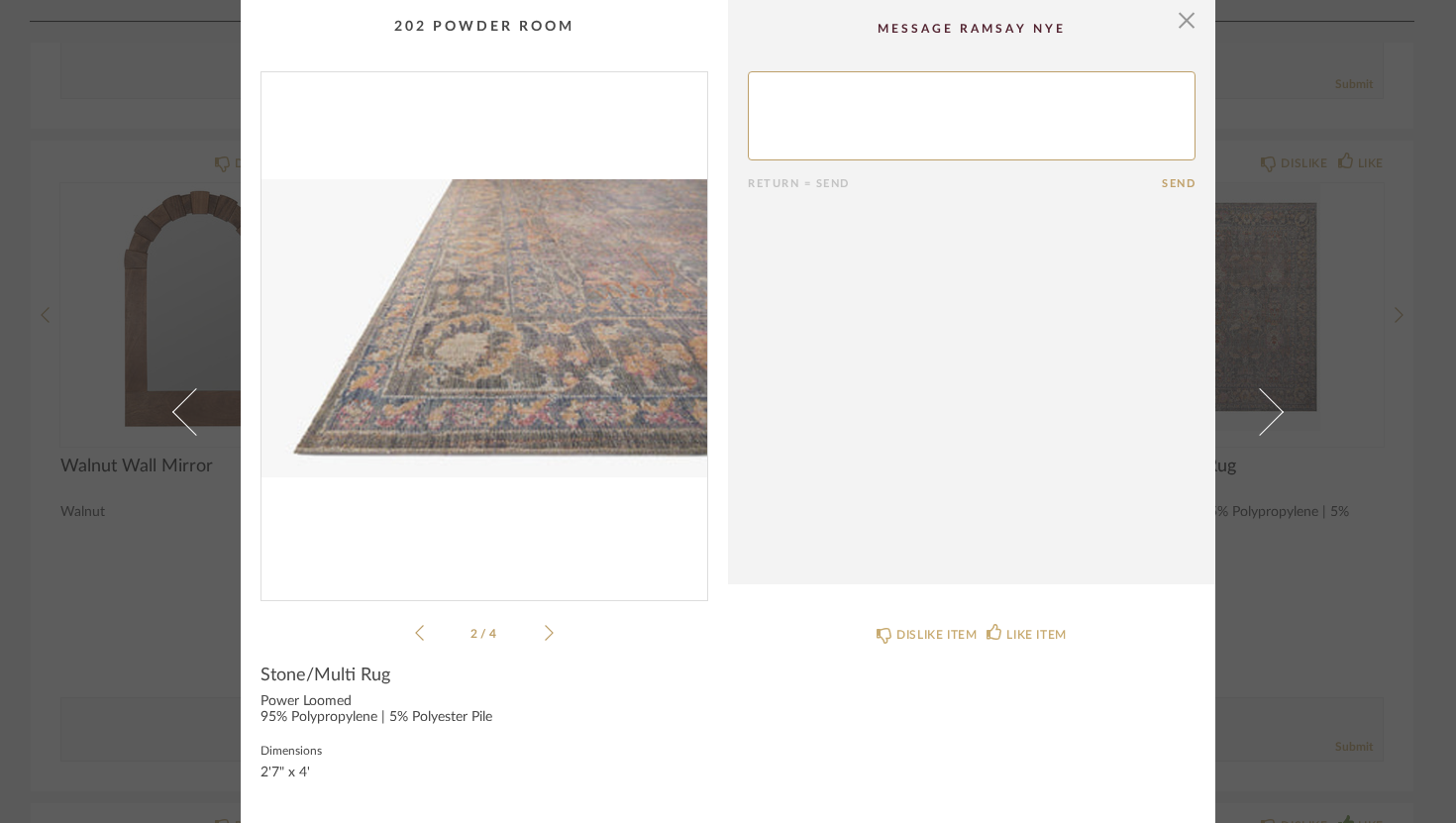 click 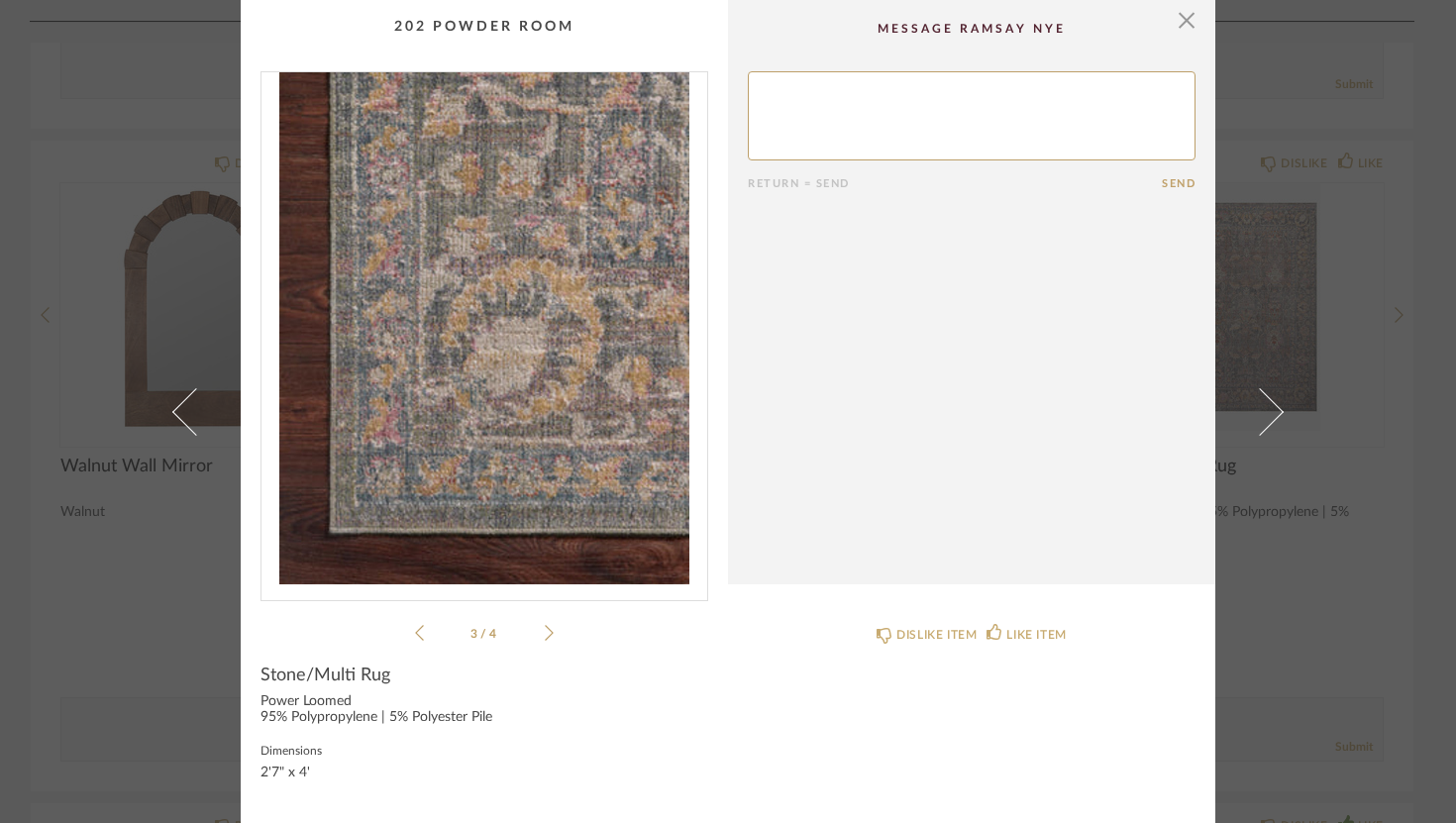 click 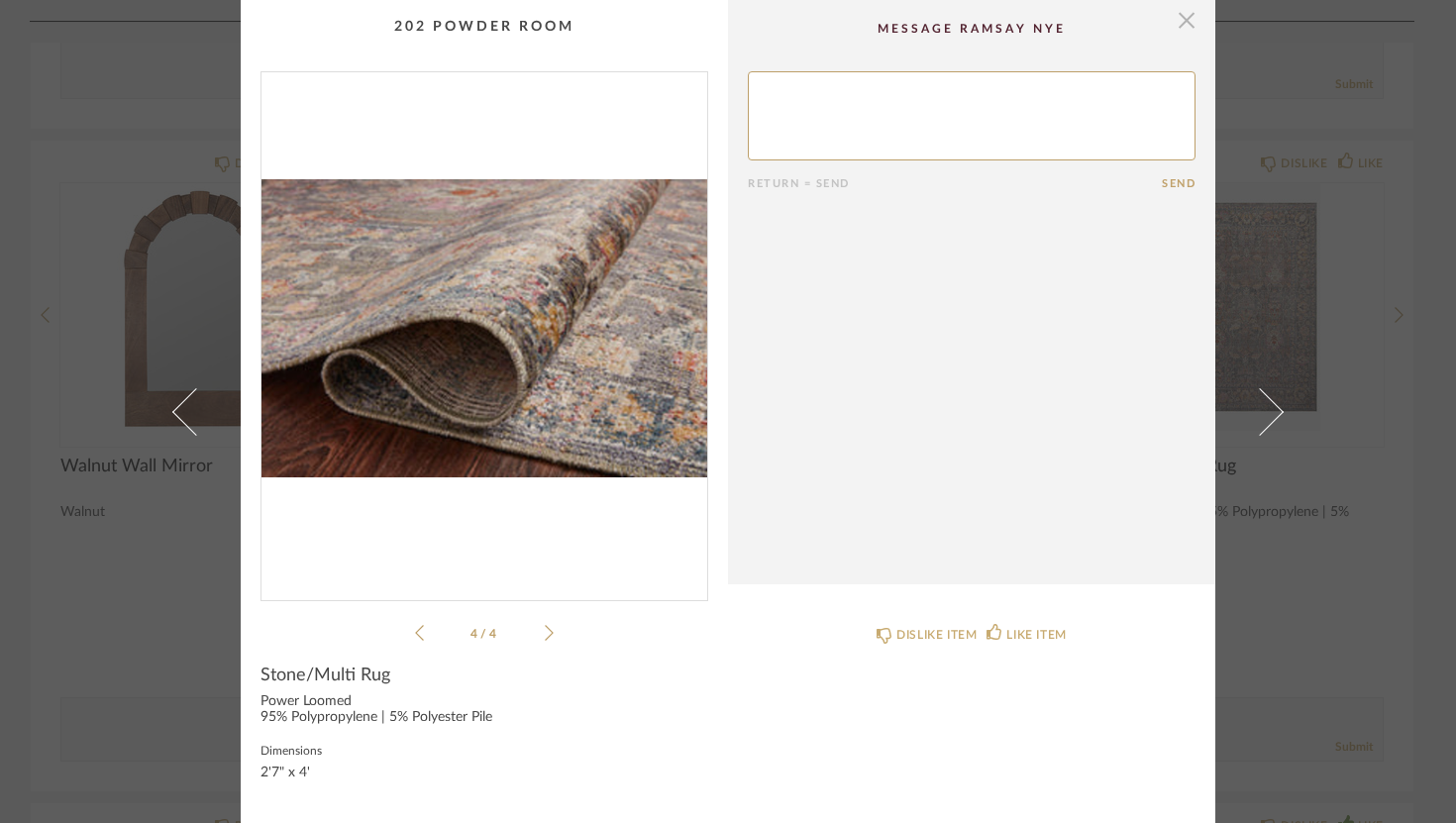 click at bounding box center [1187, 20] 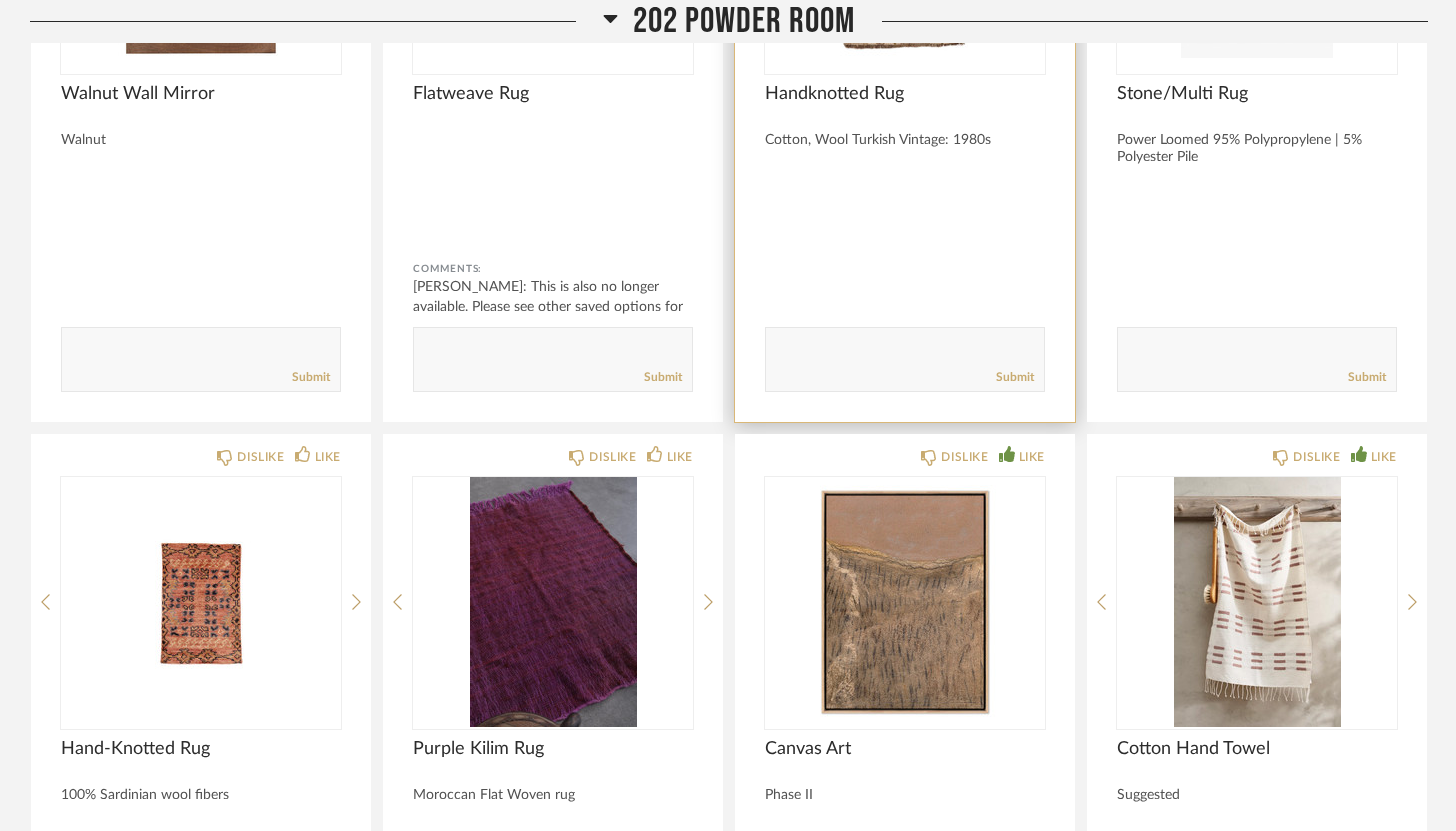 scroll, scrollTop: 4970, scrollLeft: 0, axis: vertical 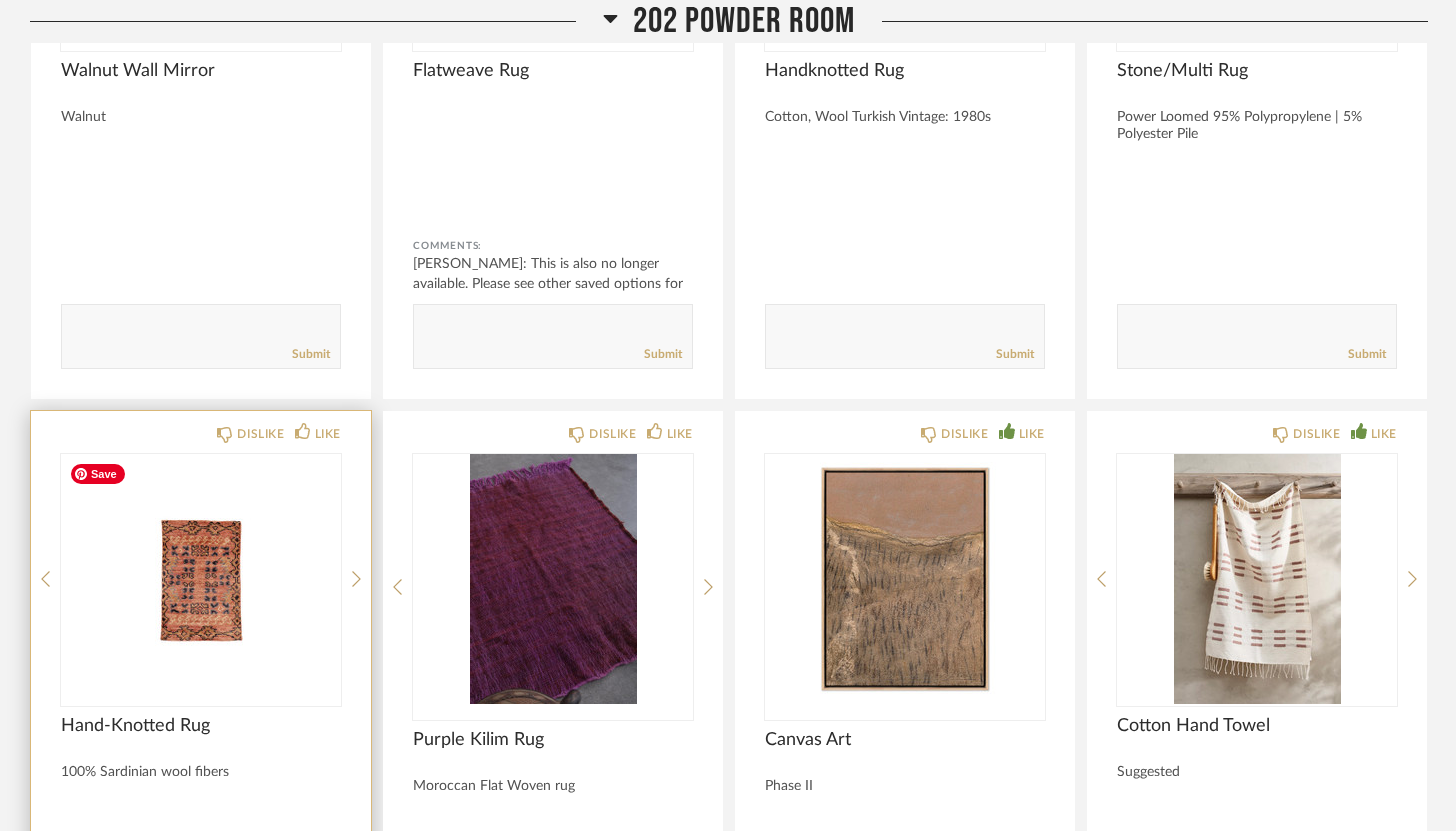 click at bounding box center (201, 579) 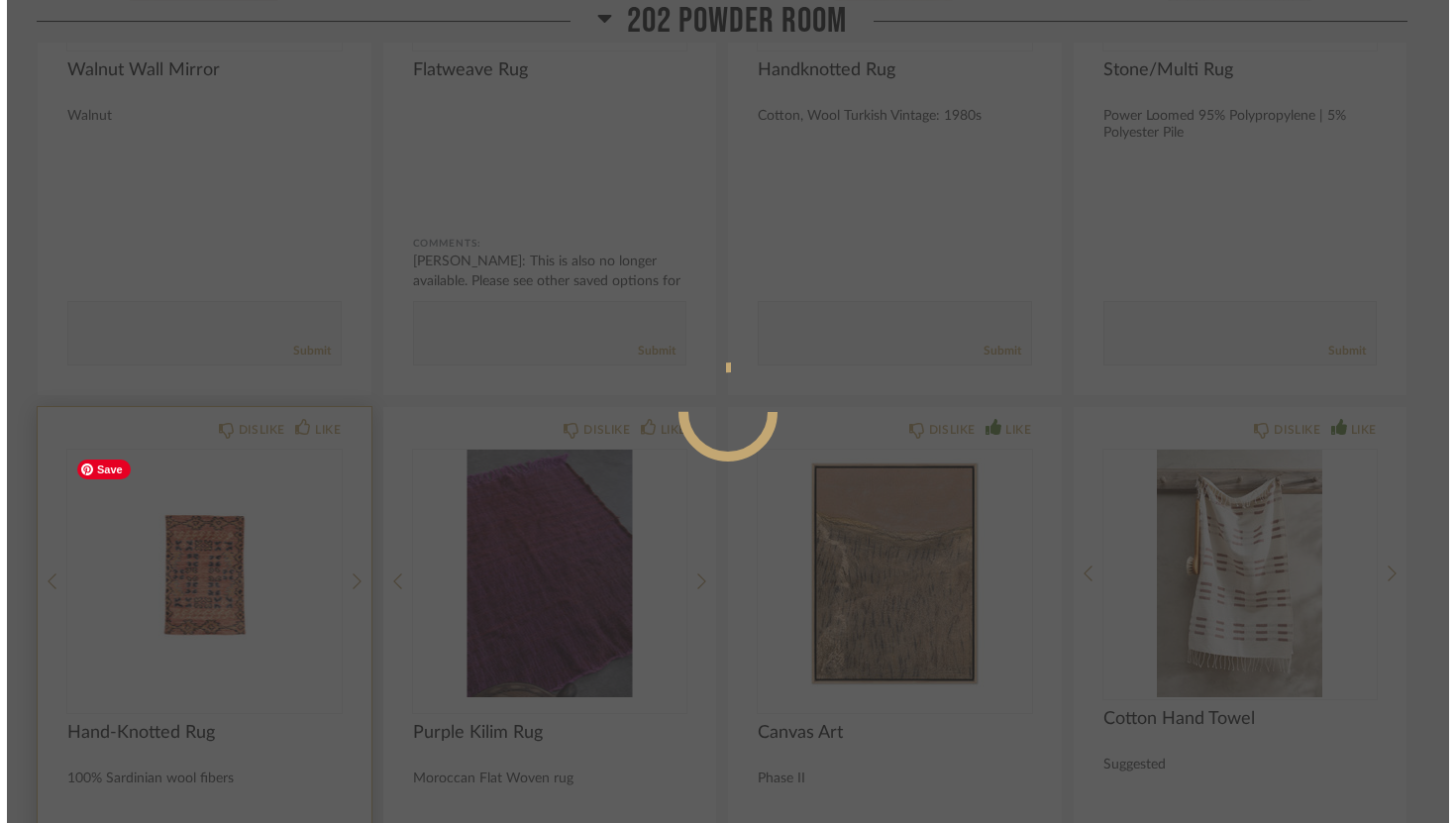 scroll, scrollTop: 0, scrollLeft: 0, axis: both 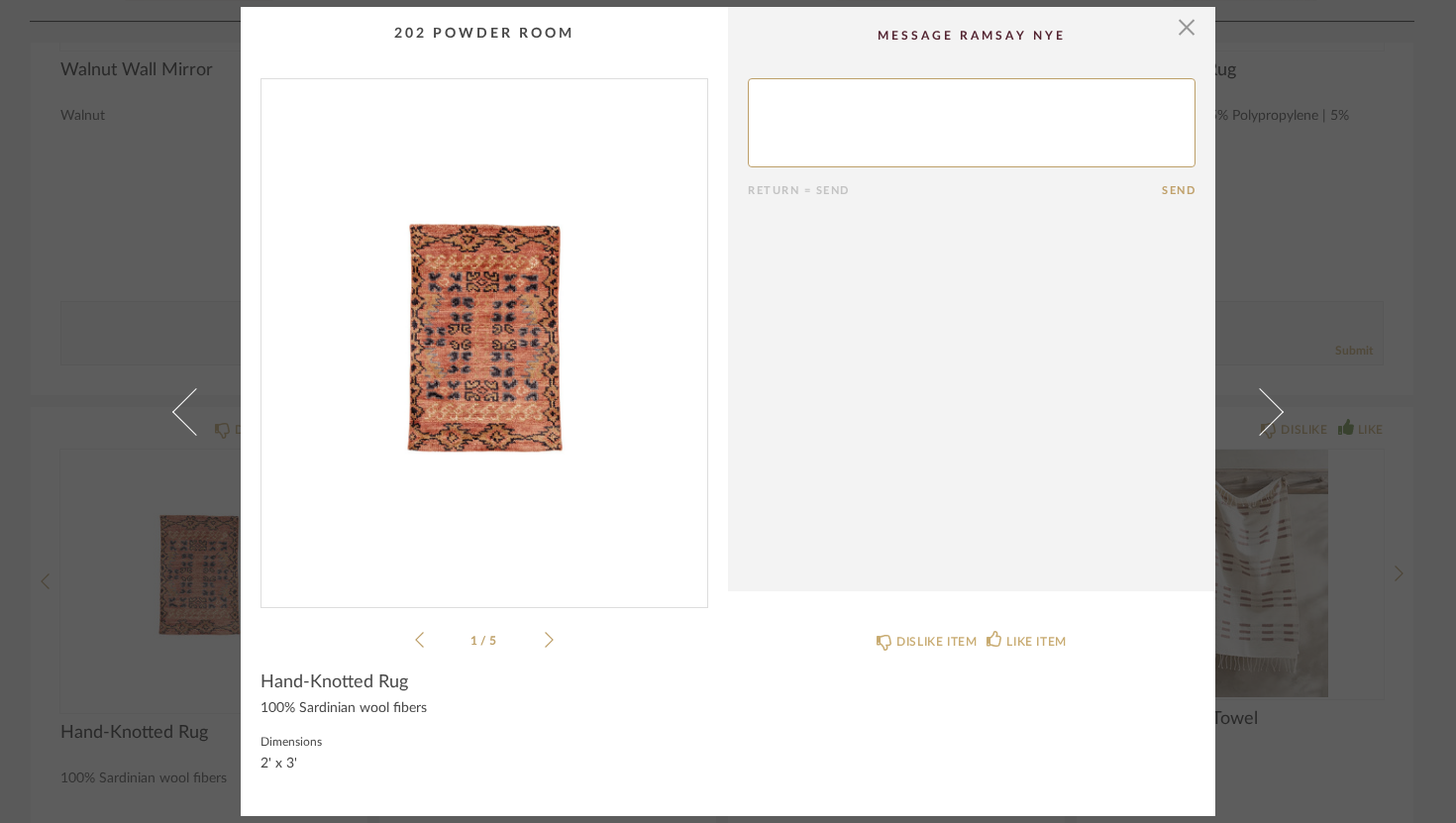 click 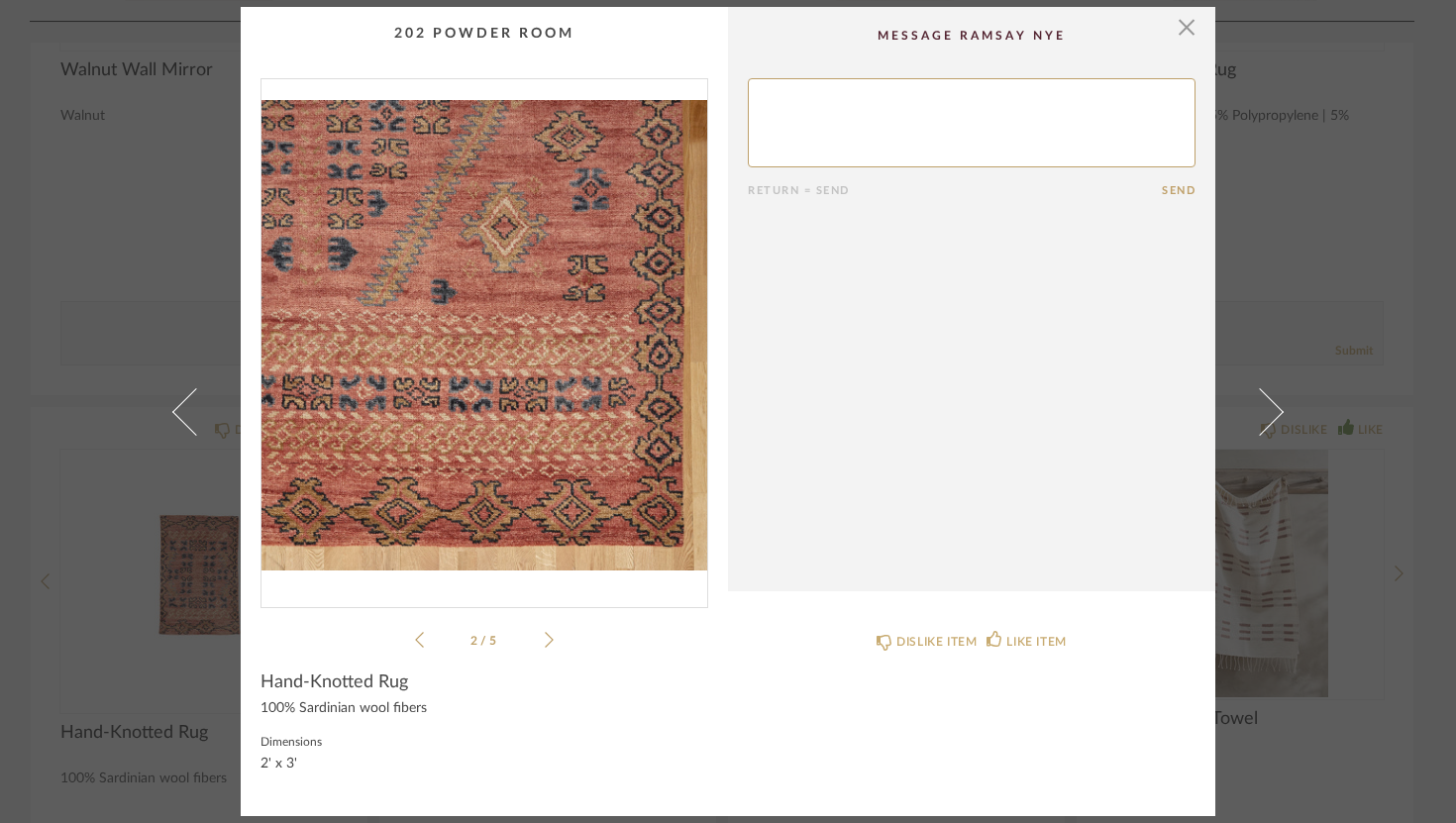 click 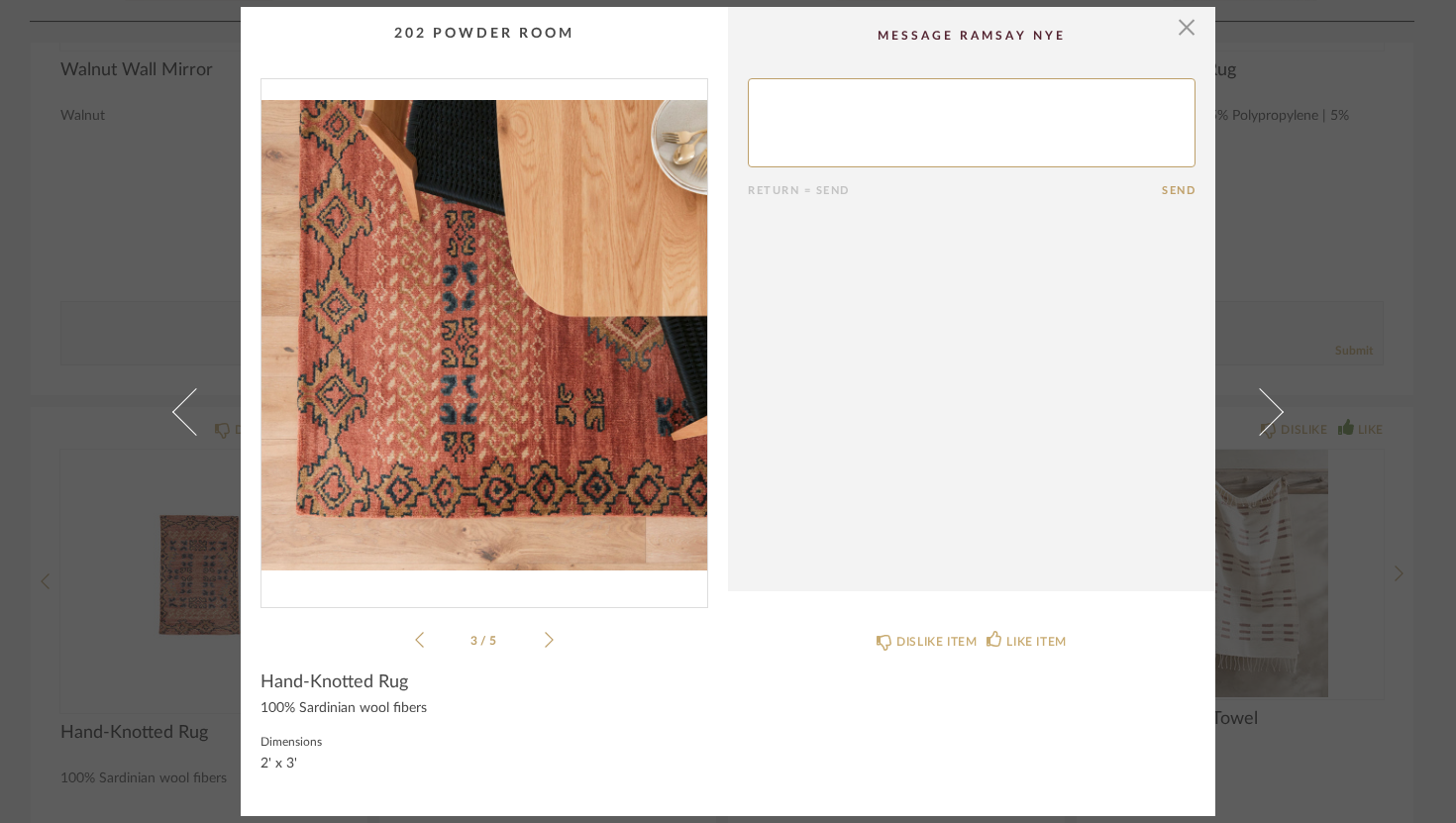 click 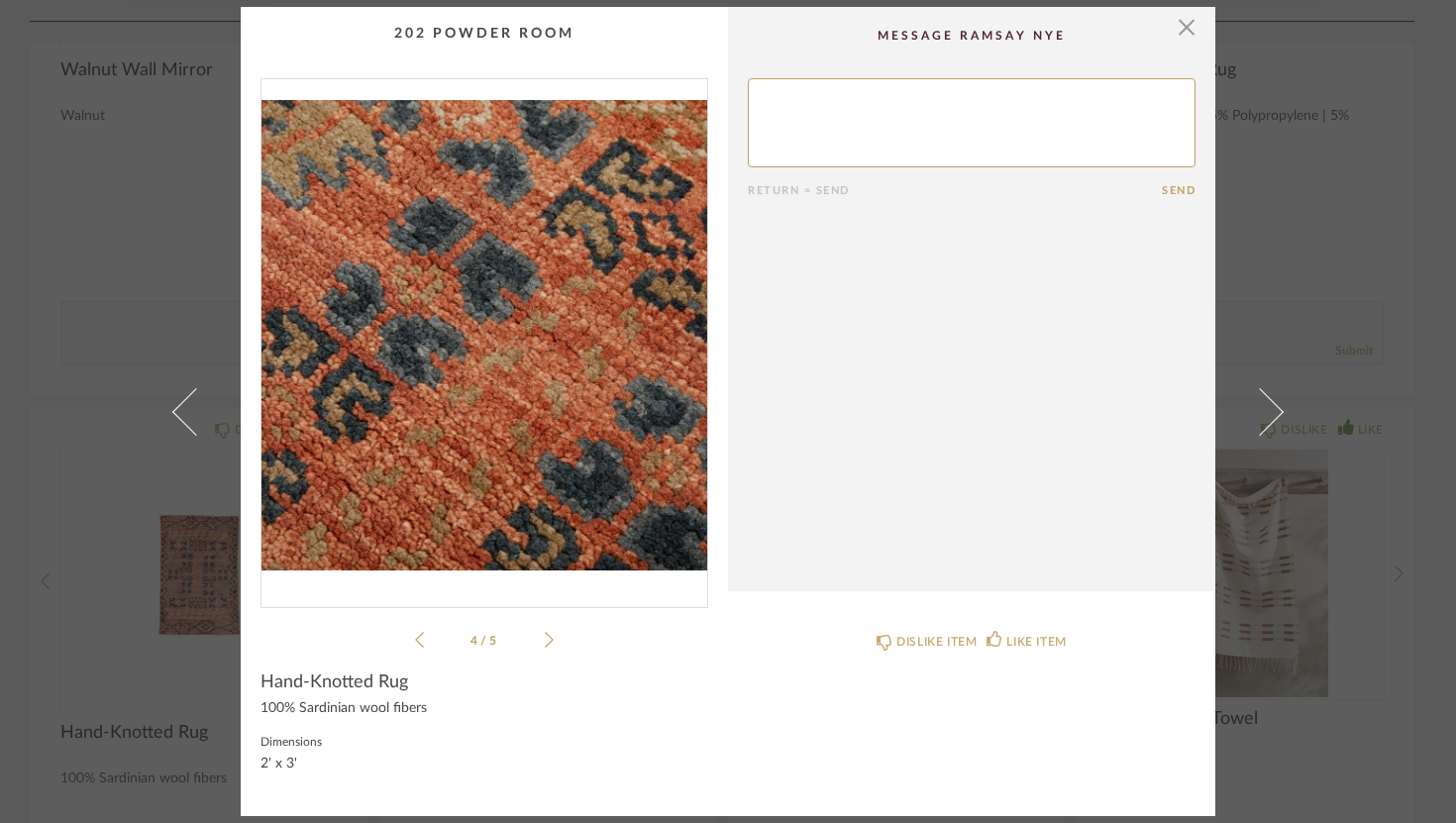 click 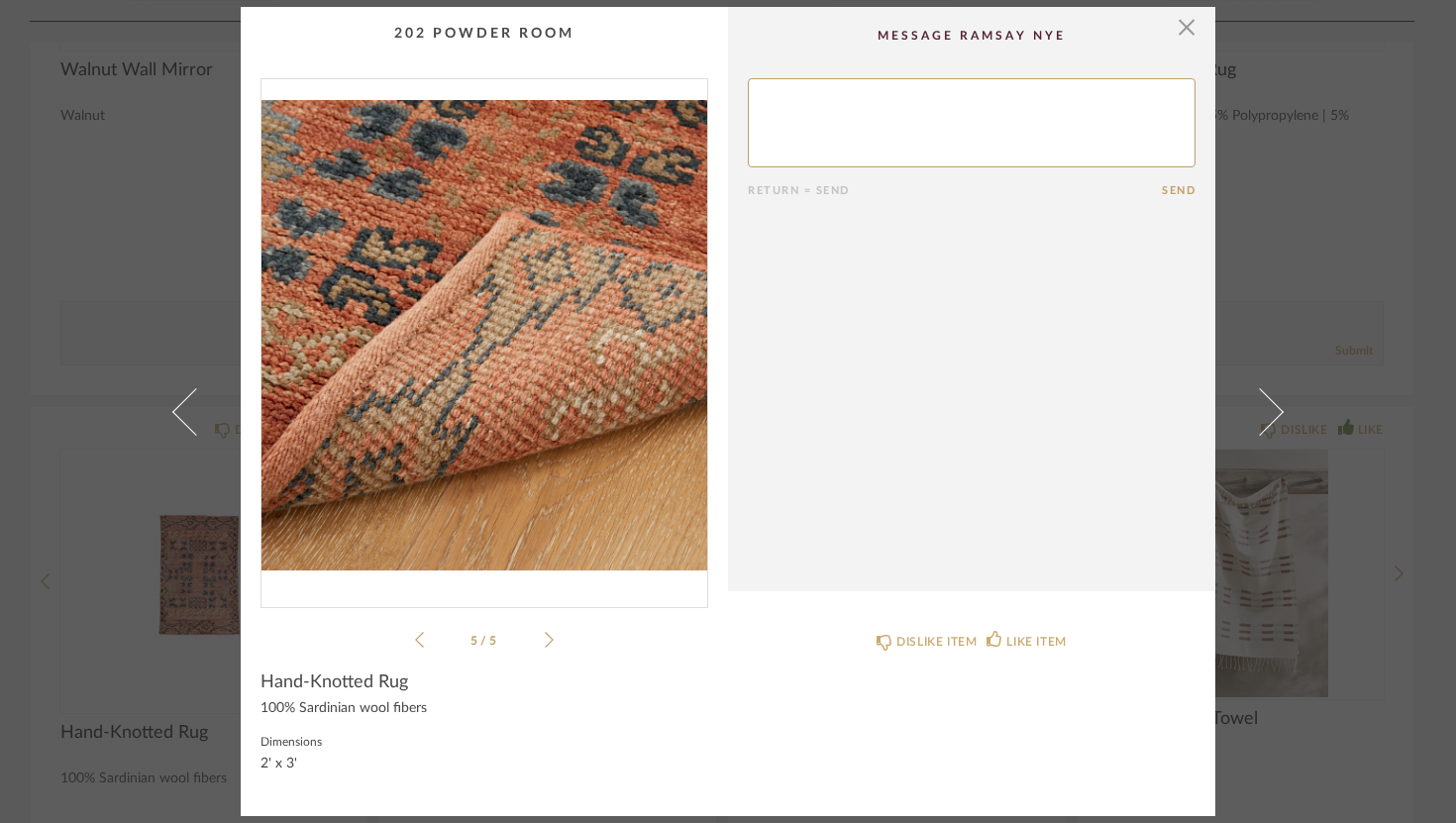 click 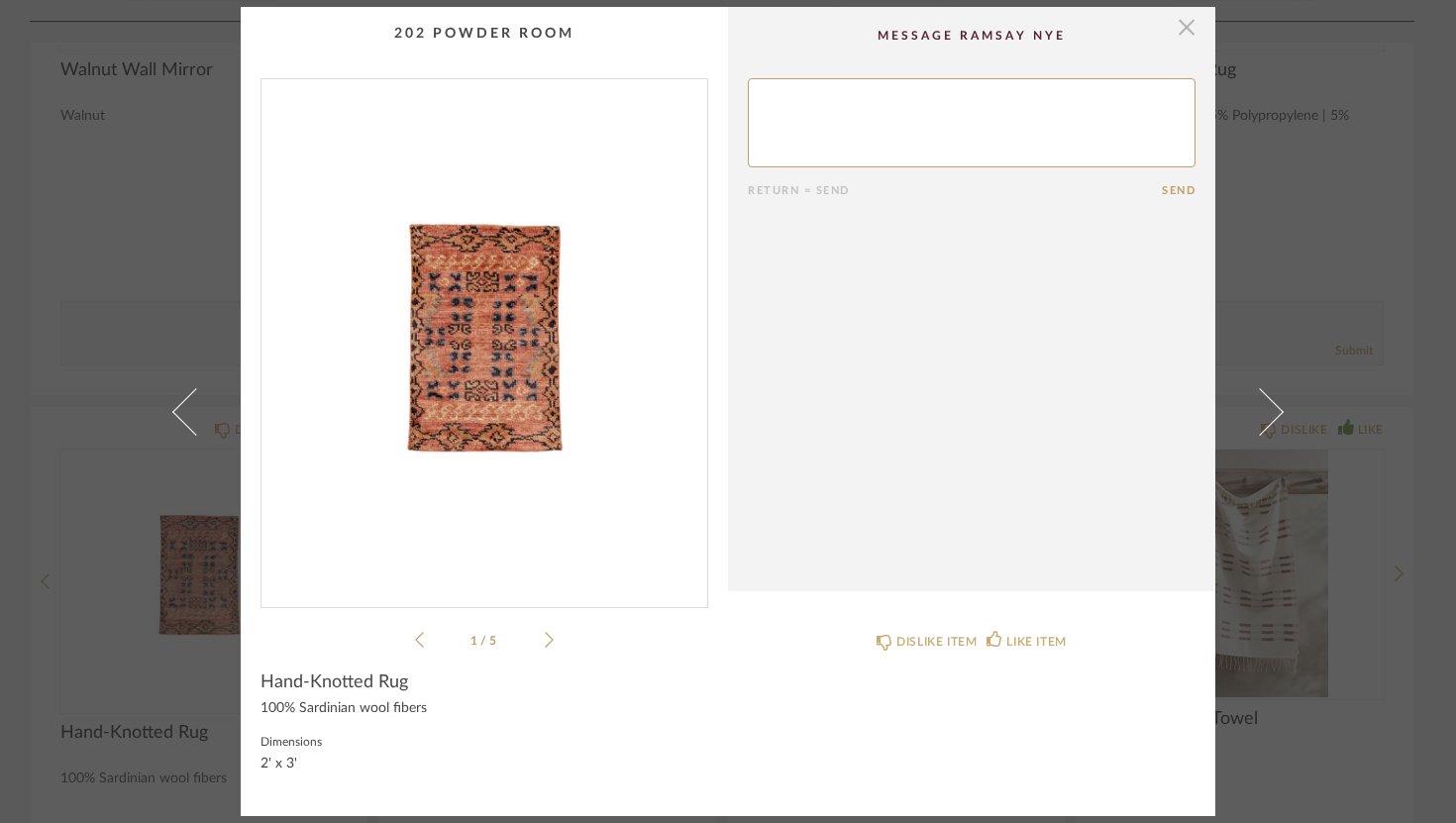click at bounding box center (1187, 27) 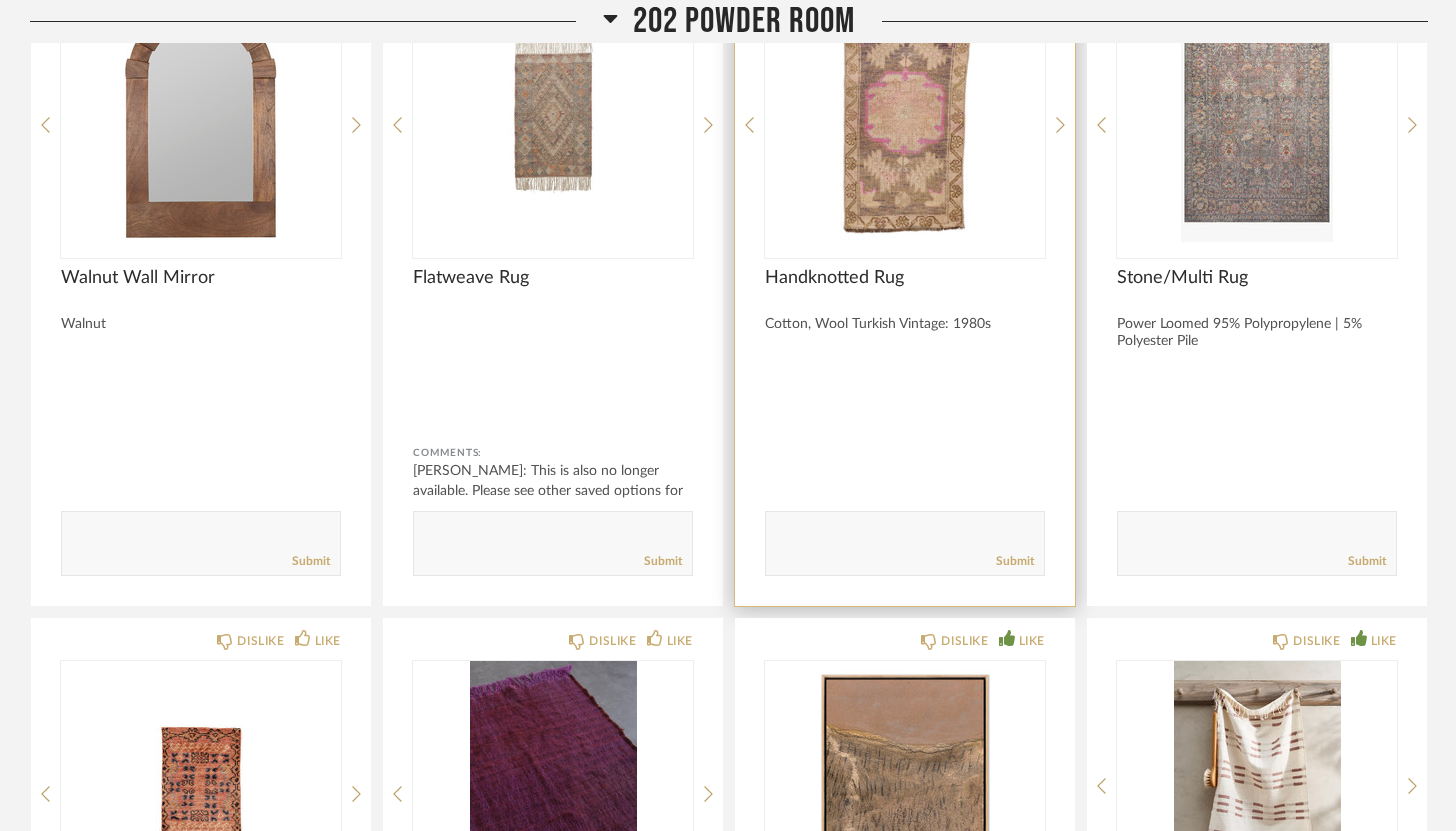 scroll, scrollTop: 4765, scrollLeft: 0, axis: vertical 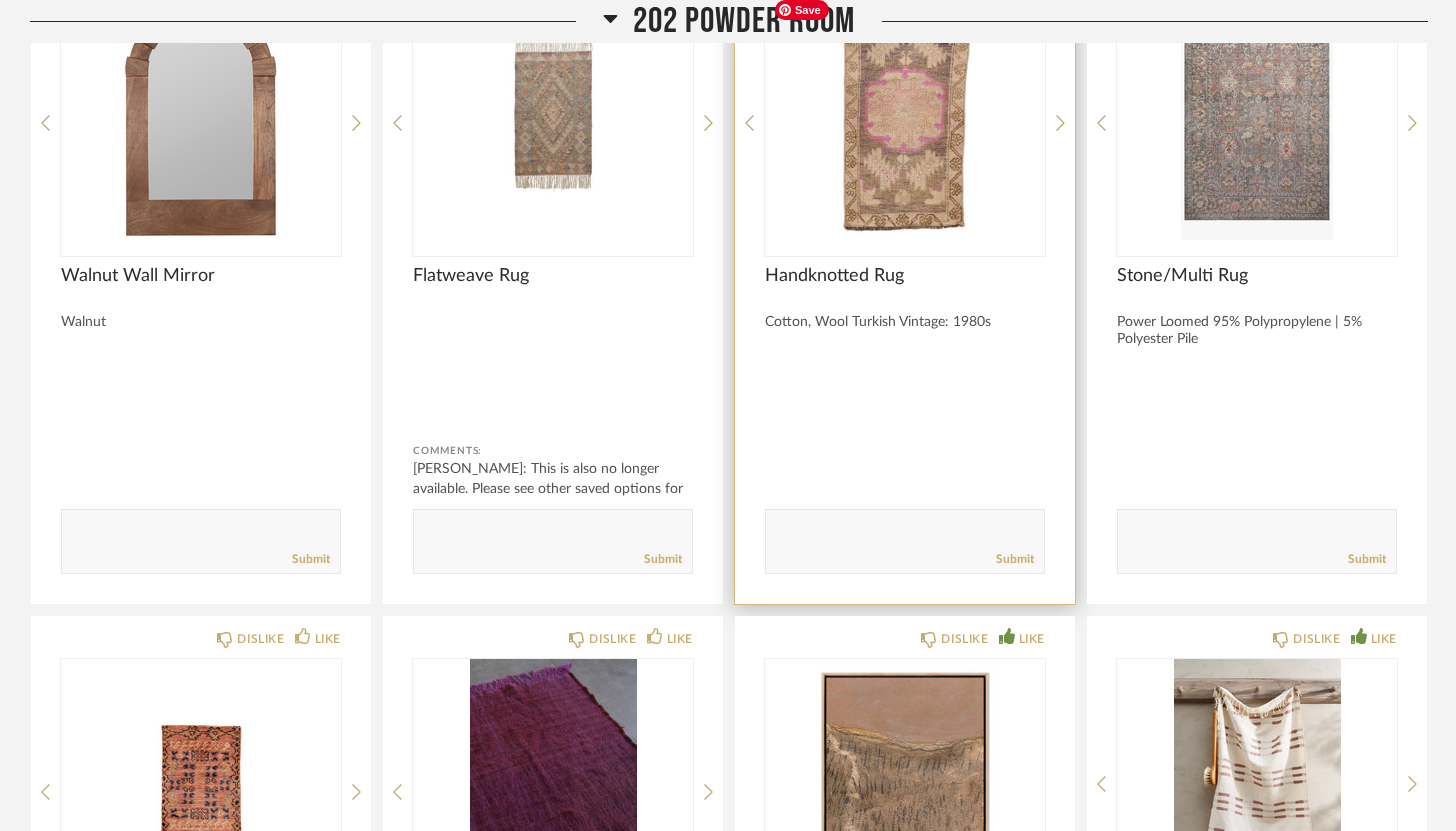 click at bounding box center [905, 115] 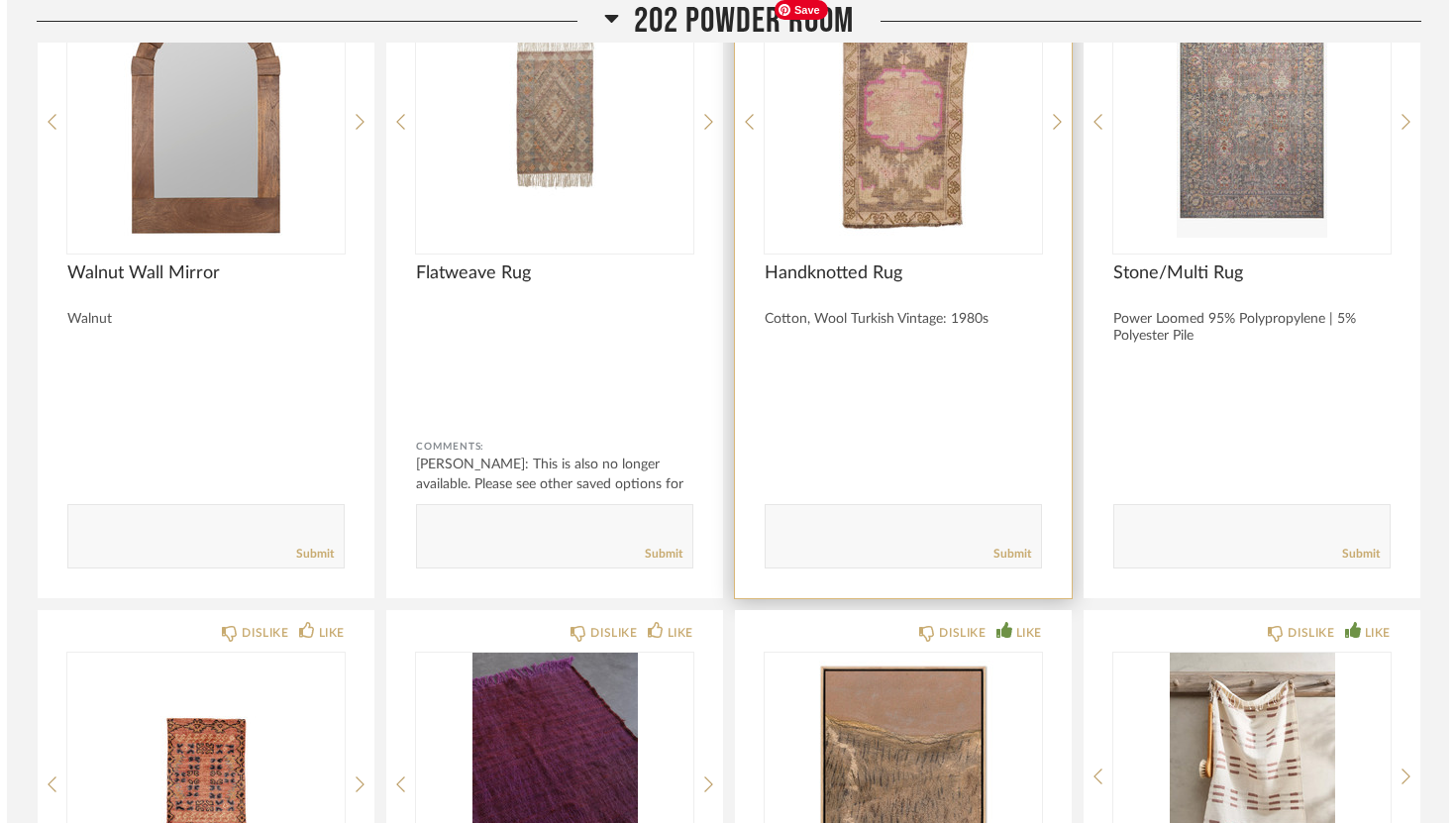 scroll, scrollTop: 0, scrollLeft: 0, axis: both 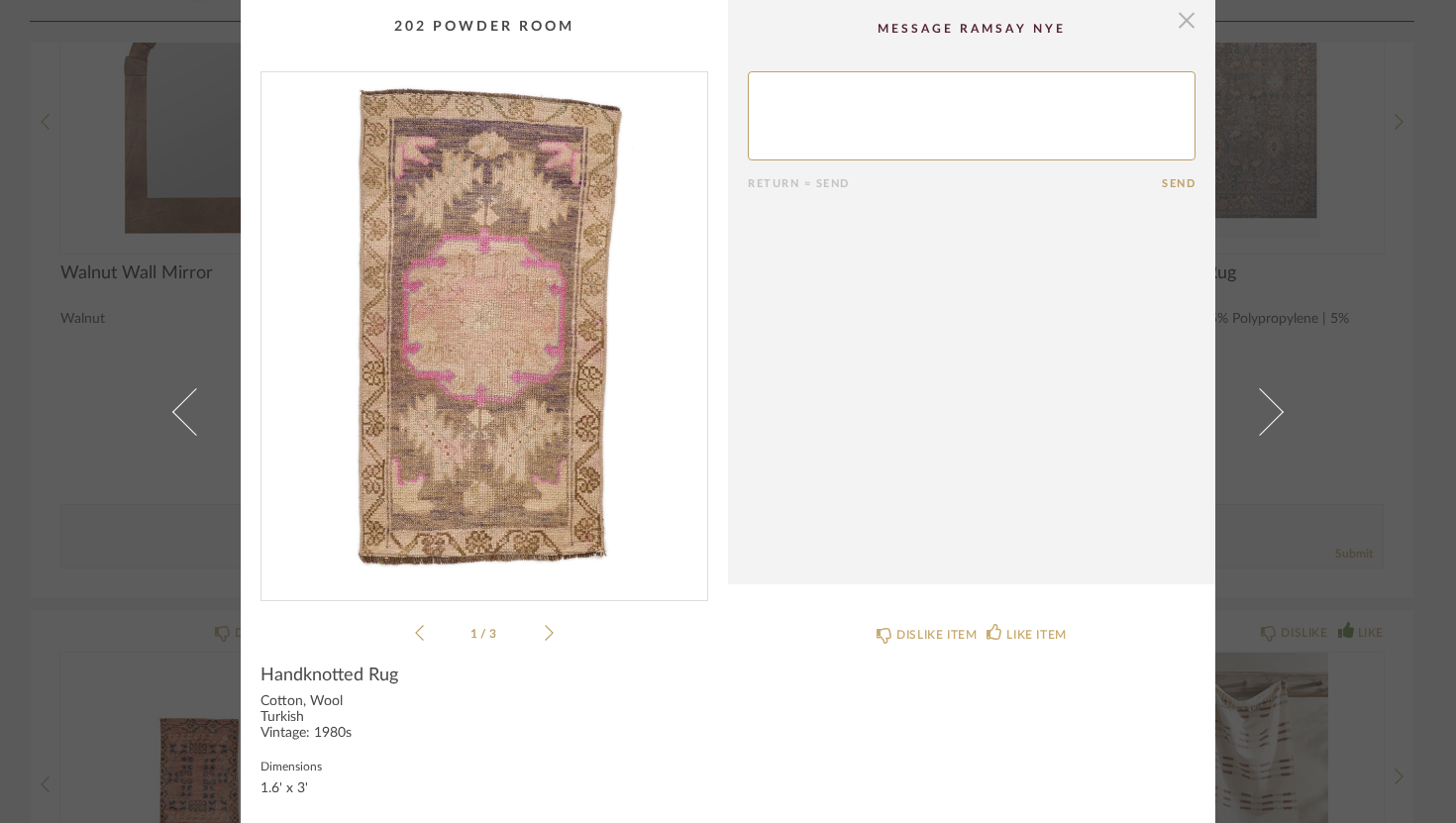 click at bounding box center [1187, 20] 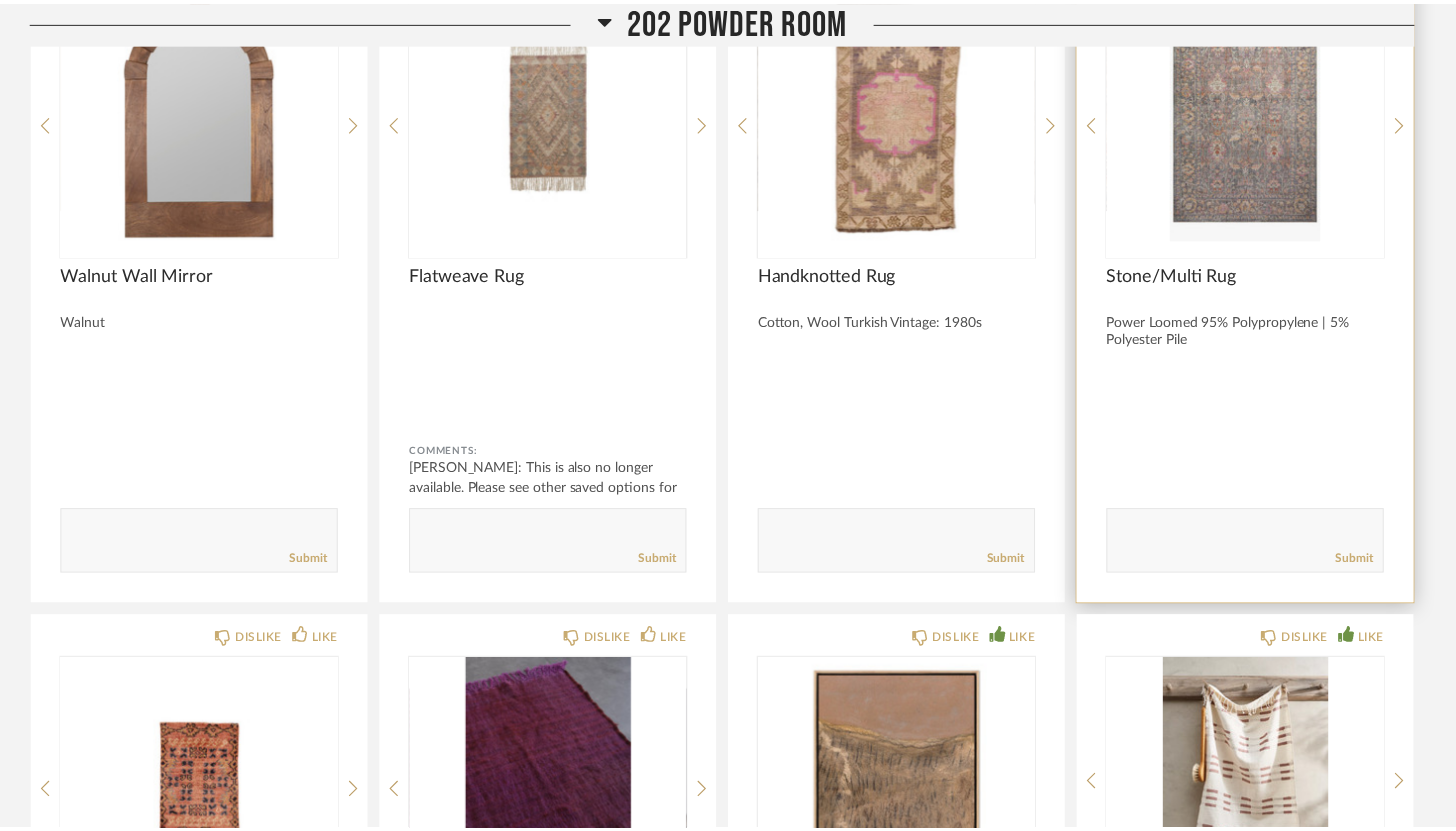 scroll, scrollTop: 4765, scrollLeft: 0, axis: vertical 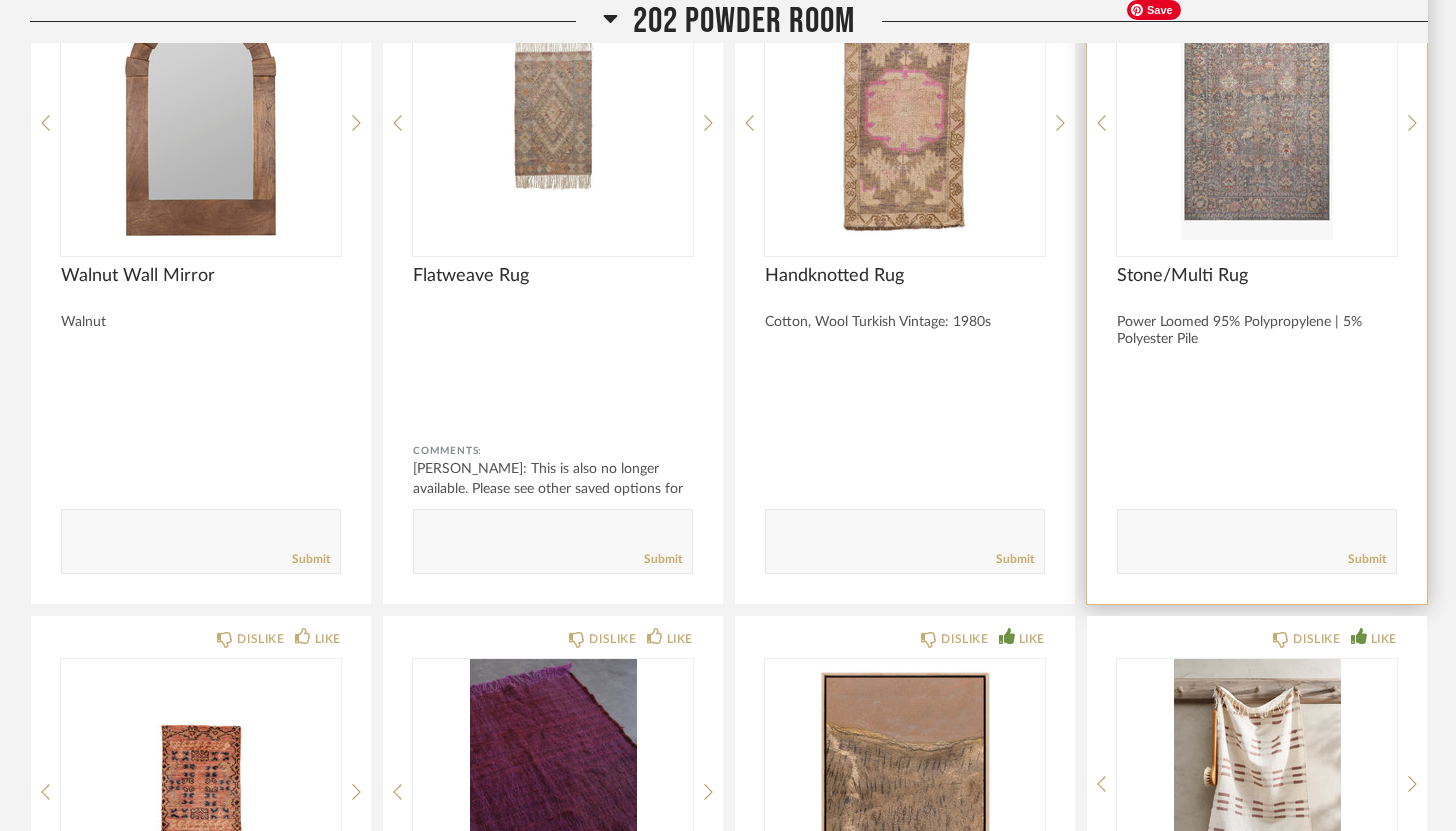 click at bounding box center [1257, 115] 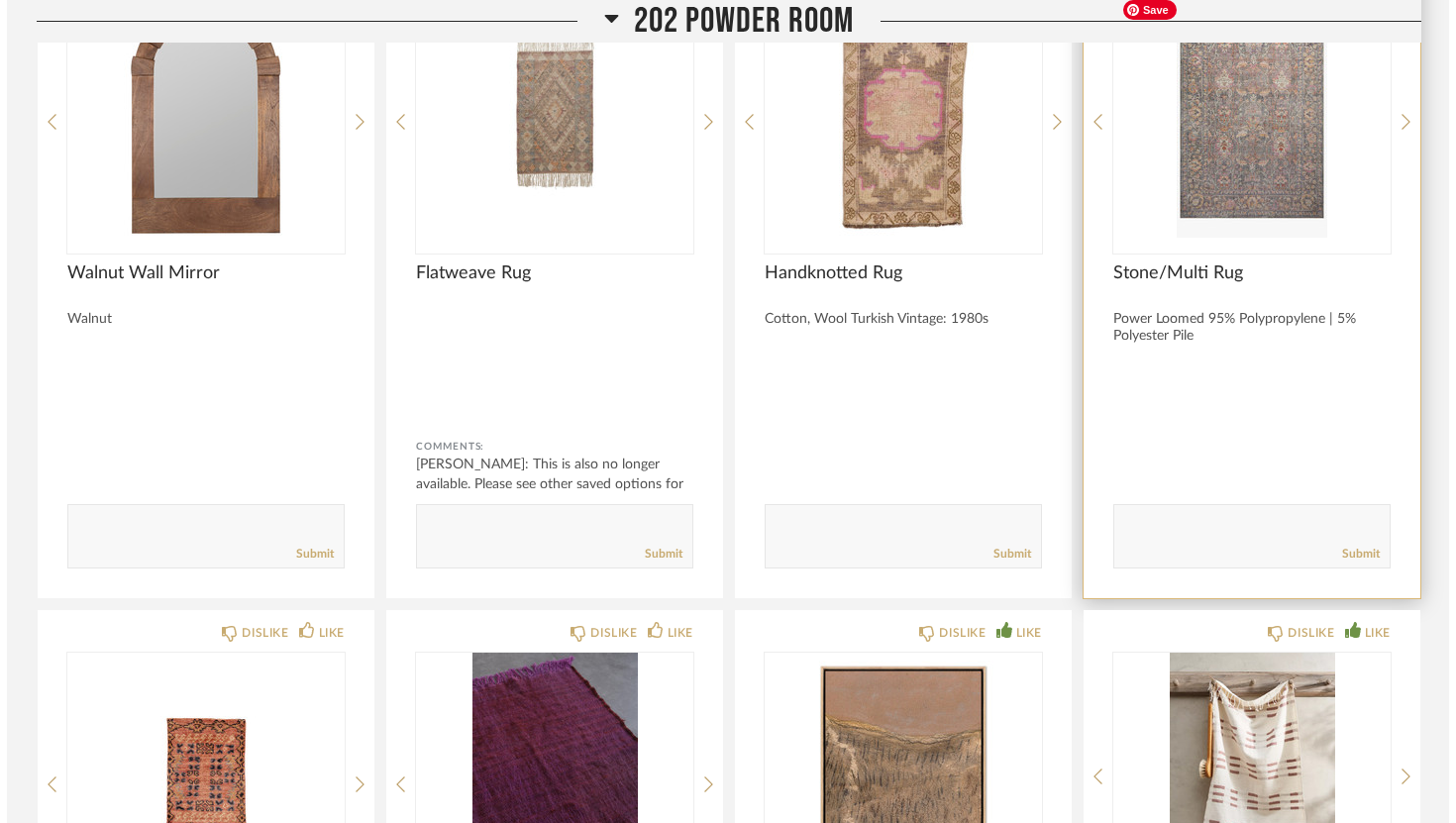 scroll, scrollTop: 0, scrollLeft: 0, axis: both 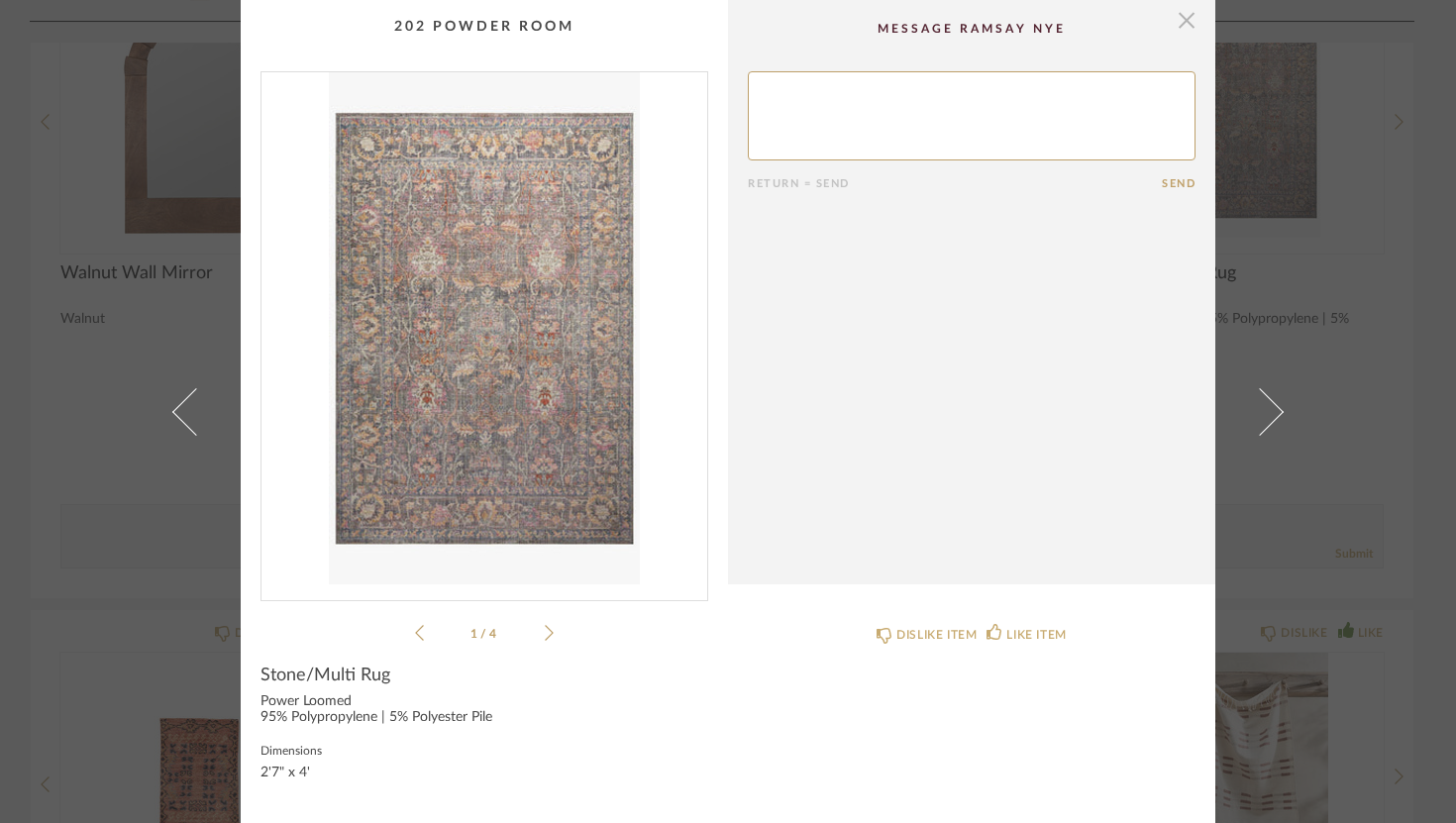 click at bounding box center (1187, 20) 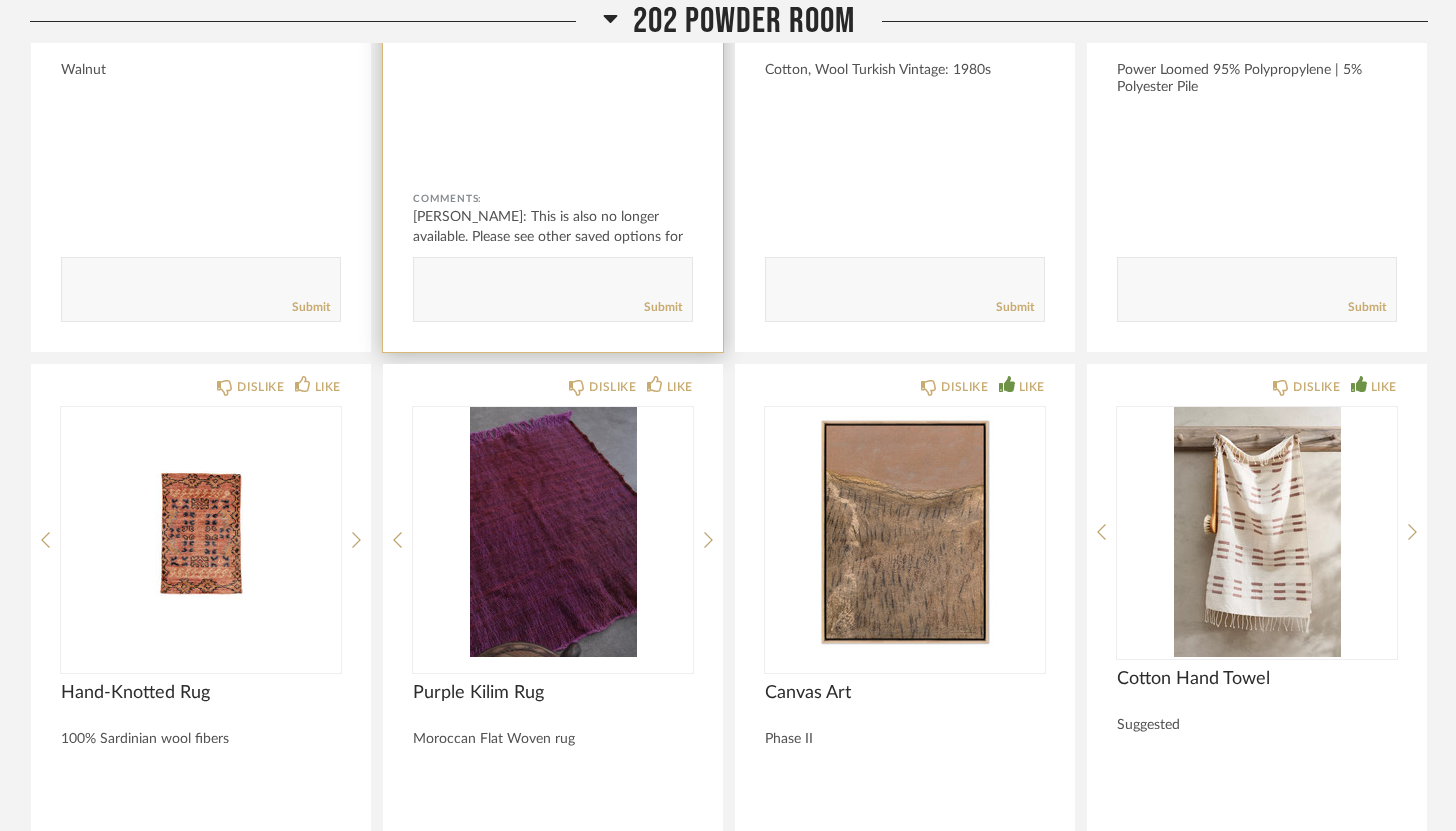 scroll, scrollTop: 5019, scrollLeft: 0, axis: vertical 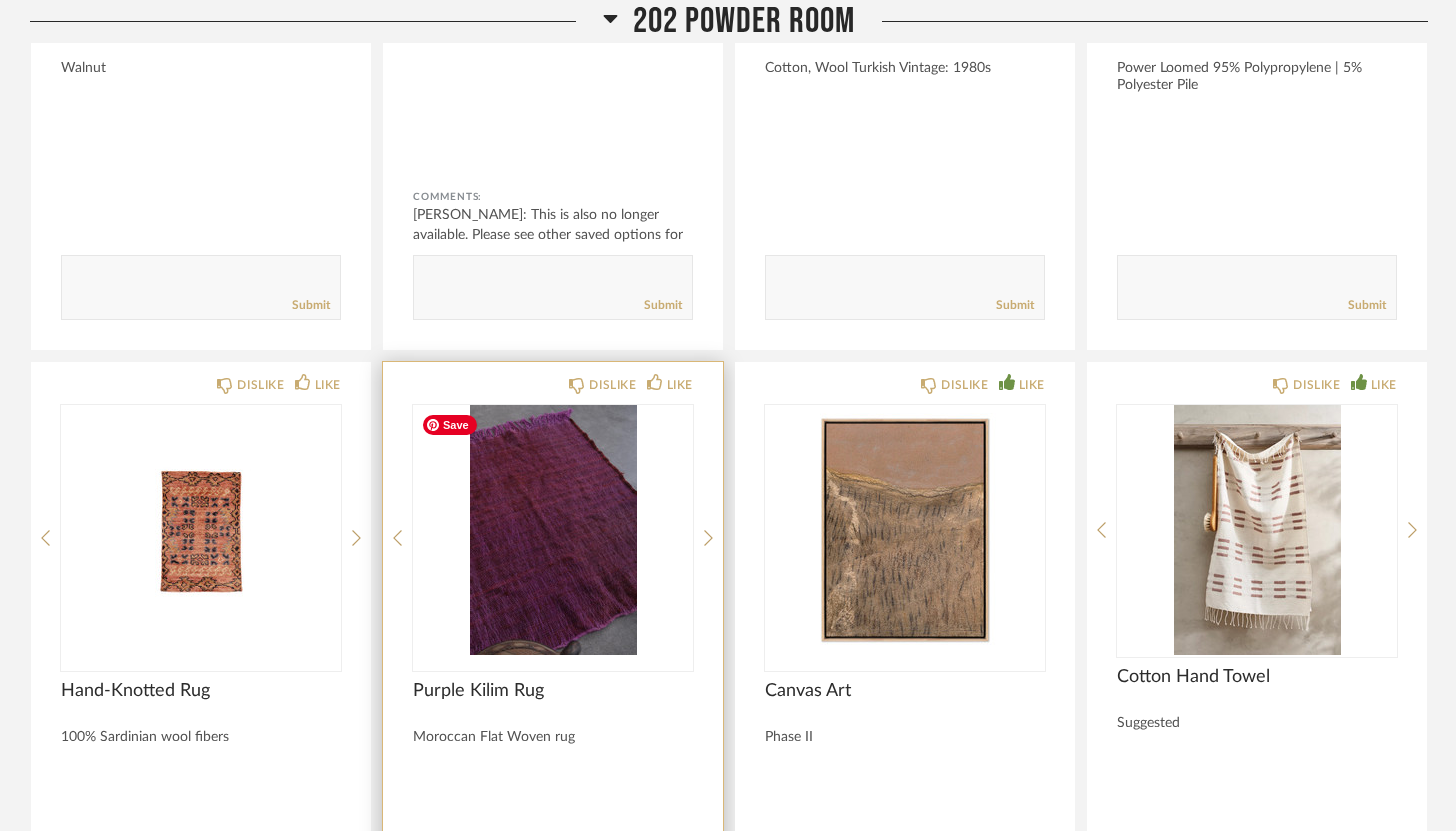 click at bounding box center [553, 530] 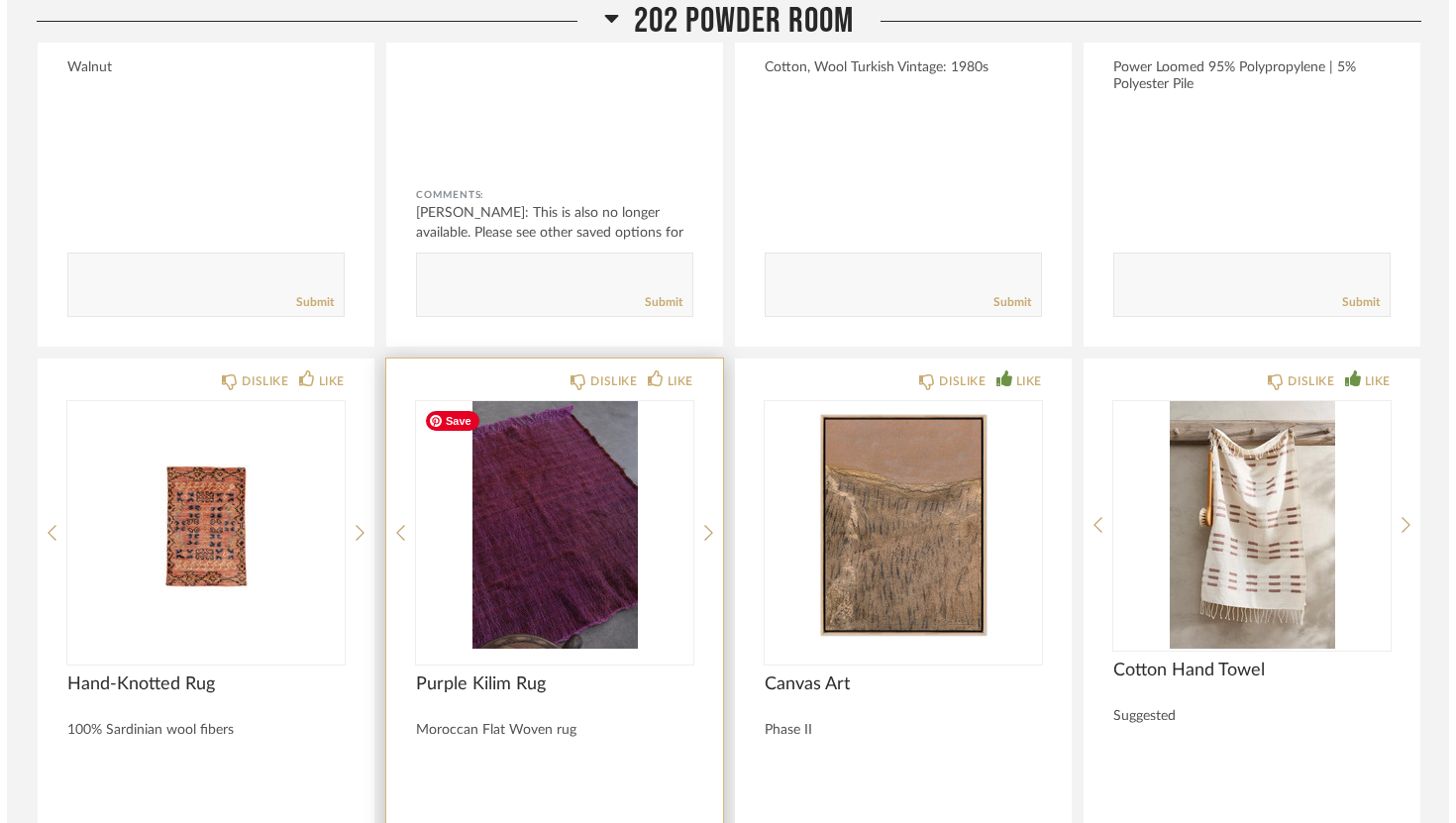 scroll, scrollTop: 0, scrollLeft: 0, axis: both 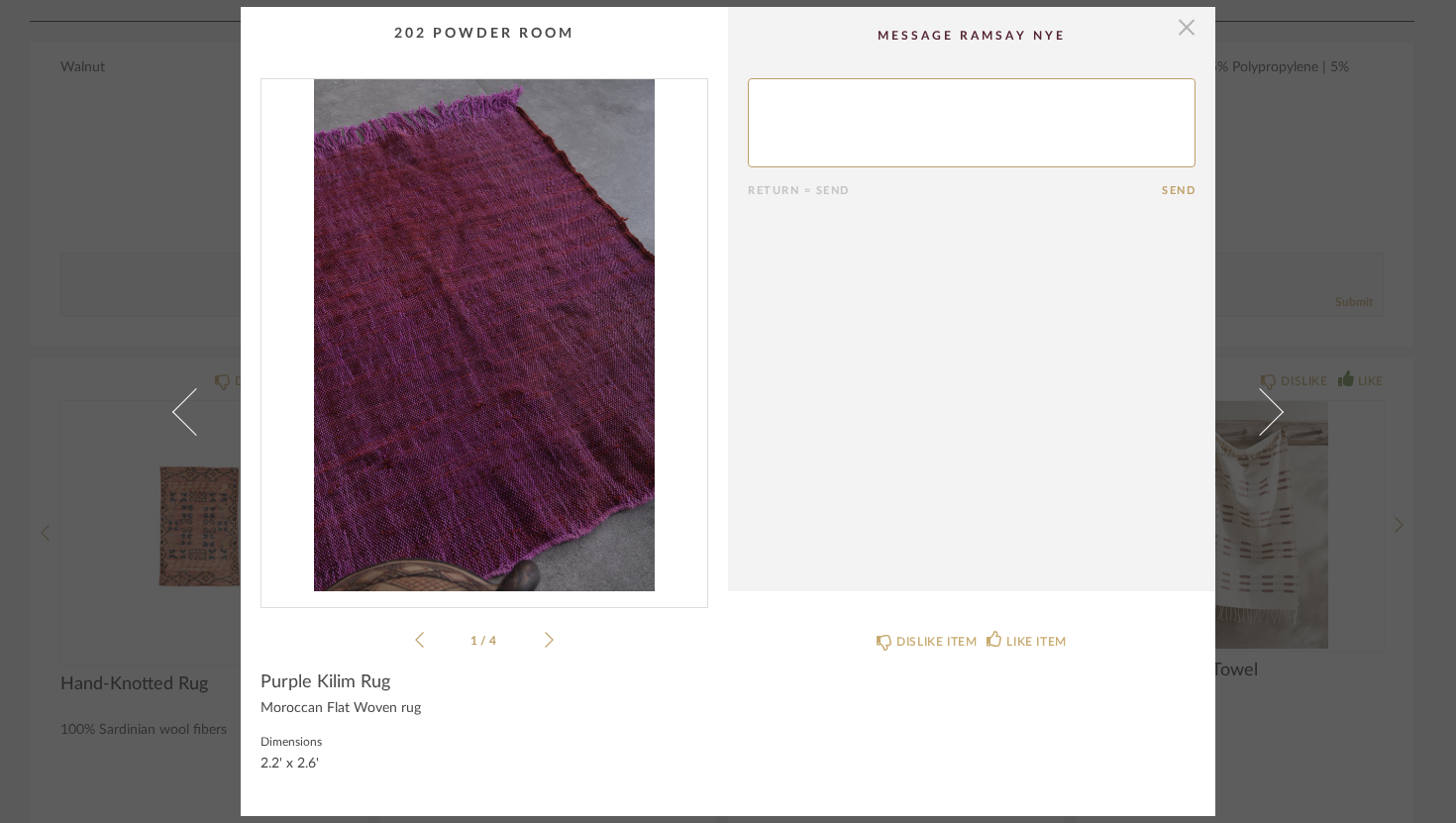 click at bounding box center [1187, 27] 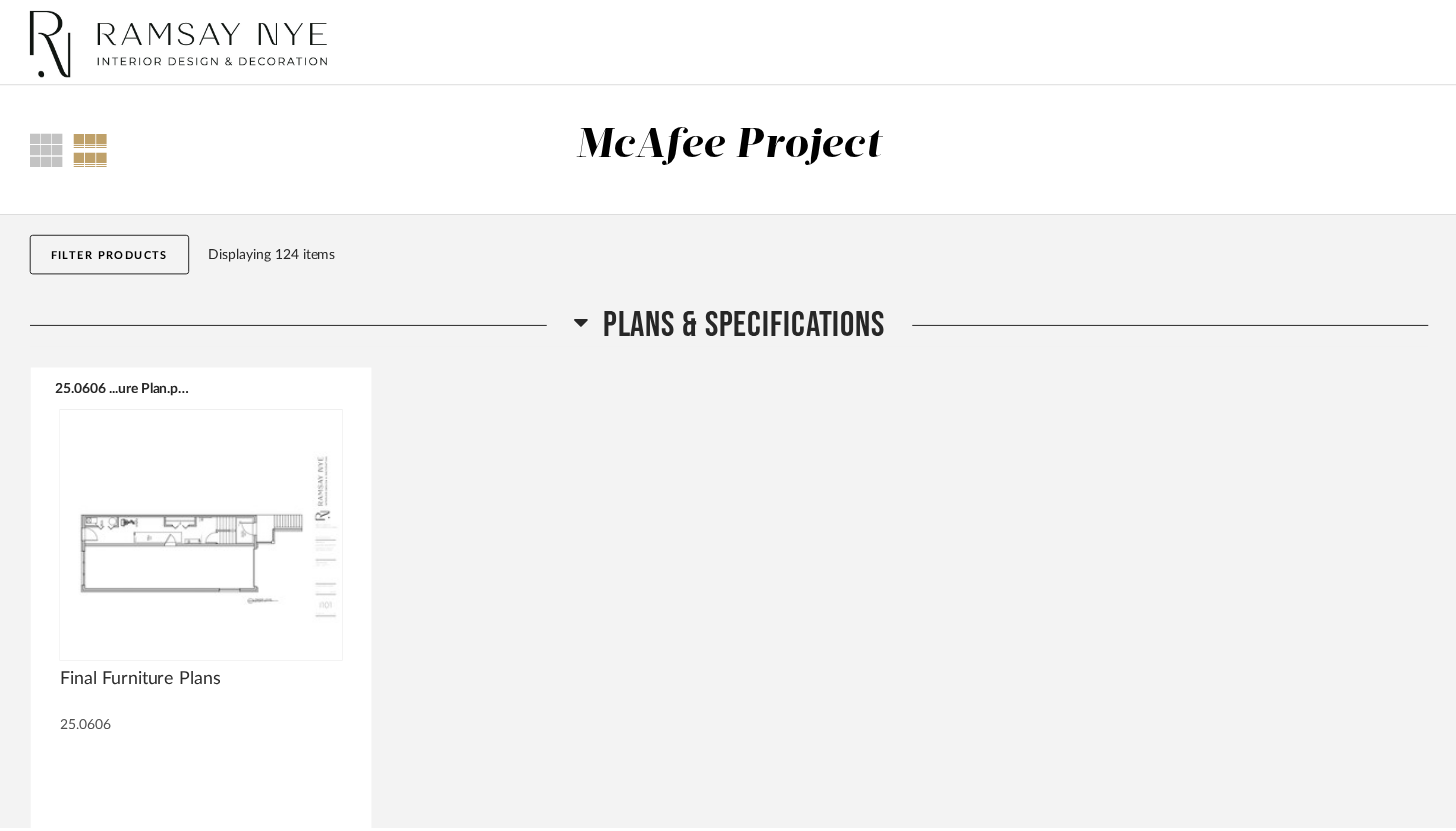scroll, scrollTop: 5019, scrollLeft: 0, axis: vertical 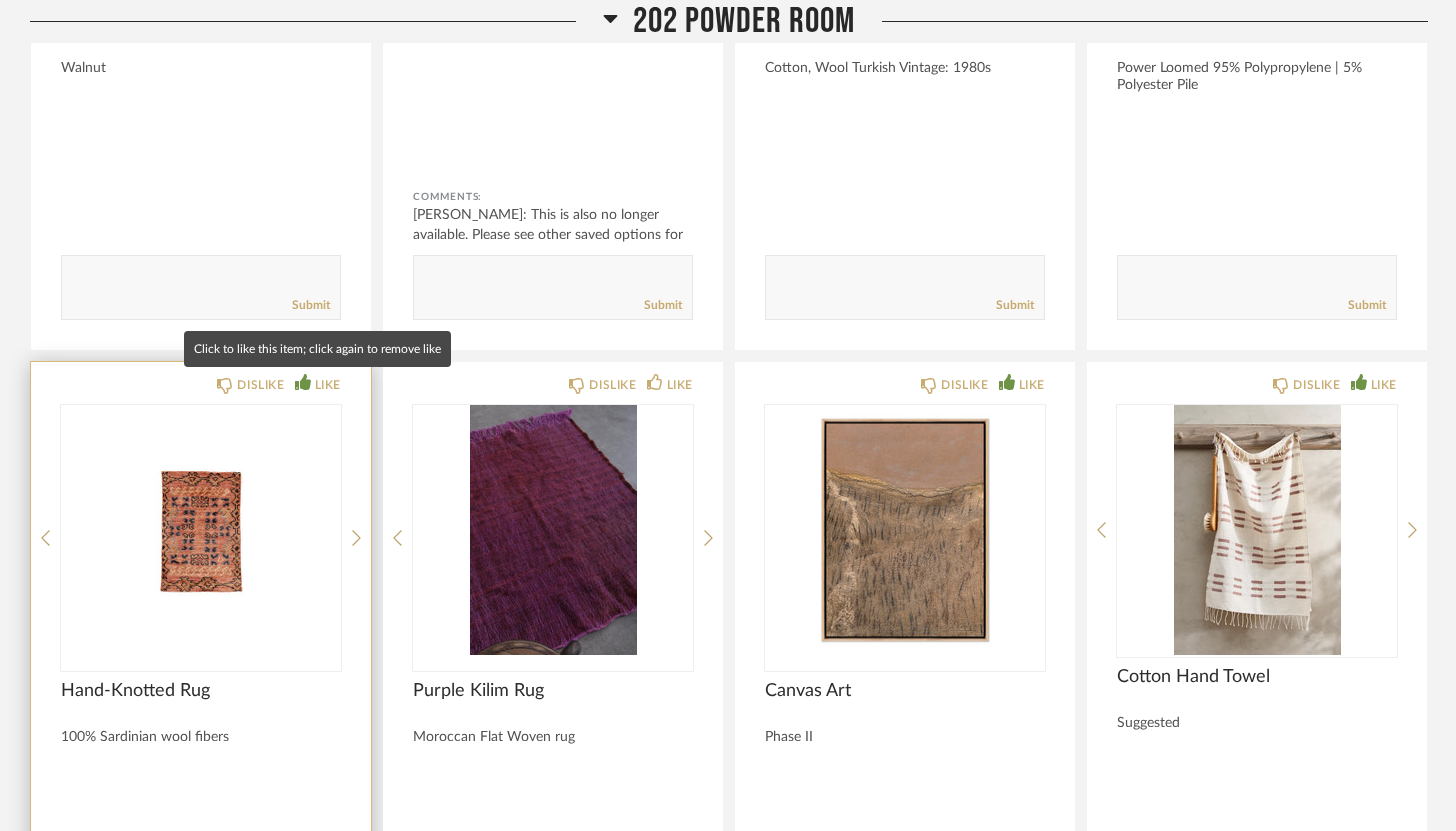 click 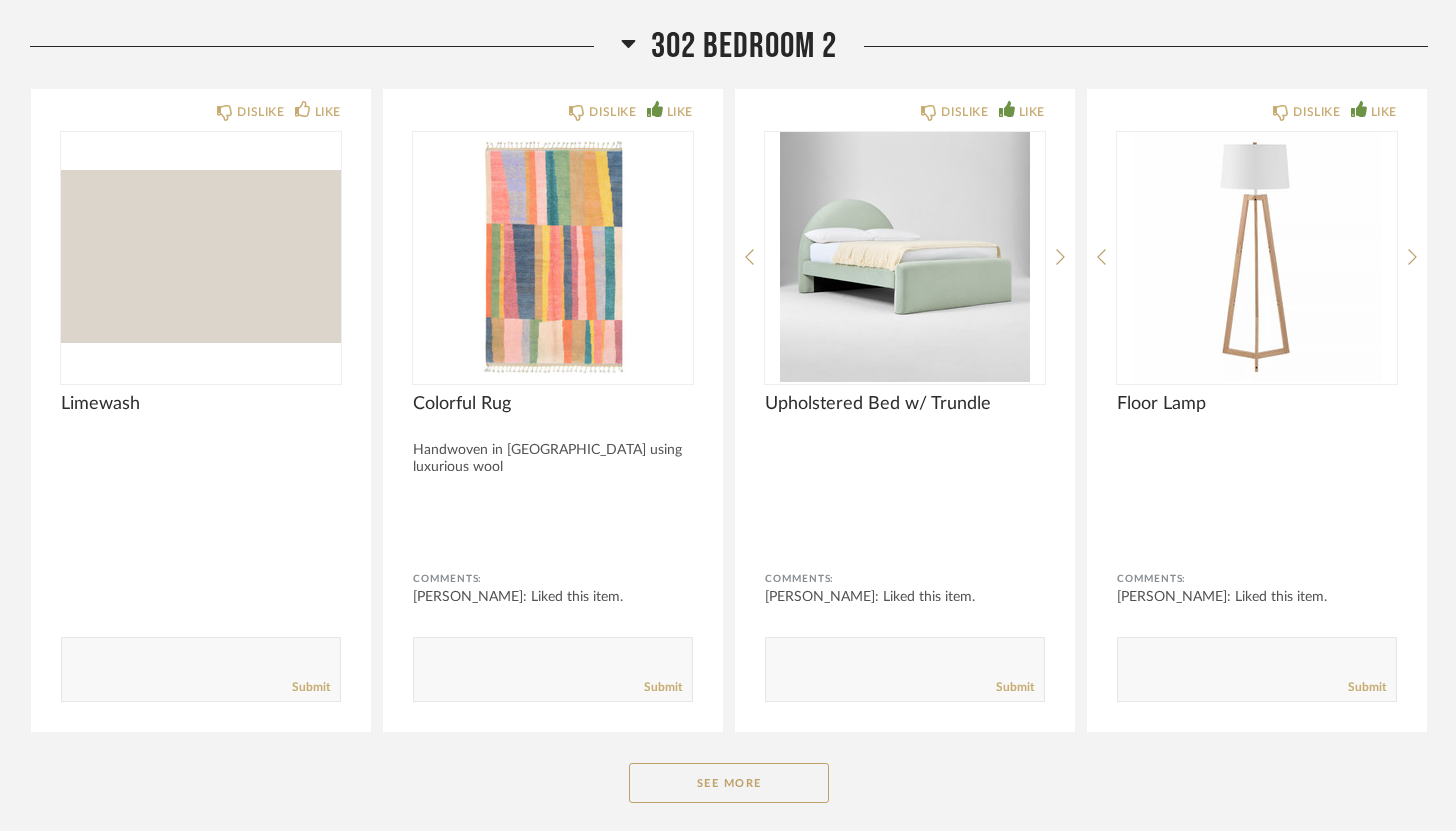 scroll, scrollTop: 8313, scrollLeft: 0, axis: vertical 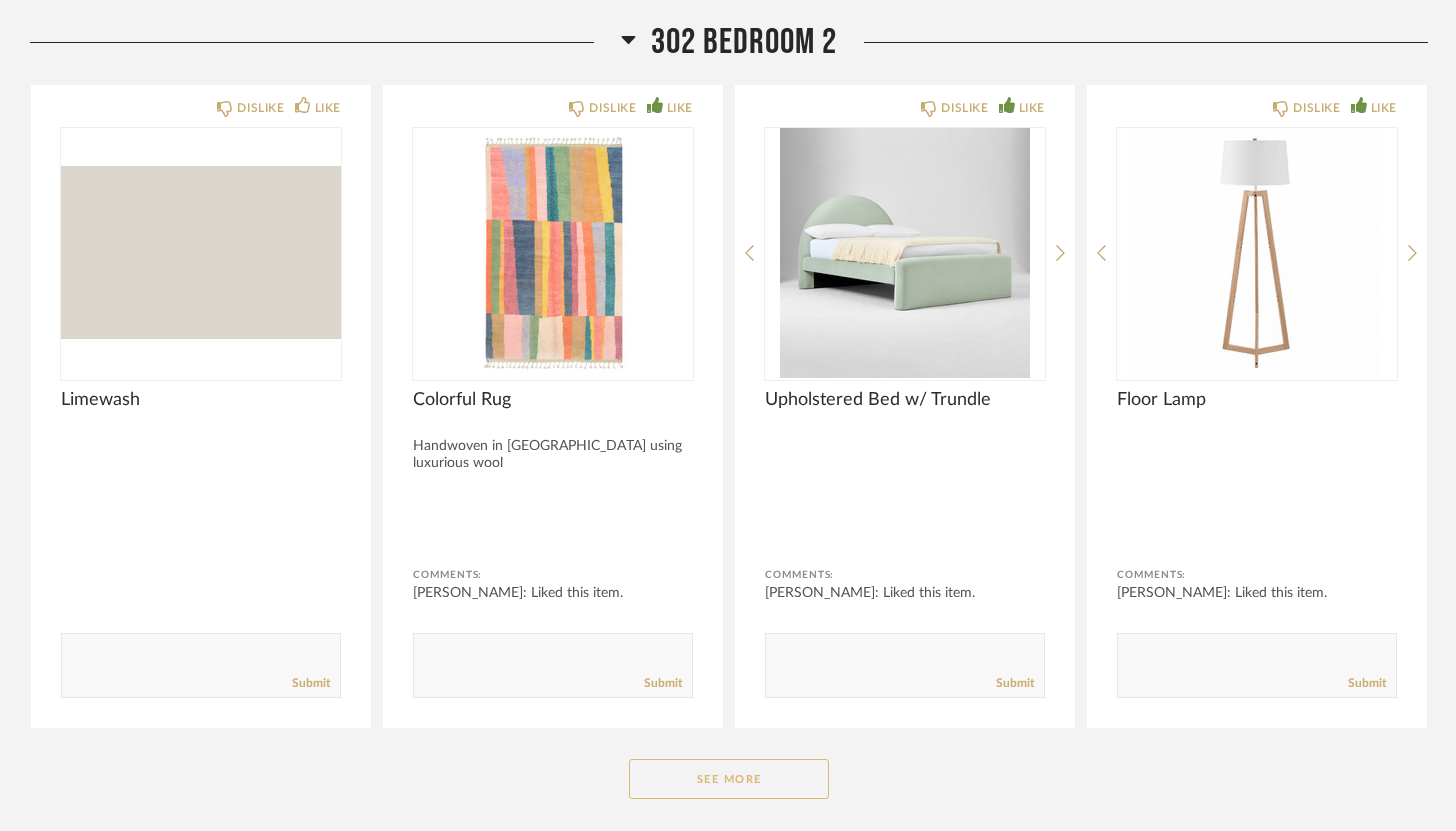 click on "See More" 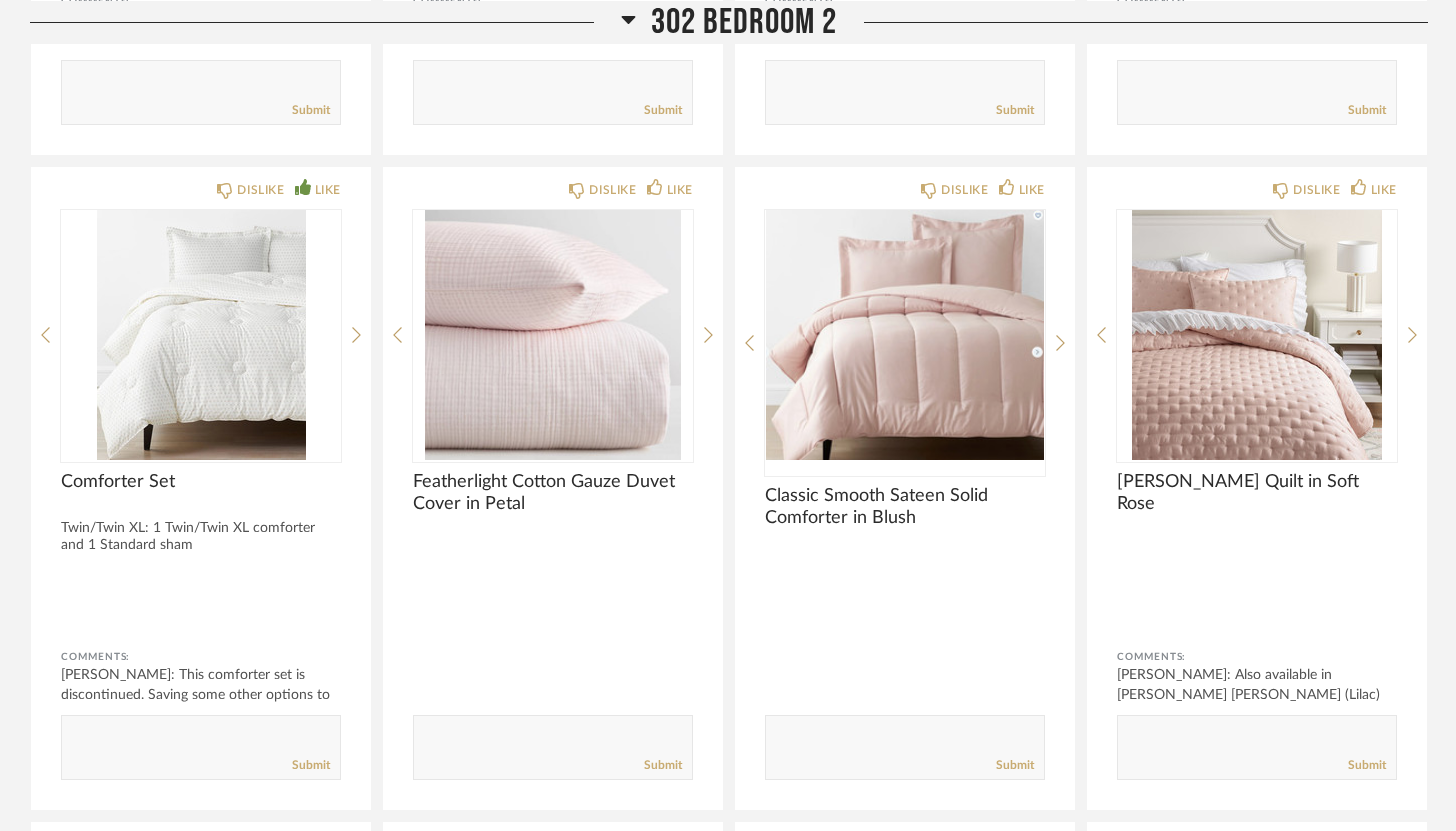 scroll, scrollTop: 9542, scrollLeft: 0, axis: vertical 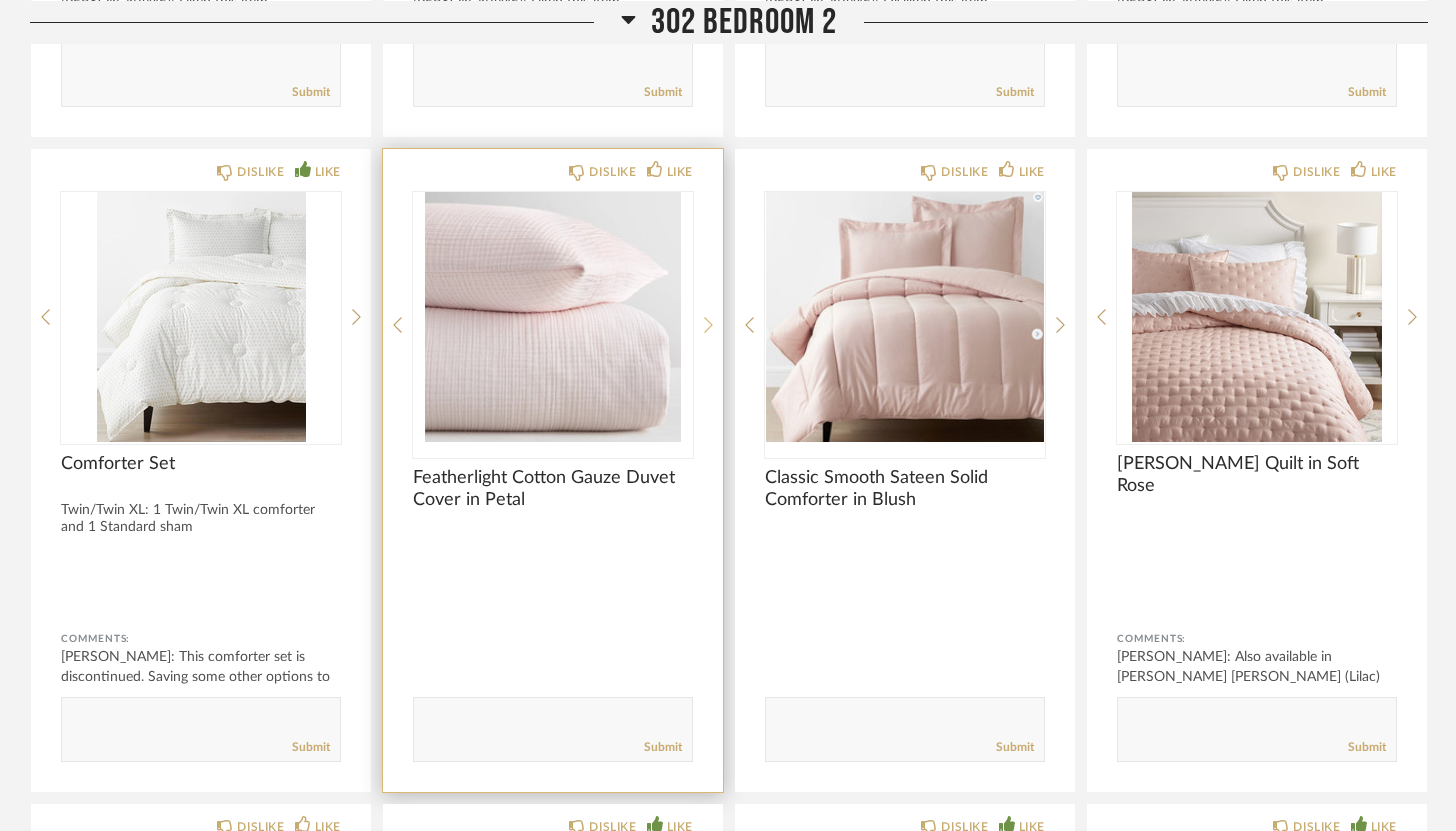 click 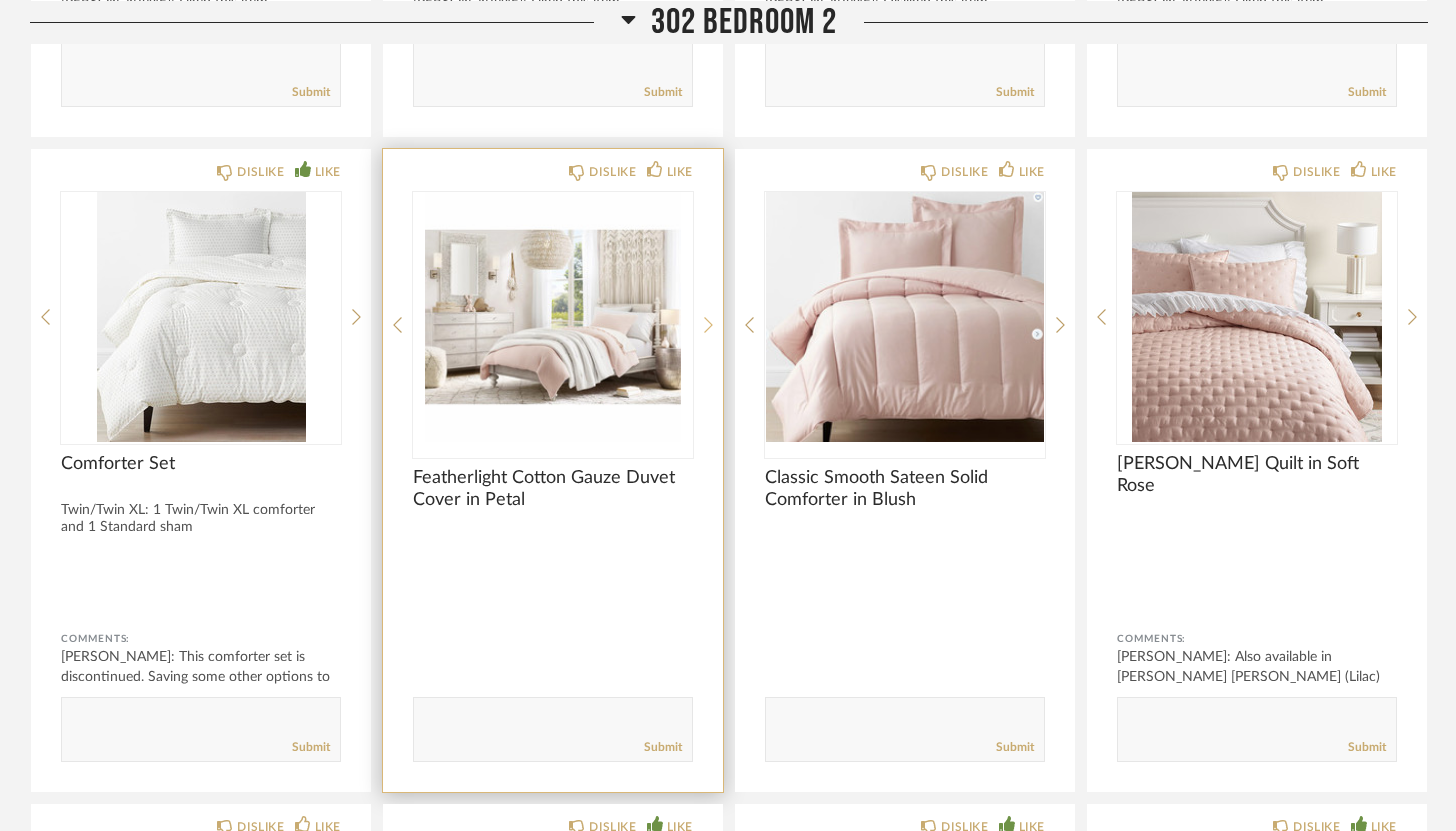 click 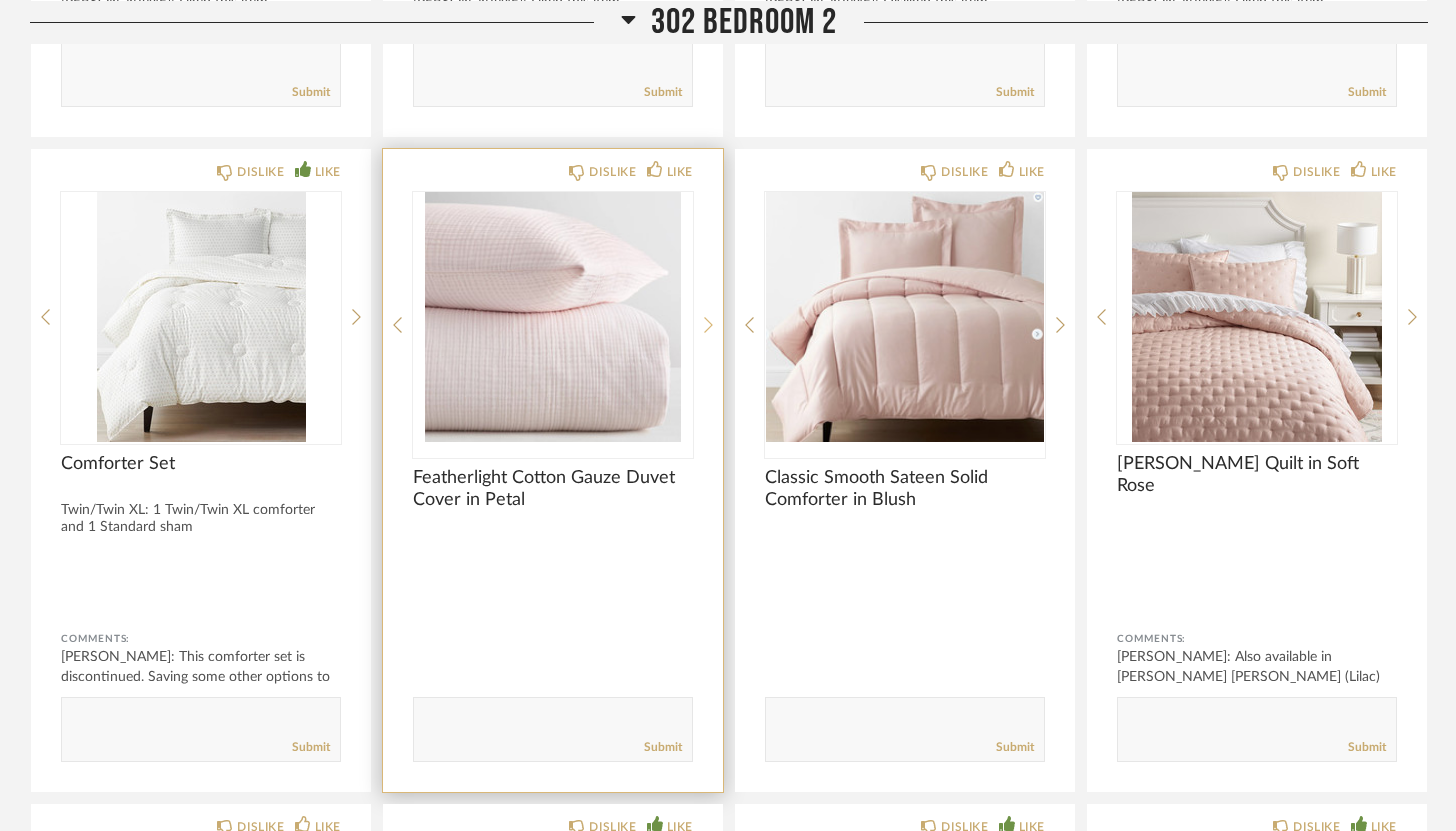 click 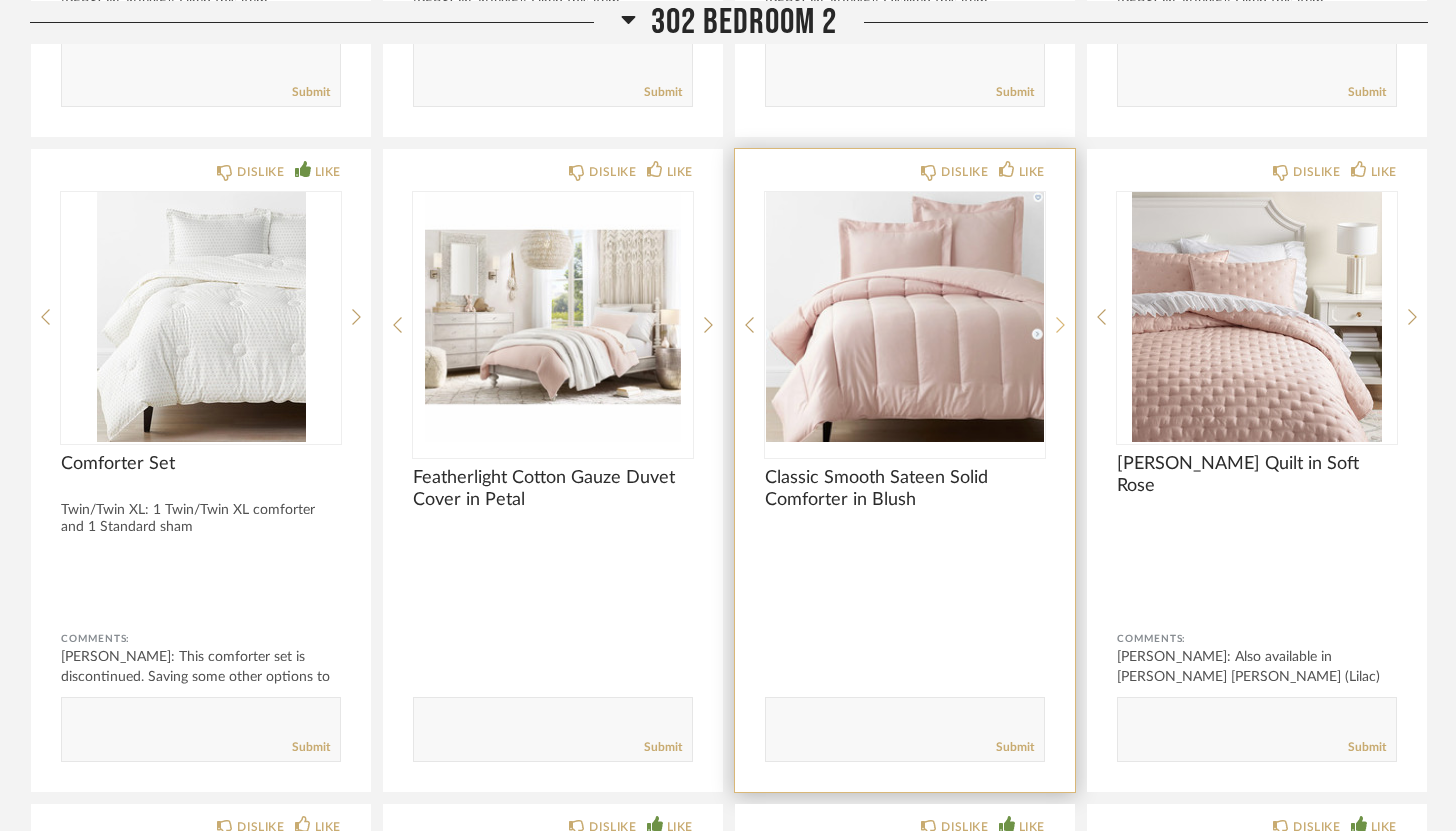 click 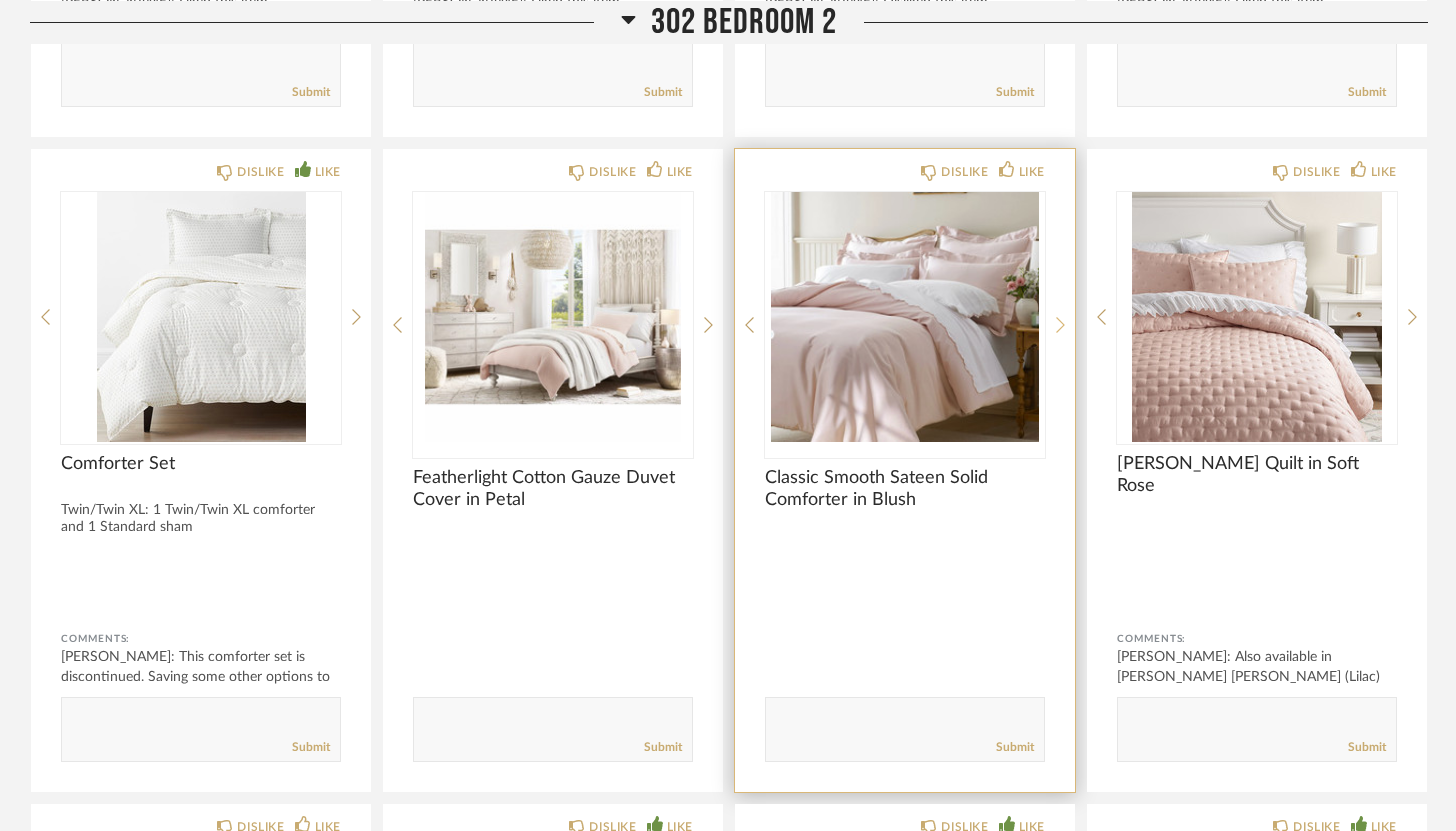 click 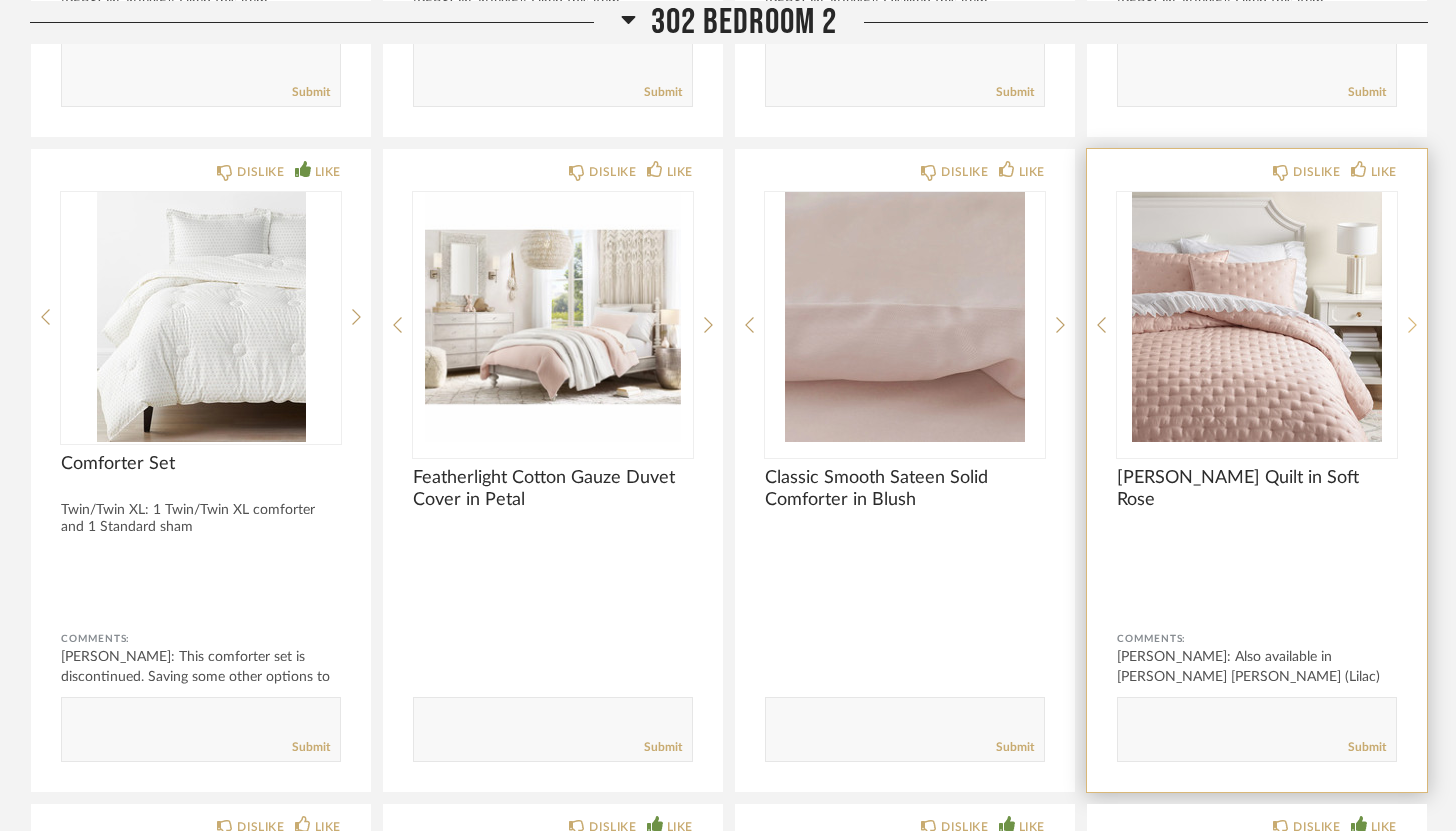 click 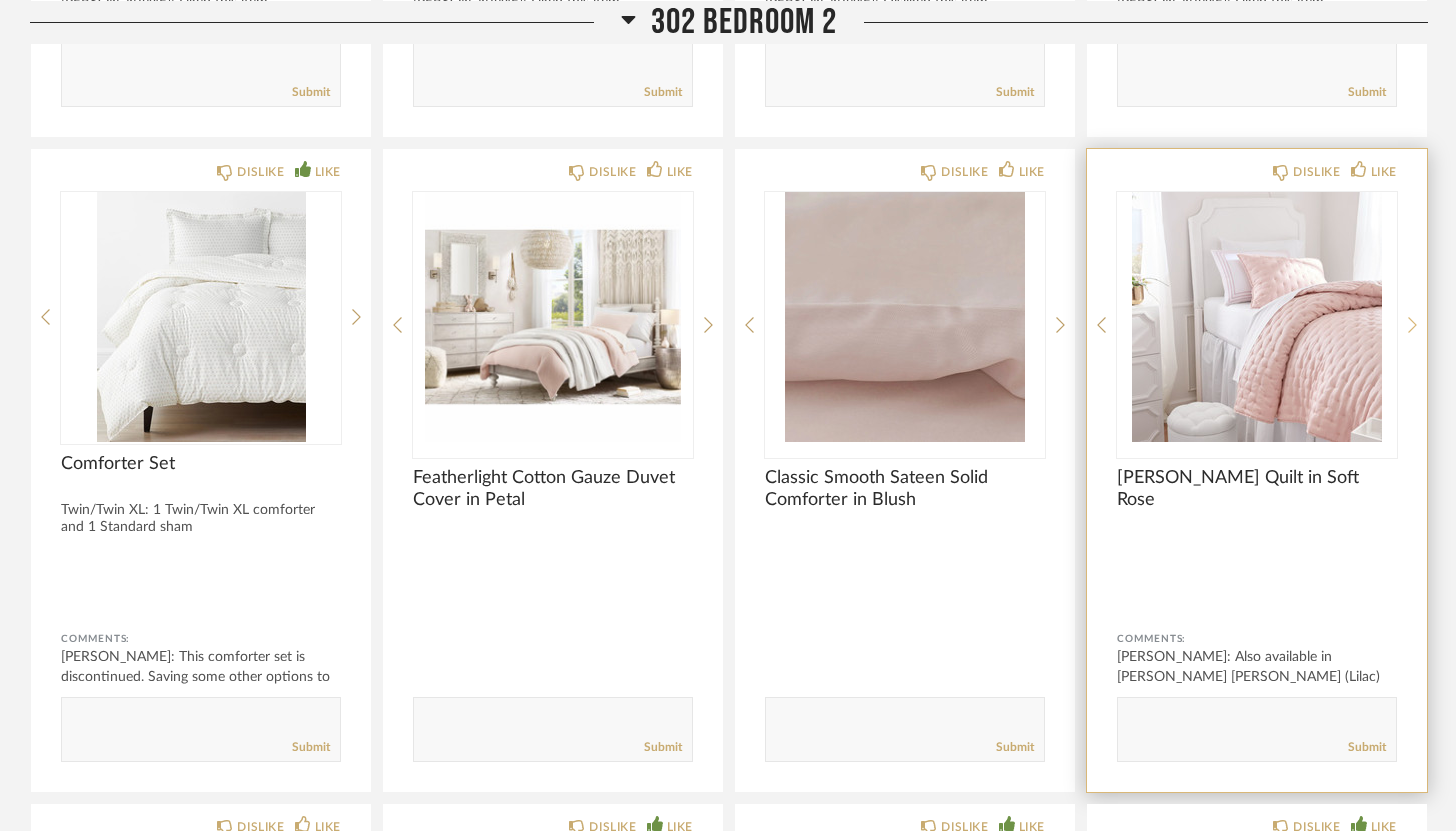 click 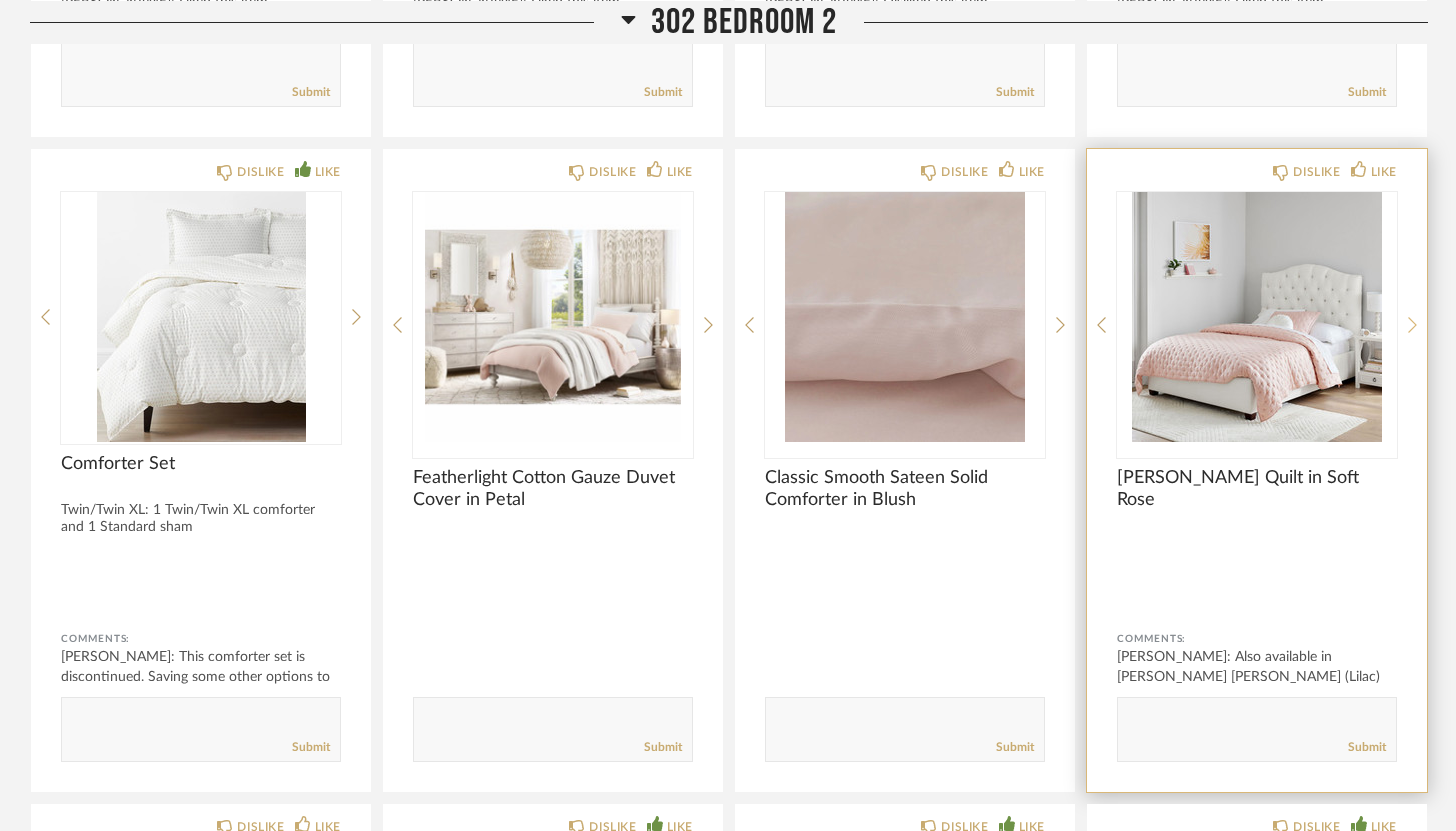 click 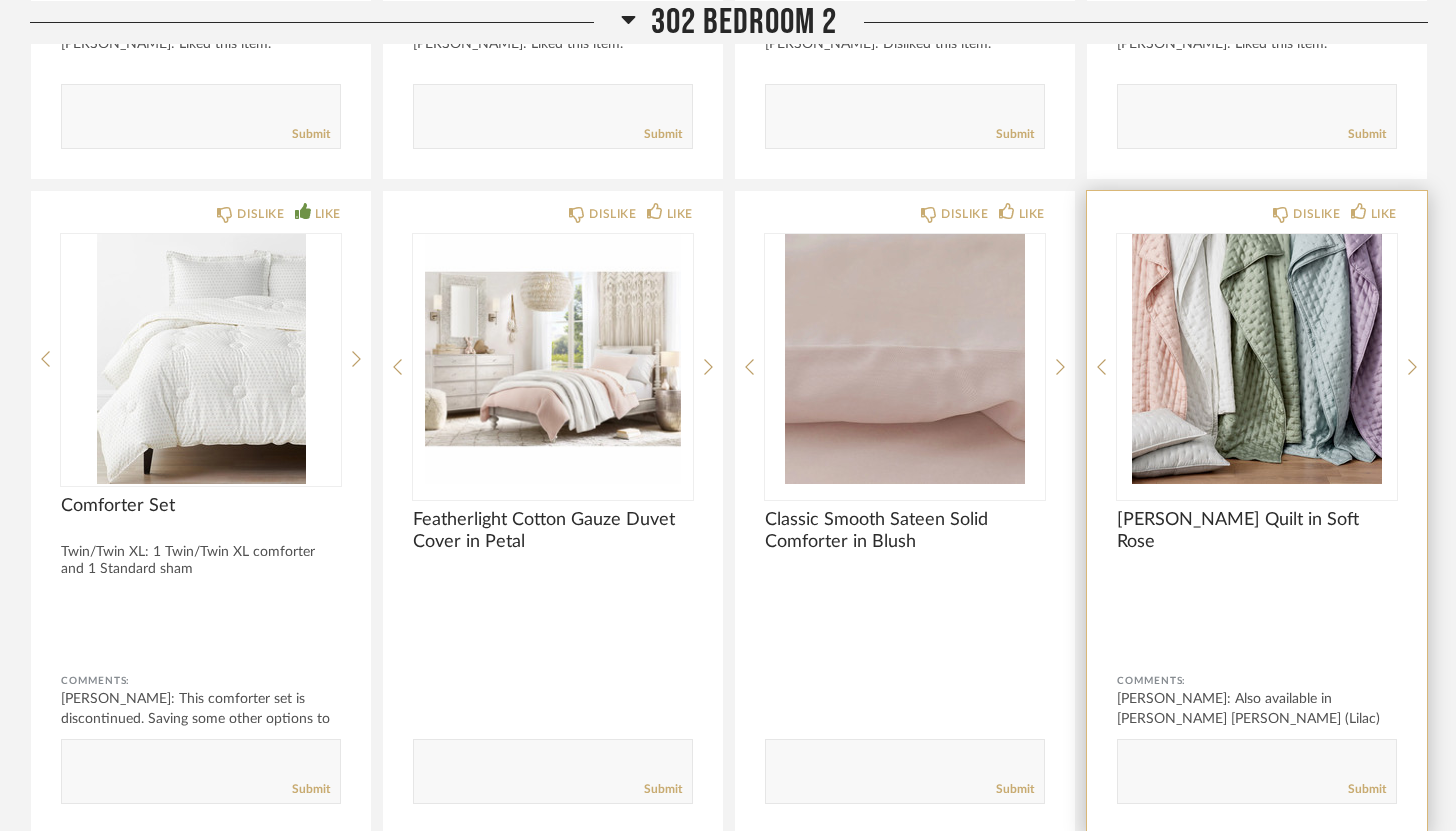 scroll, scrollTop: 9494, scrollLeft: 0, axis: vertical 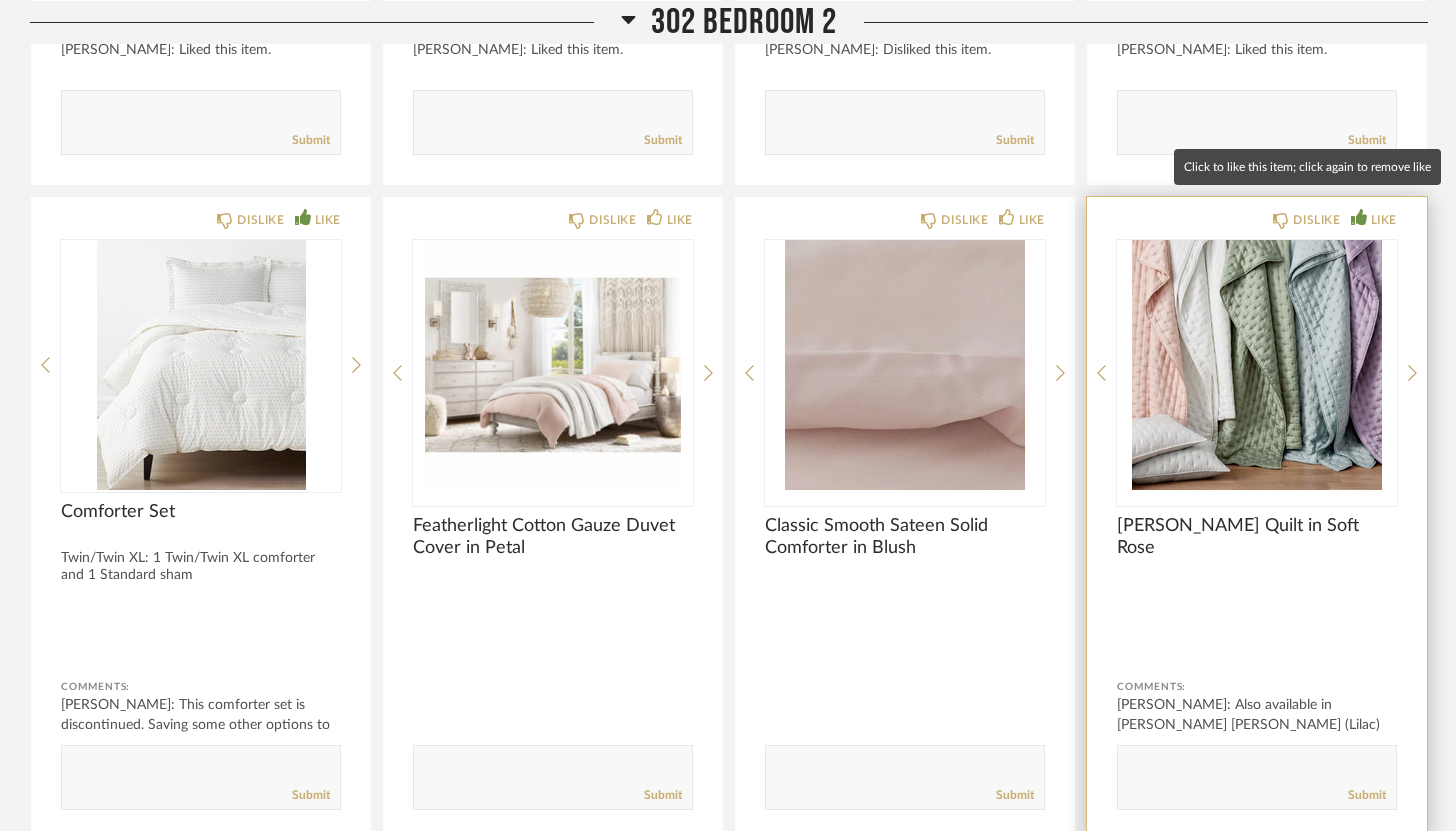 click on "LIKE" 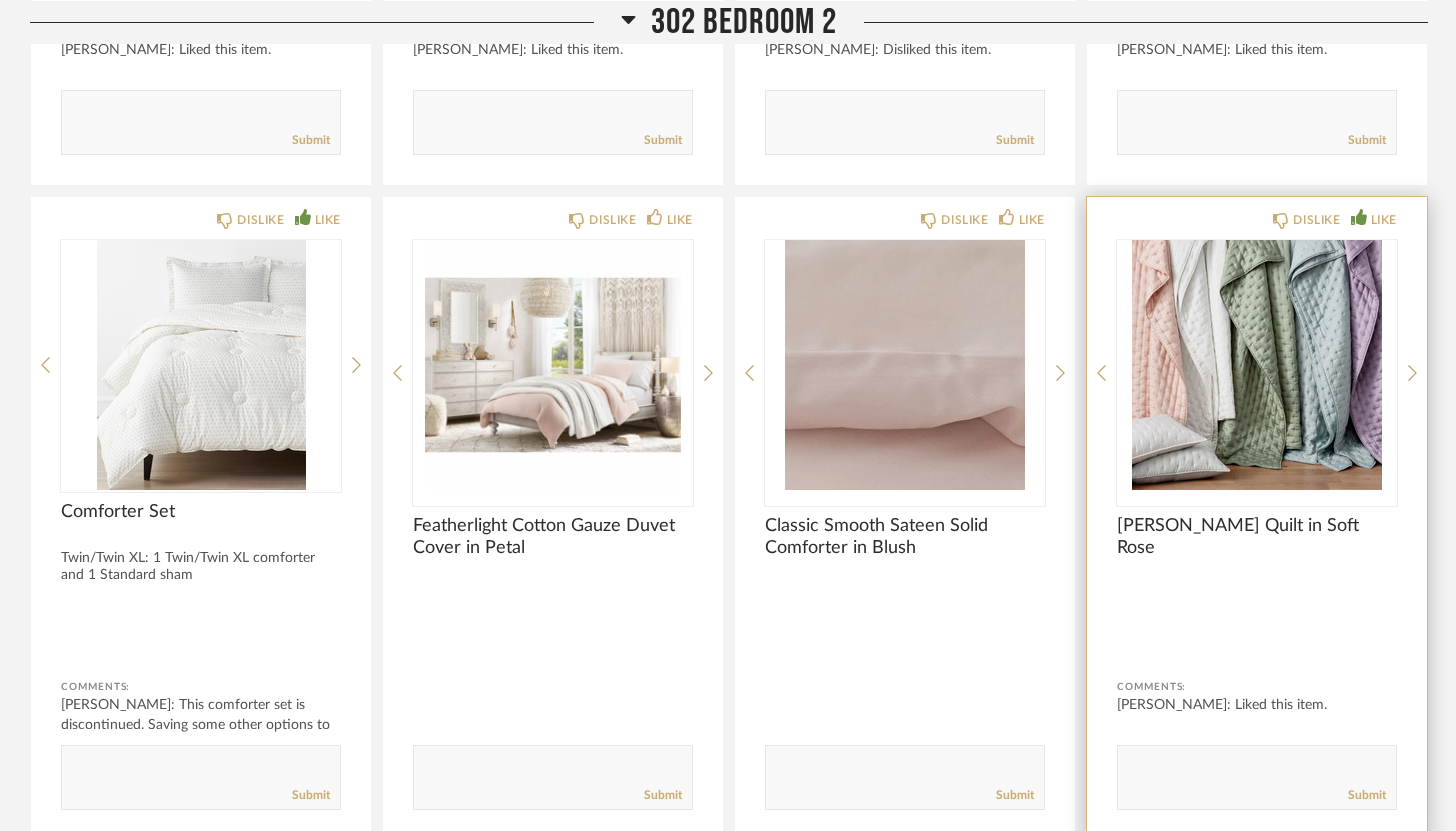 click on "Submit" 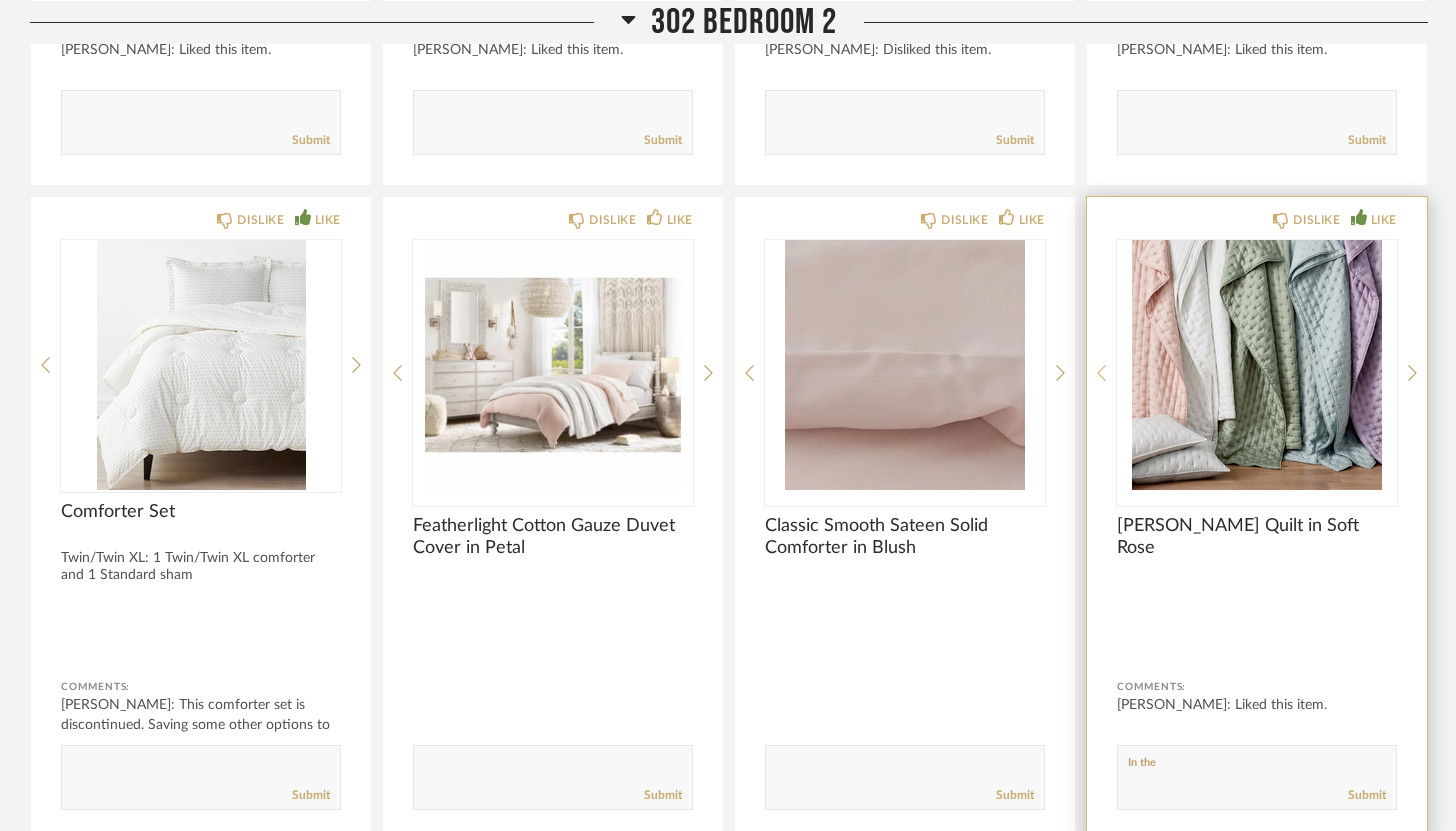 type on "In the" 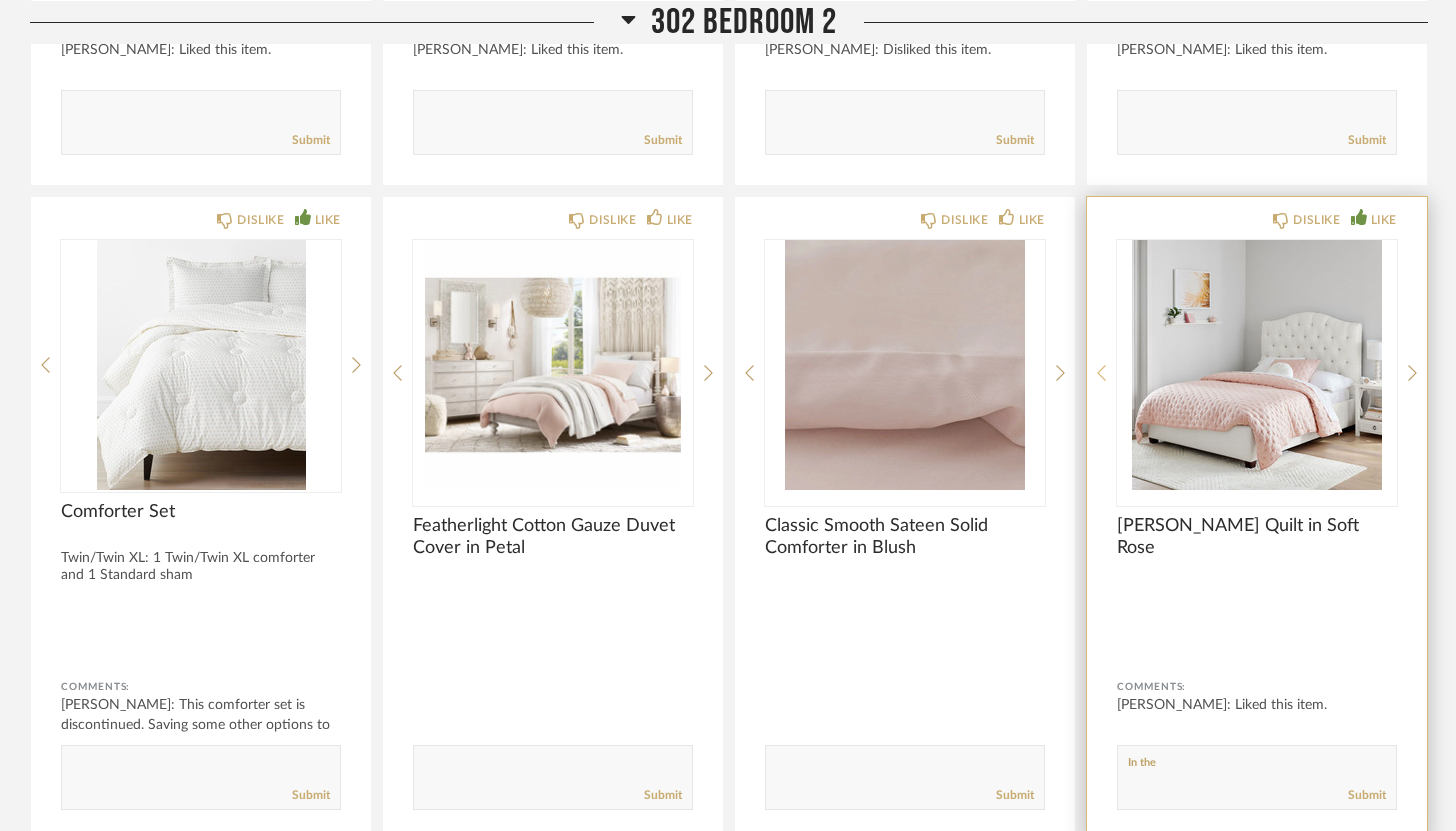 click 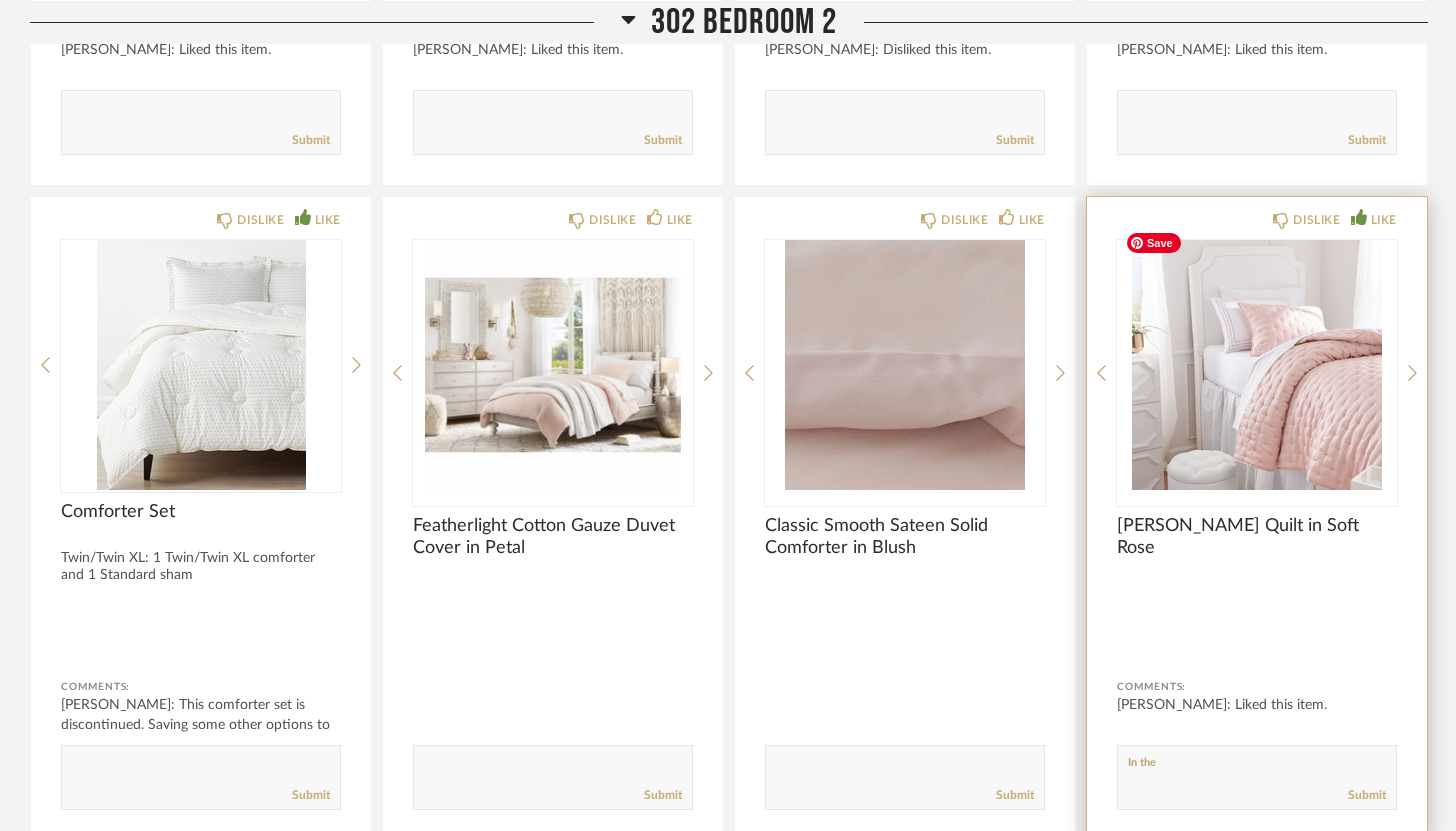 click at bounding box center [1257, 365] 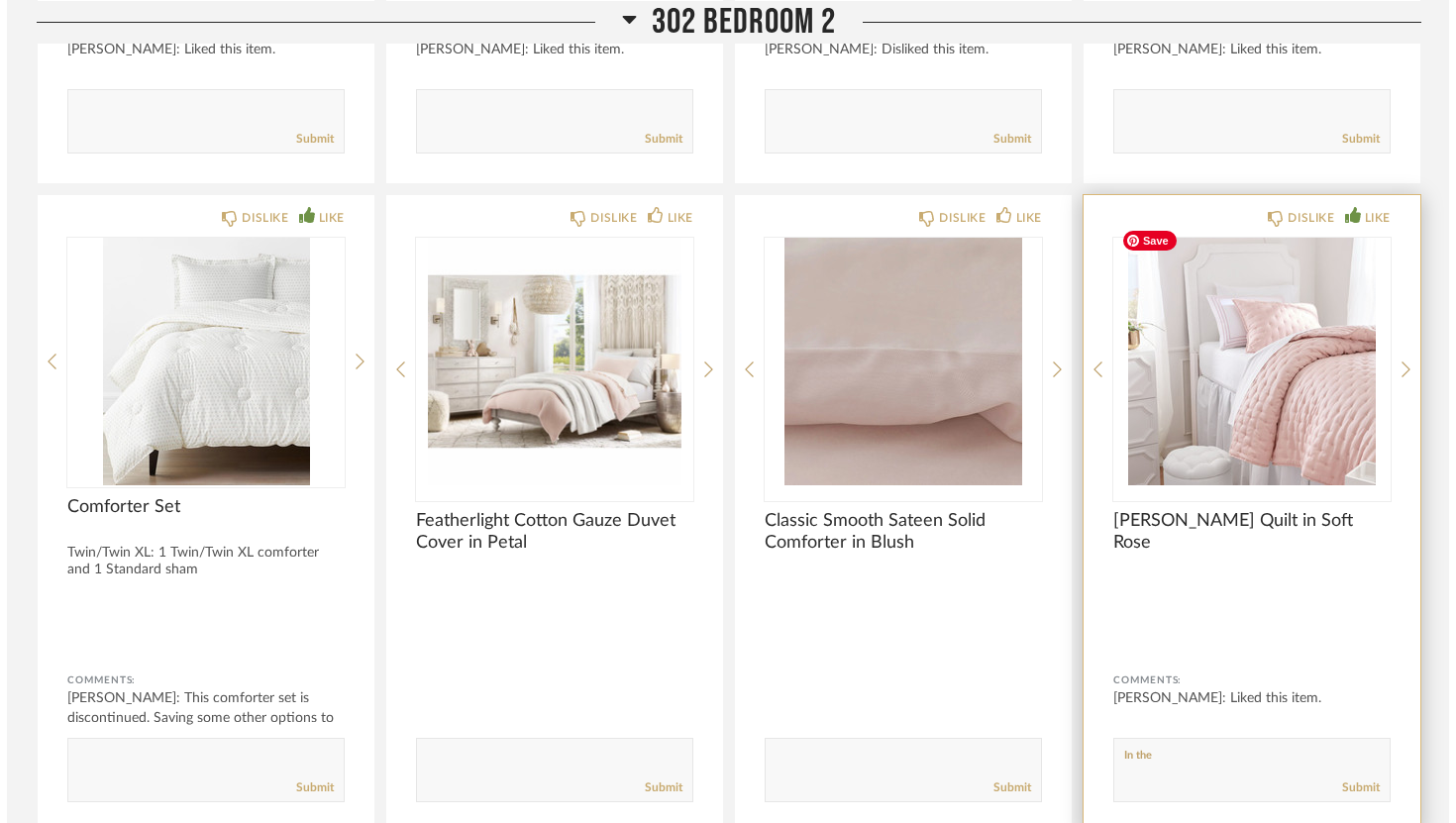 scroll, scrollTop: 0, scrollLeft: 0, axis: both 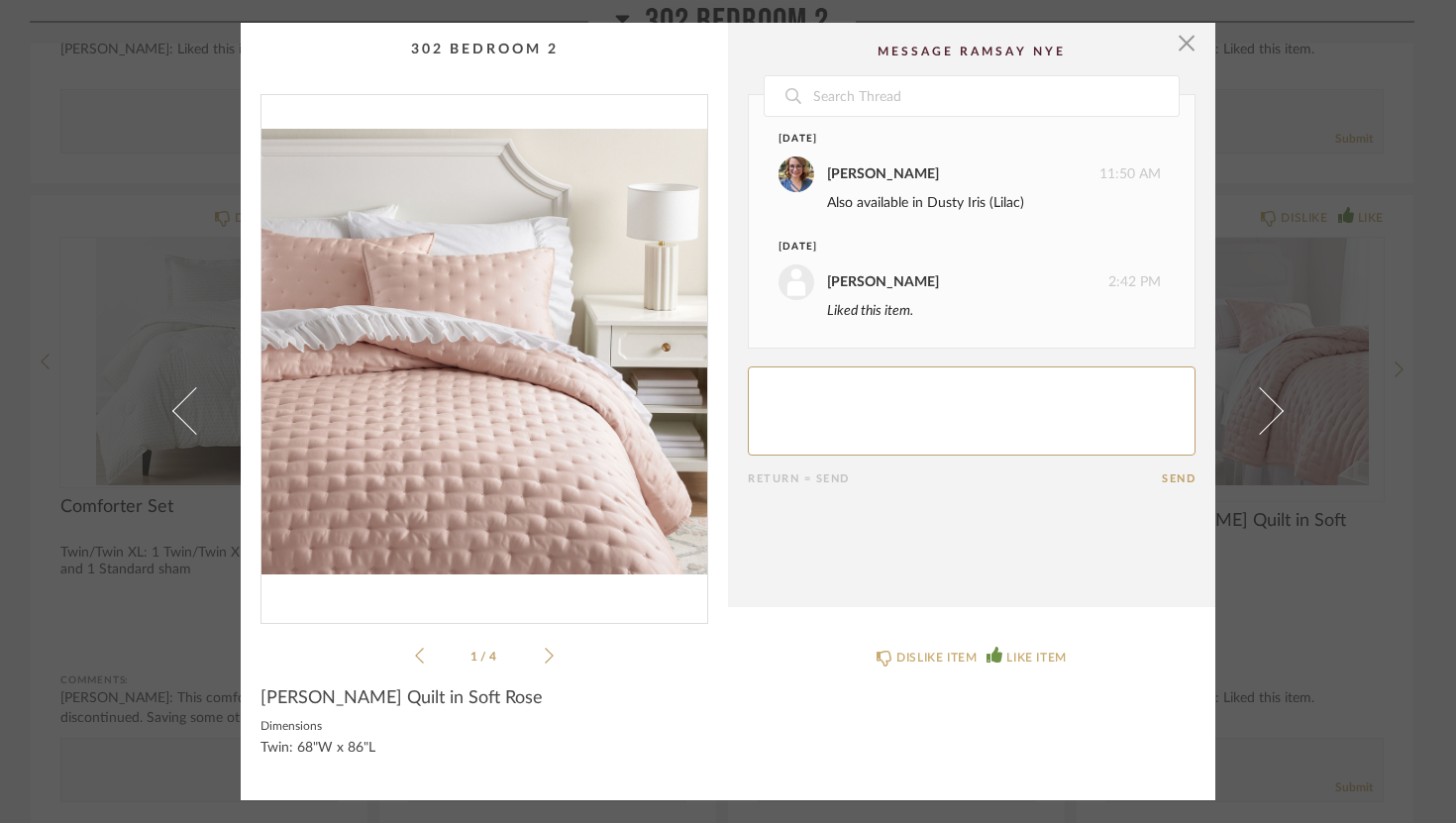click 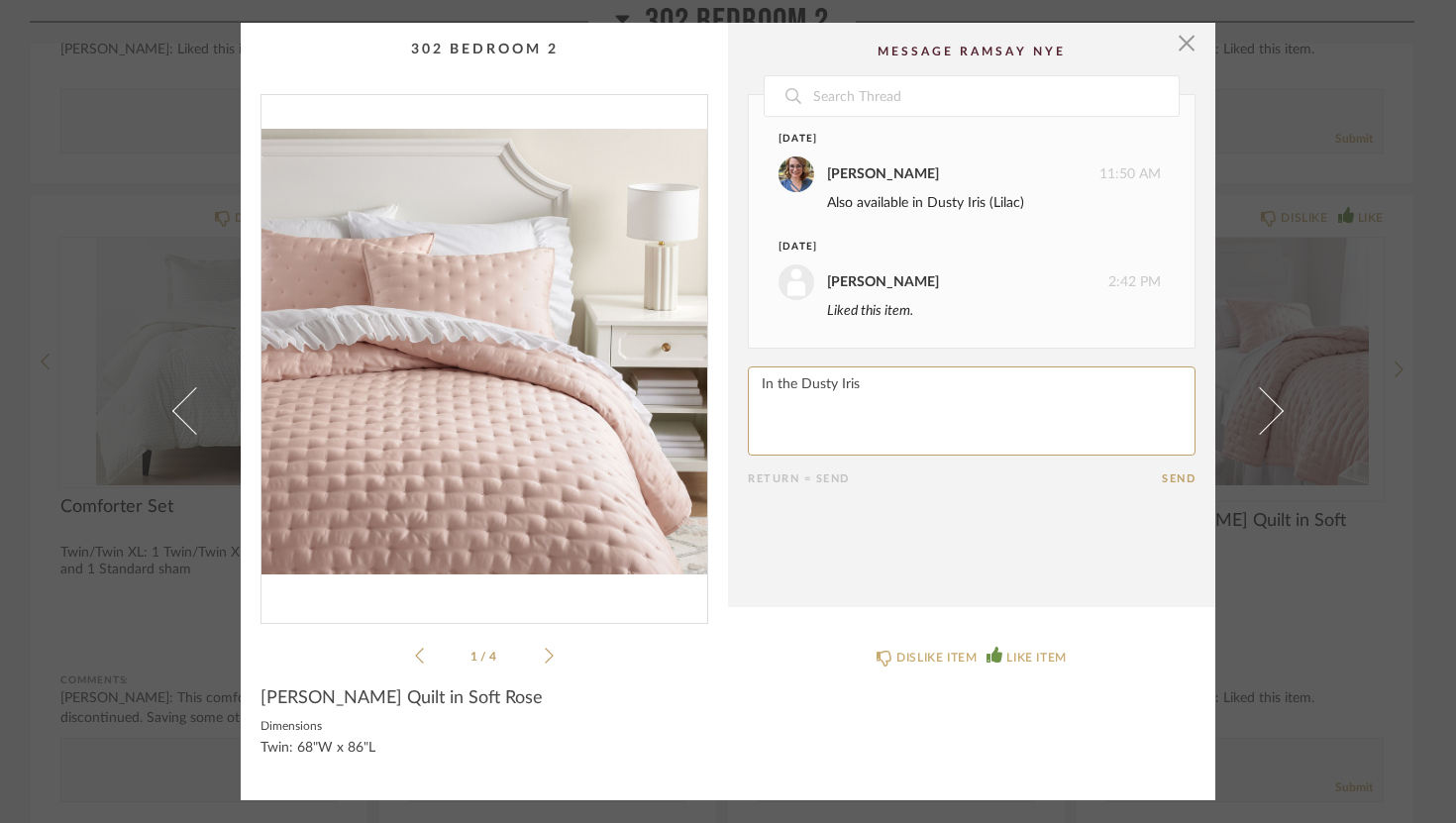 type on "In the Dusty Iris" 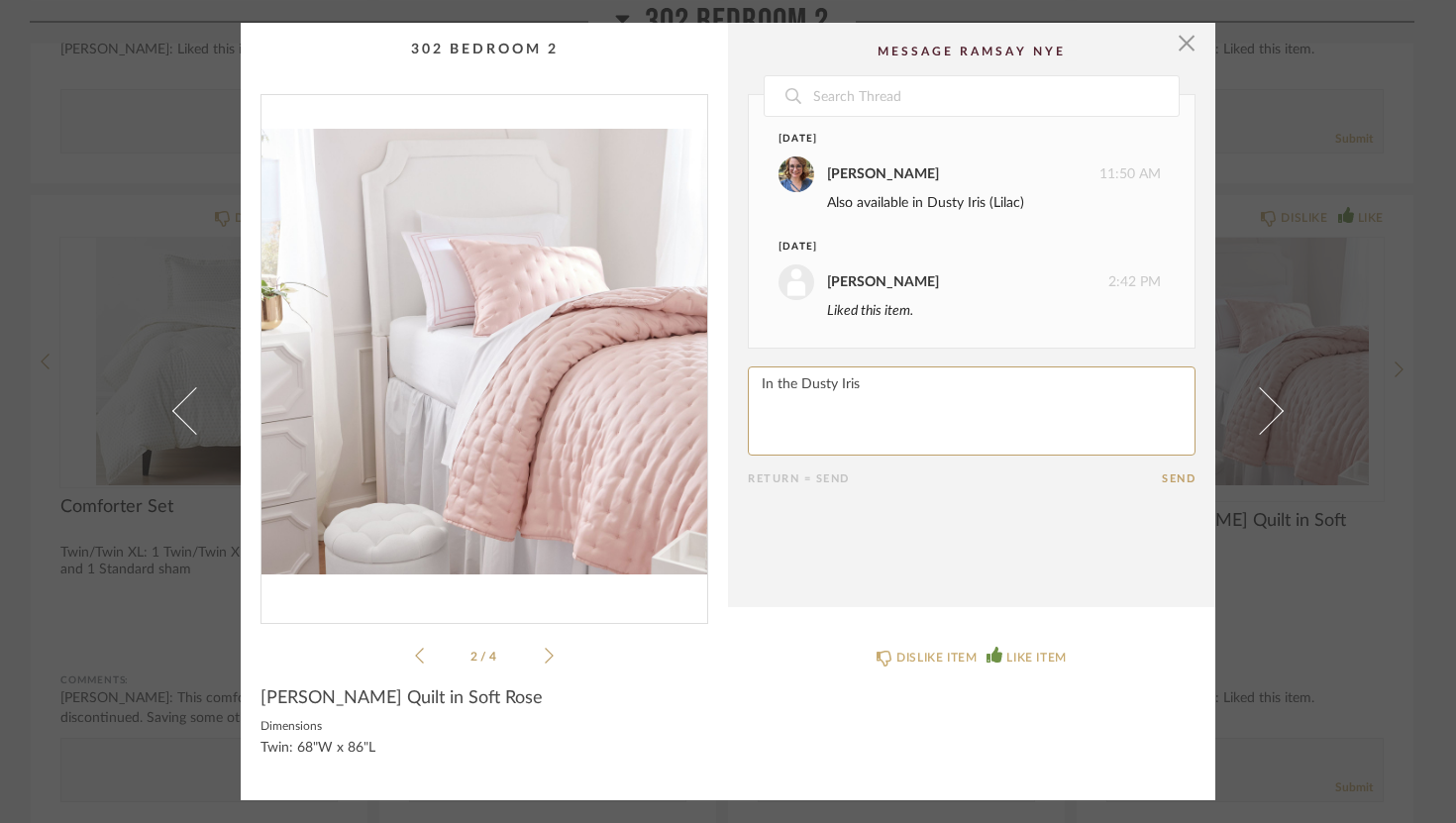 drag, startPoint x: 884, startPoint y: 389, endPoint x: 626, endPoint y: 368, distance: 258.85324 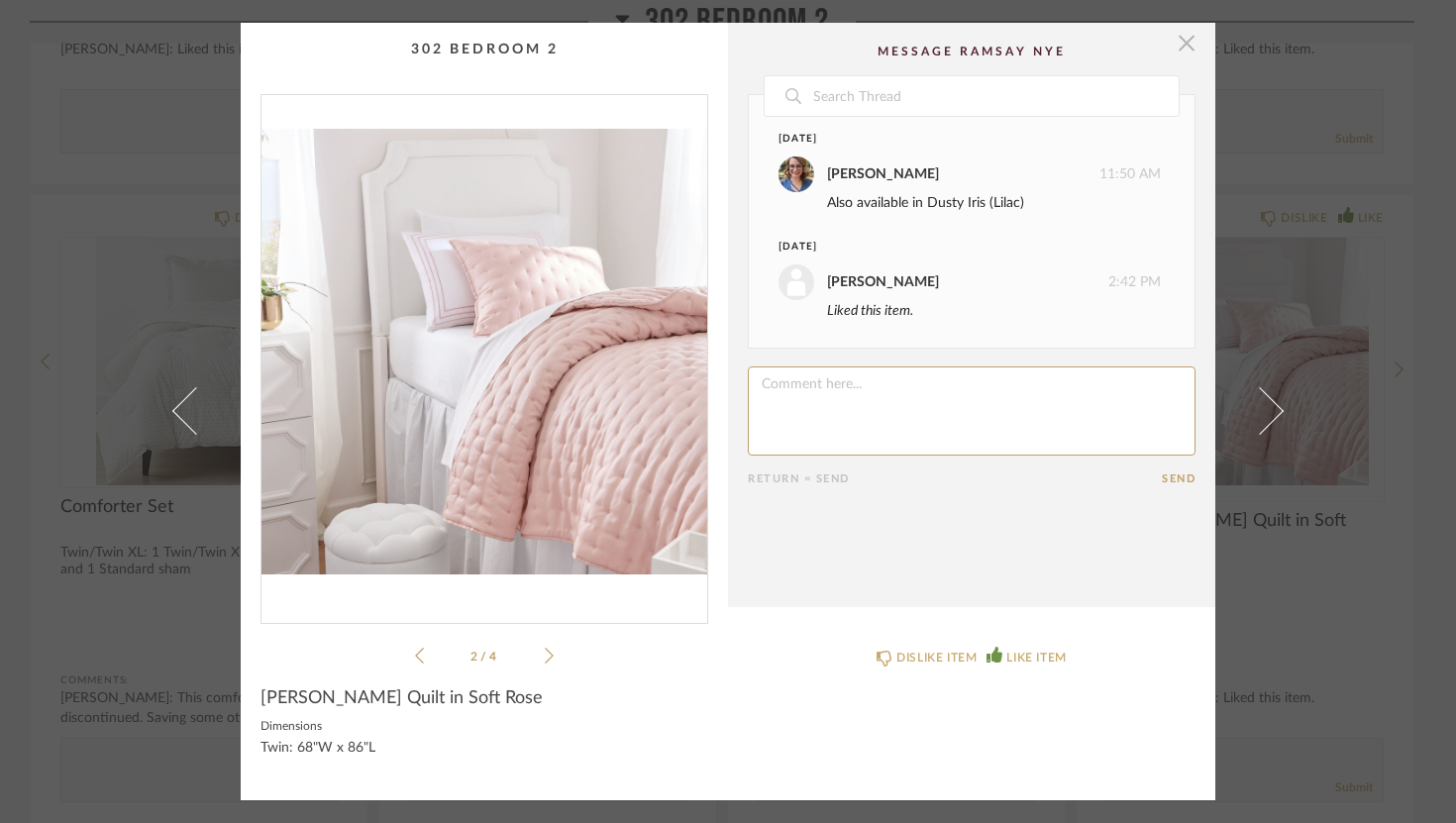type 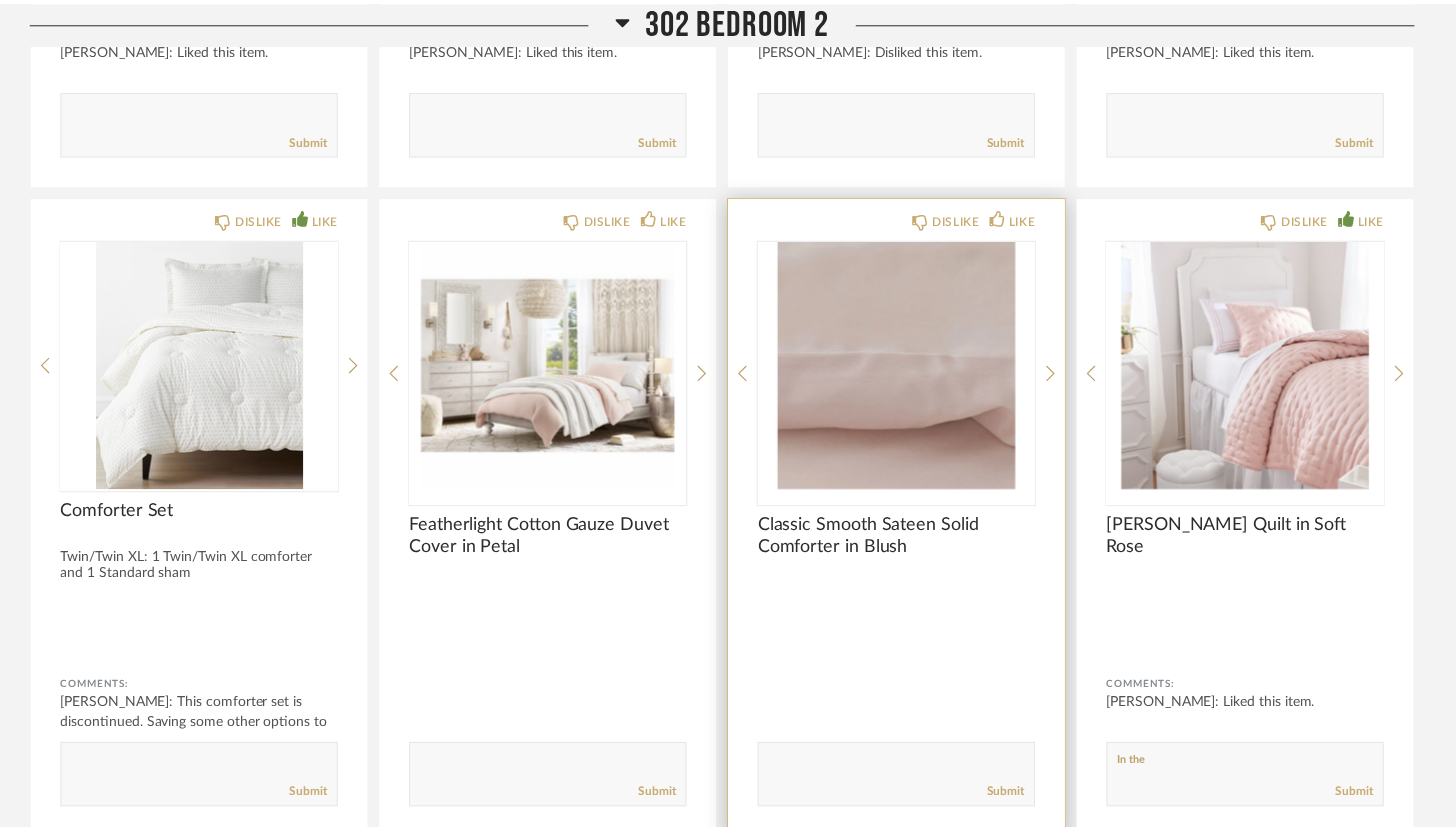 scroll, scrollTop: 9494, scrollLeft: 0, axis: vertical 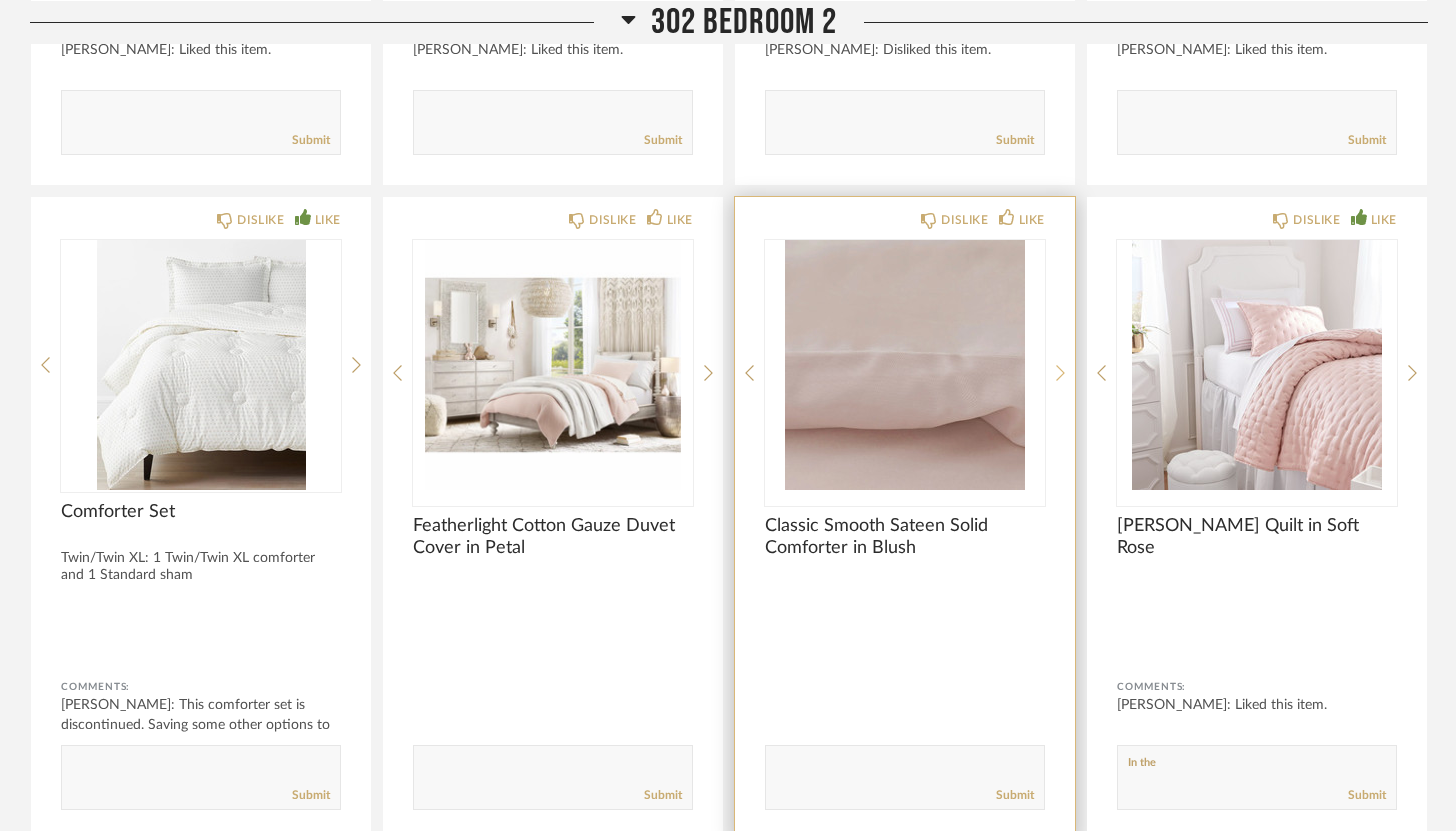 click 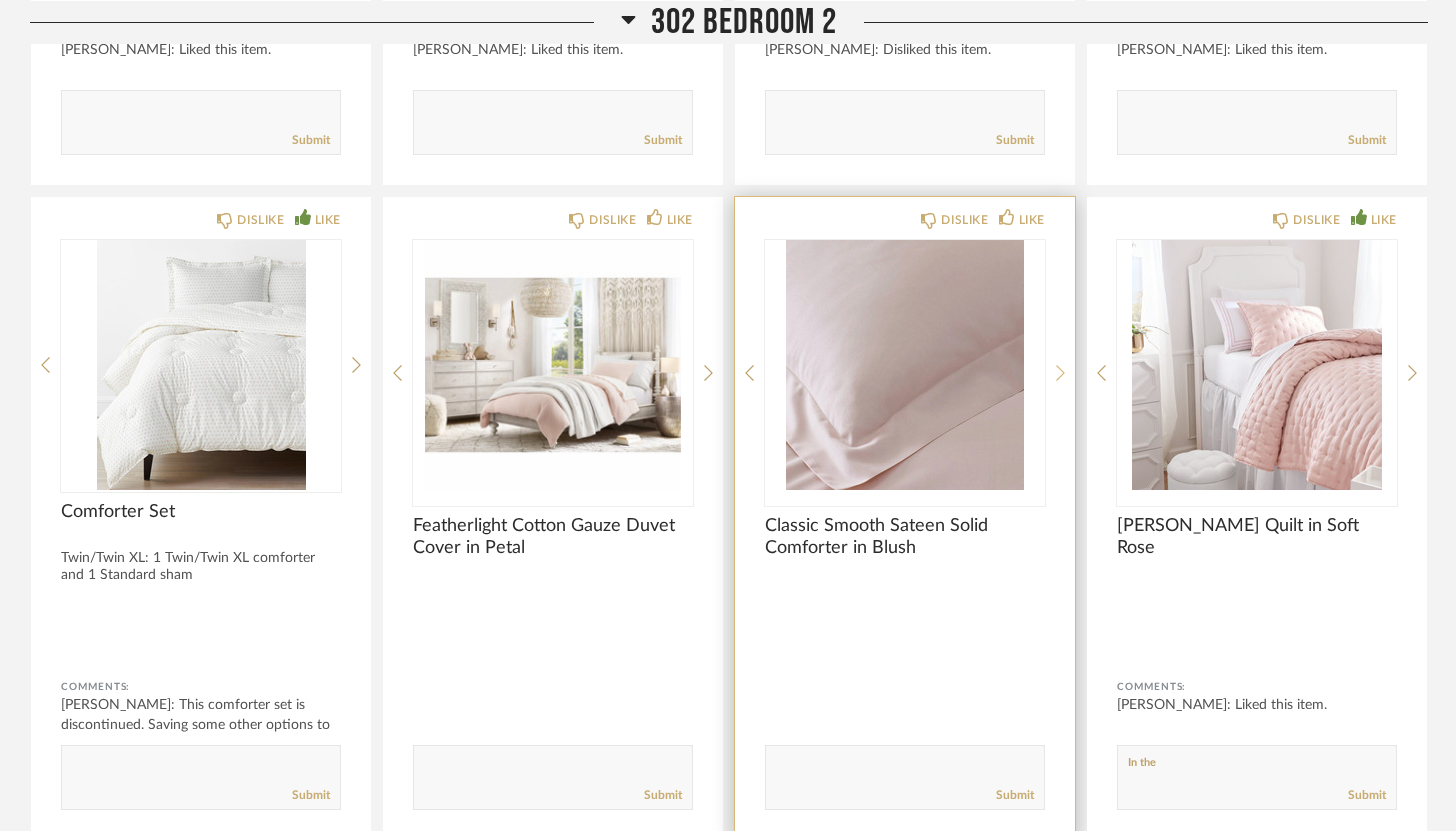 click 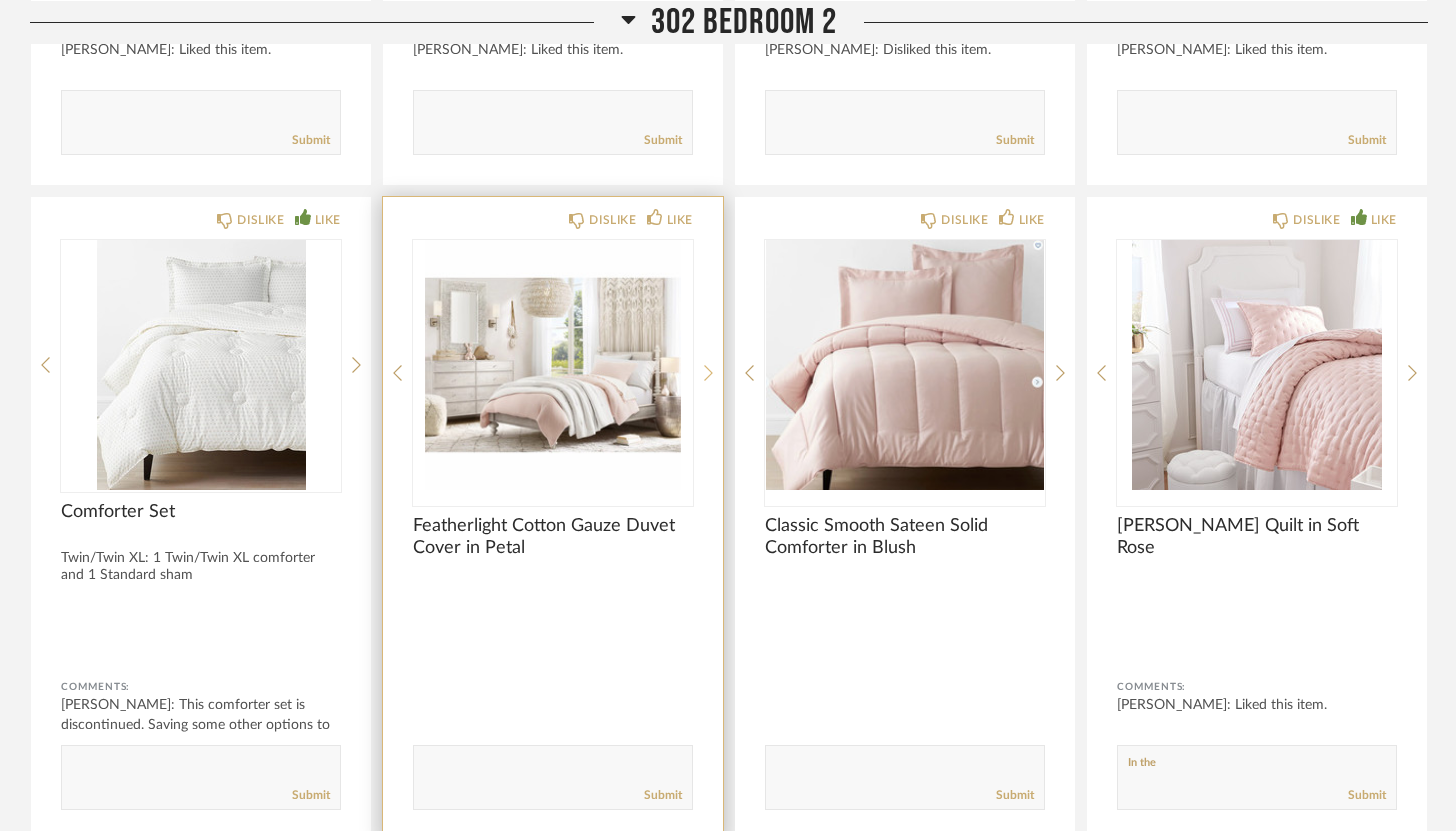 click 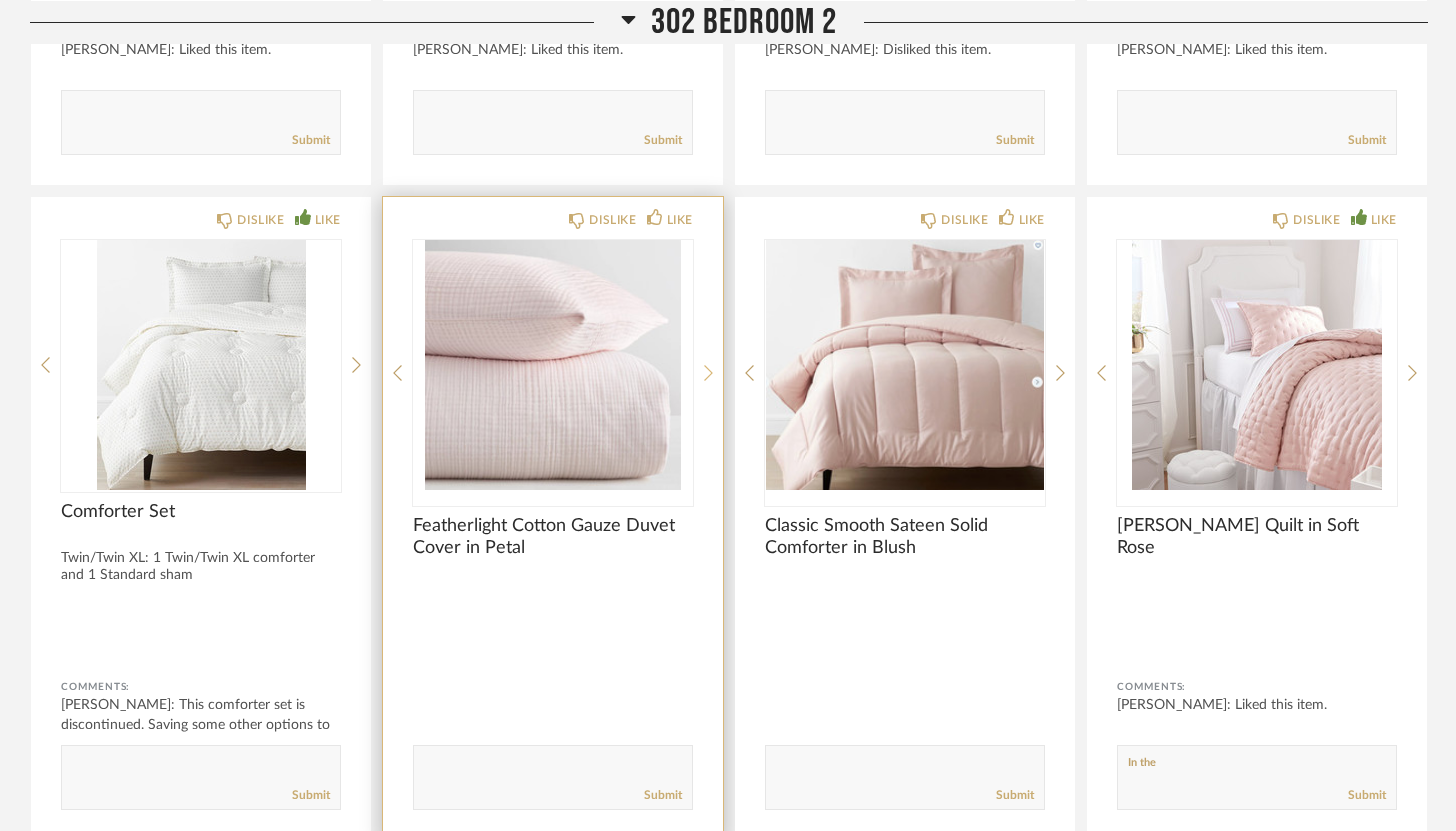 click 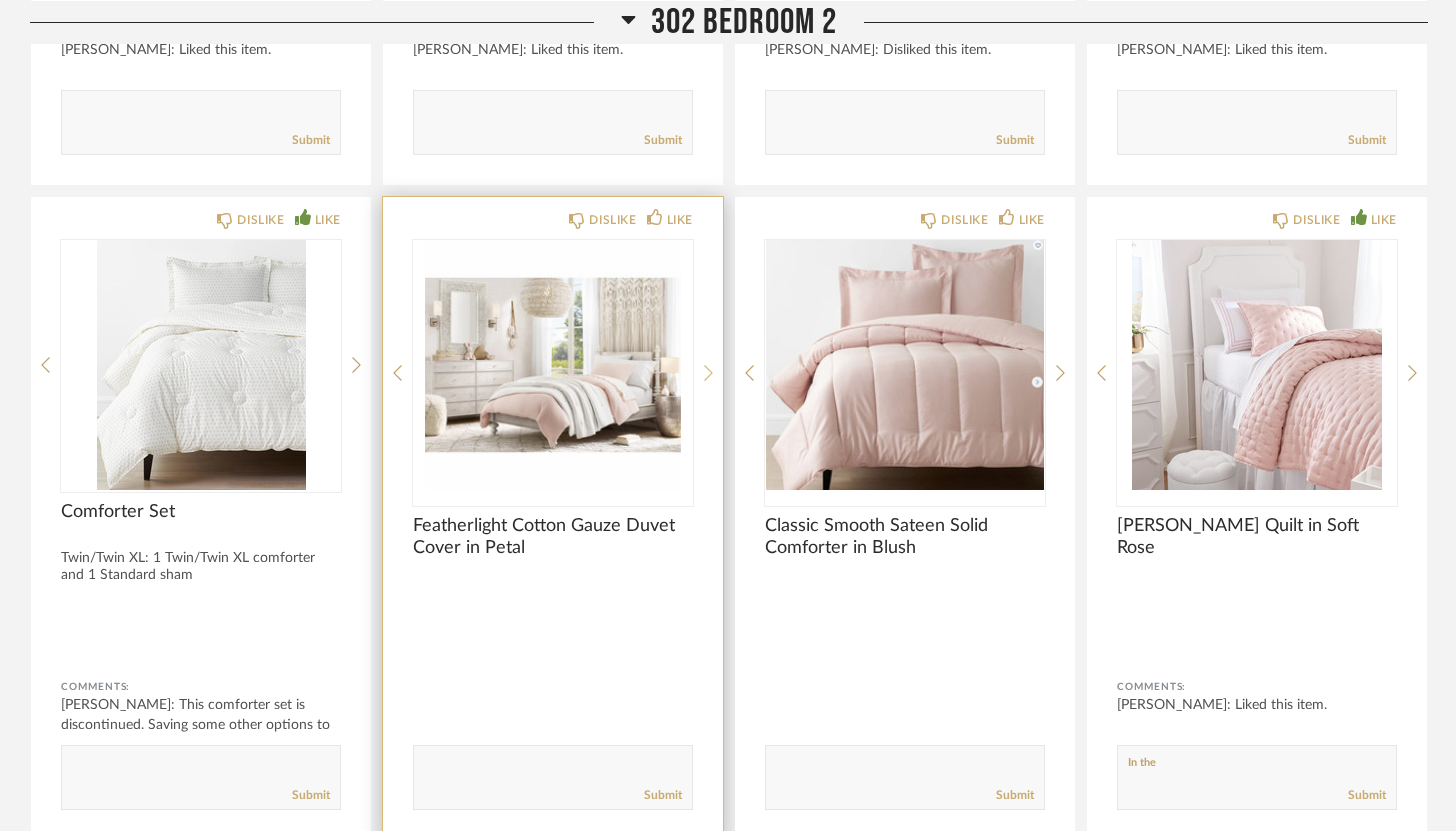 click 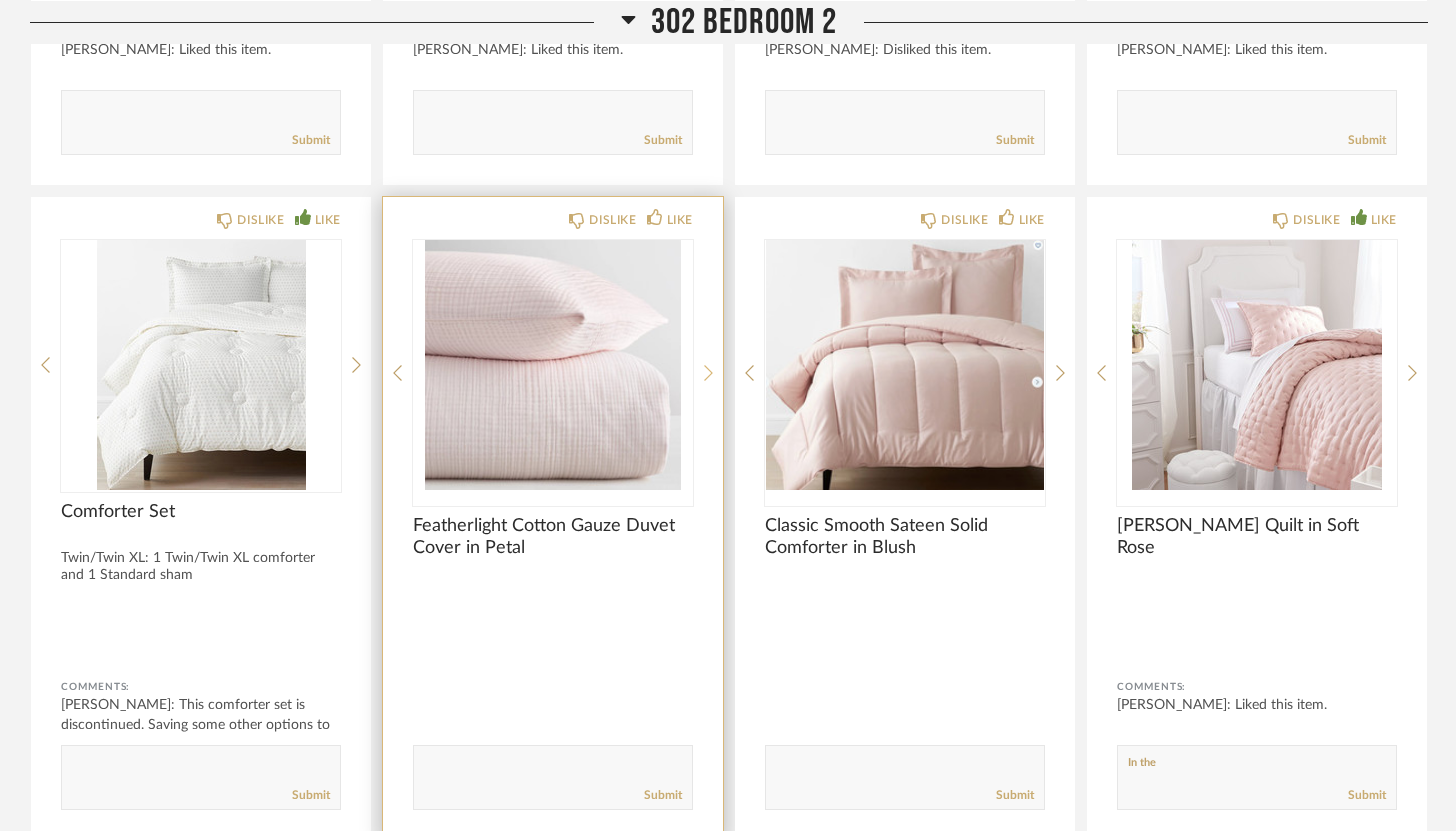 click 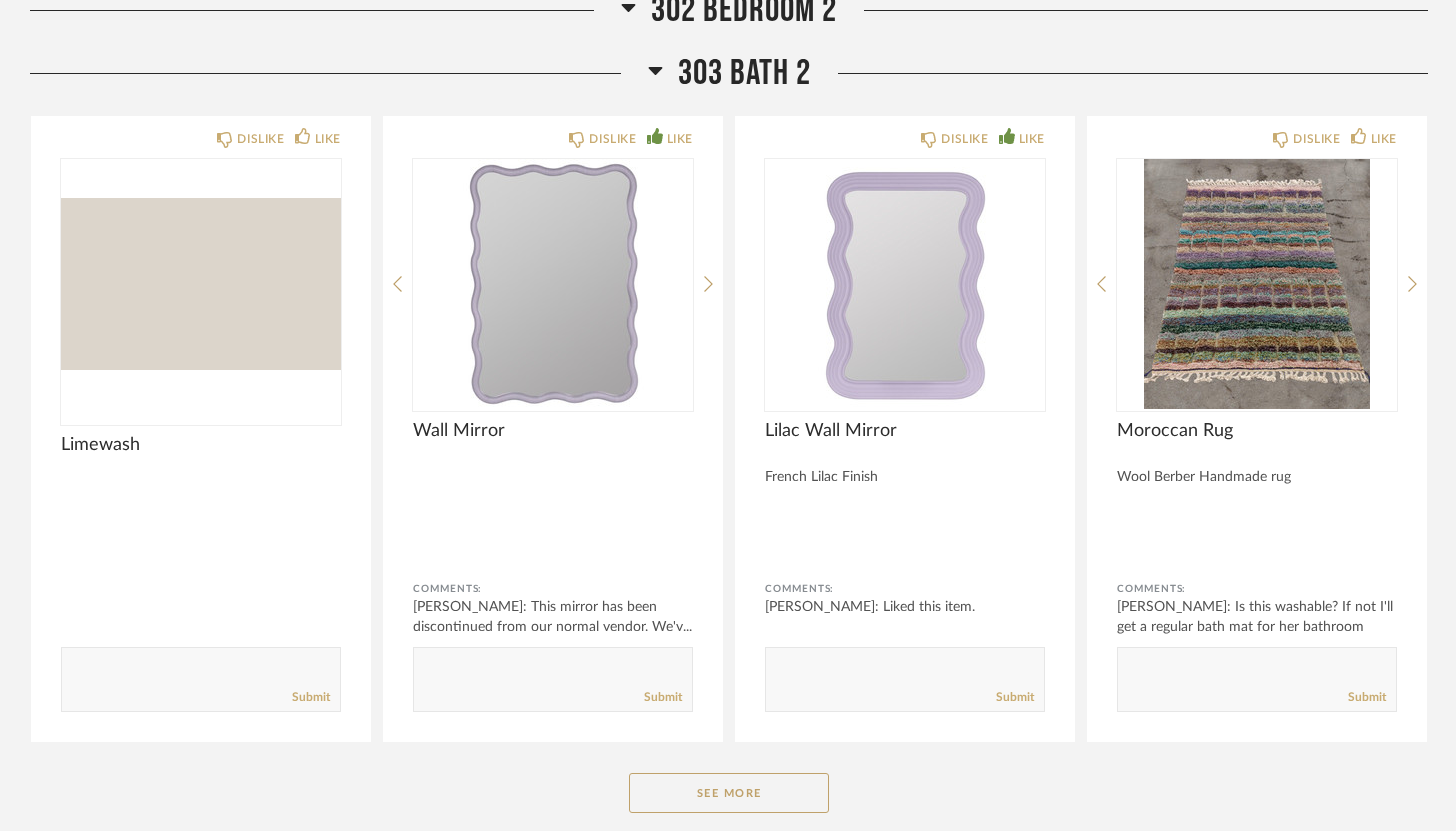 scroll, scrollTop: 11697, scrollLeft: 0, axis: vertical 